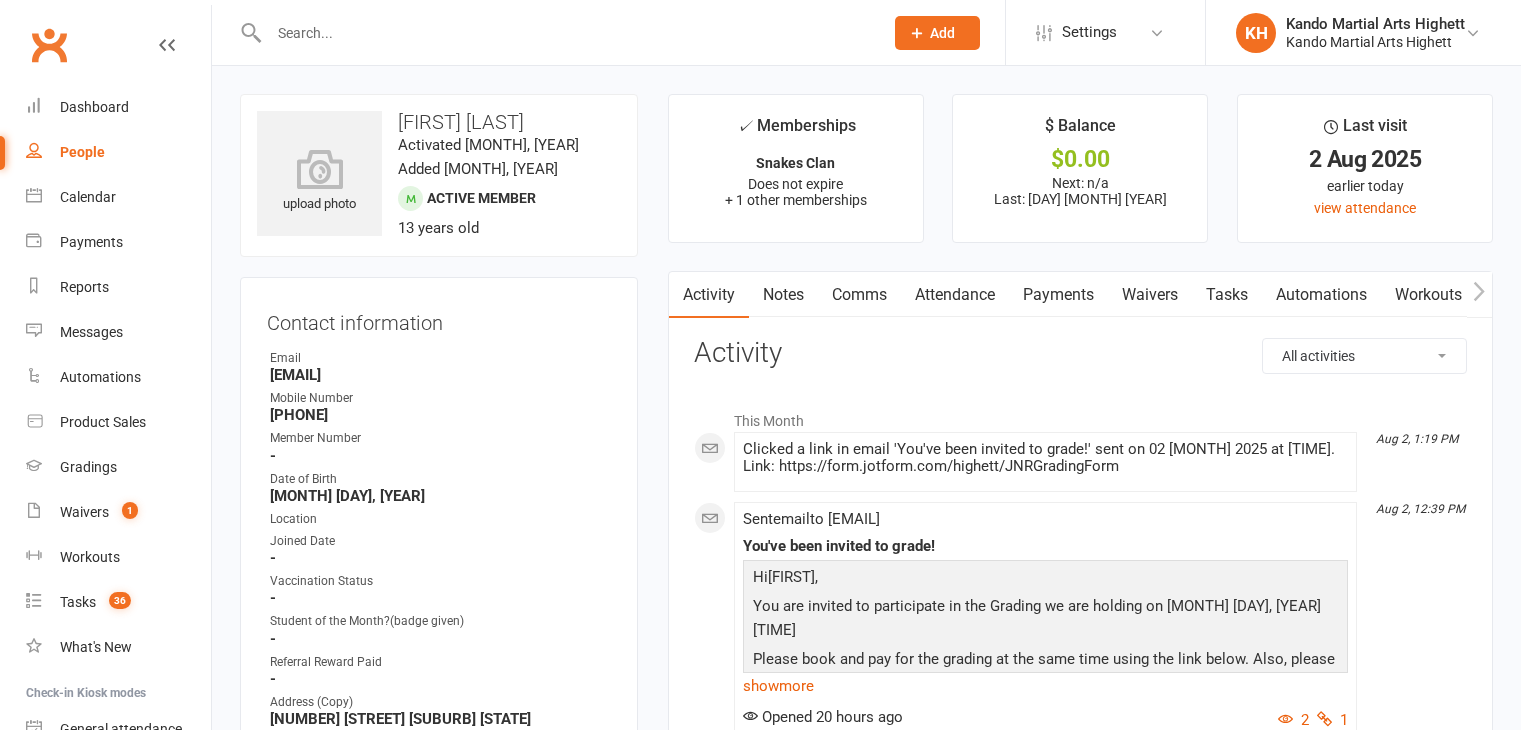 scroll, scrollTop: 0, scrollLeft: 0, axis: both 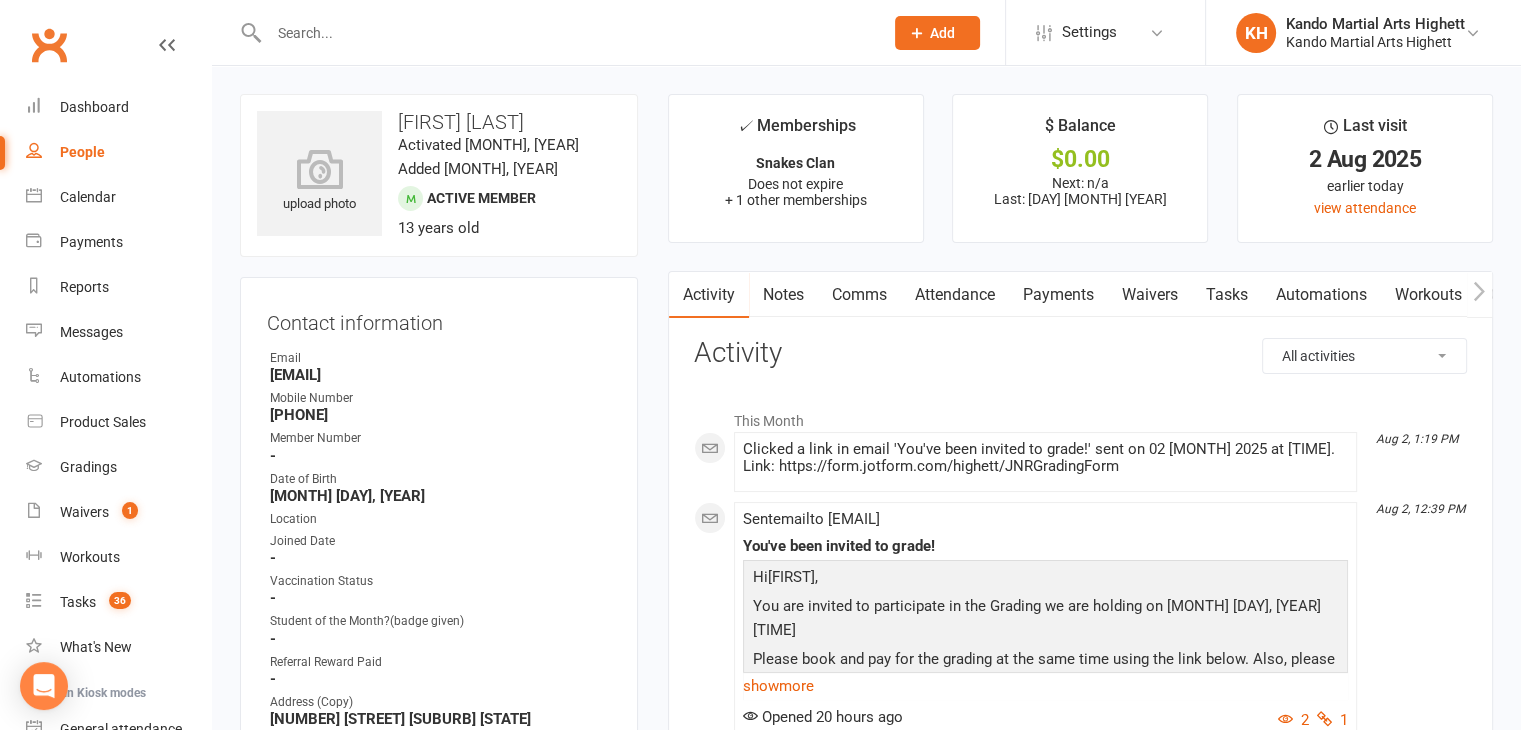 click at bounding box center [566, 33] 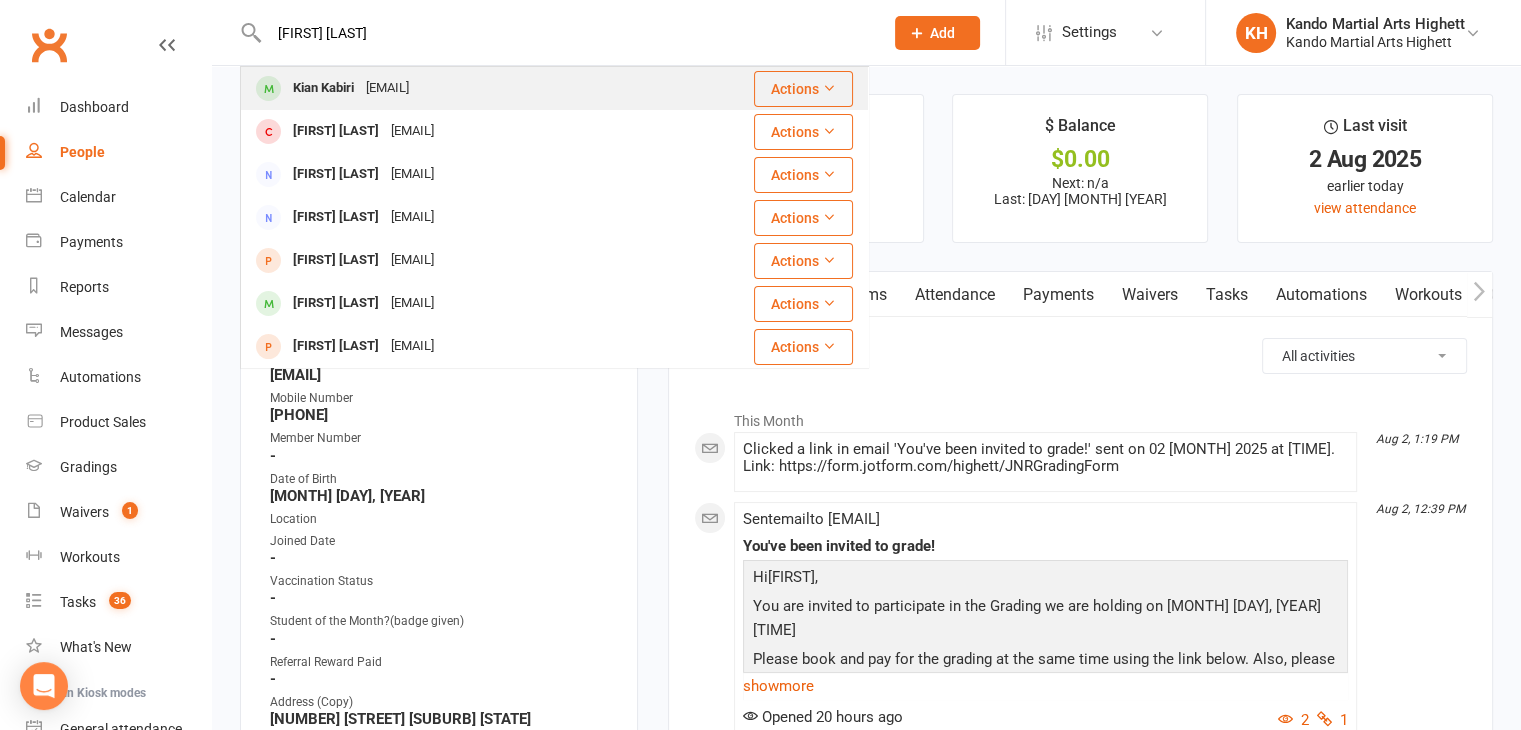 type on "kian kali" 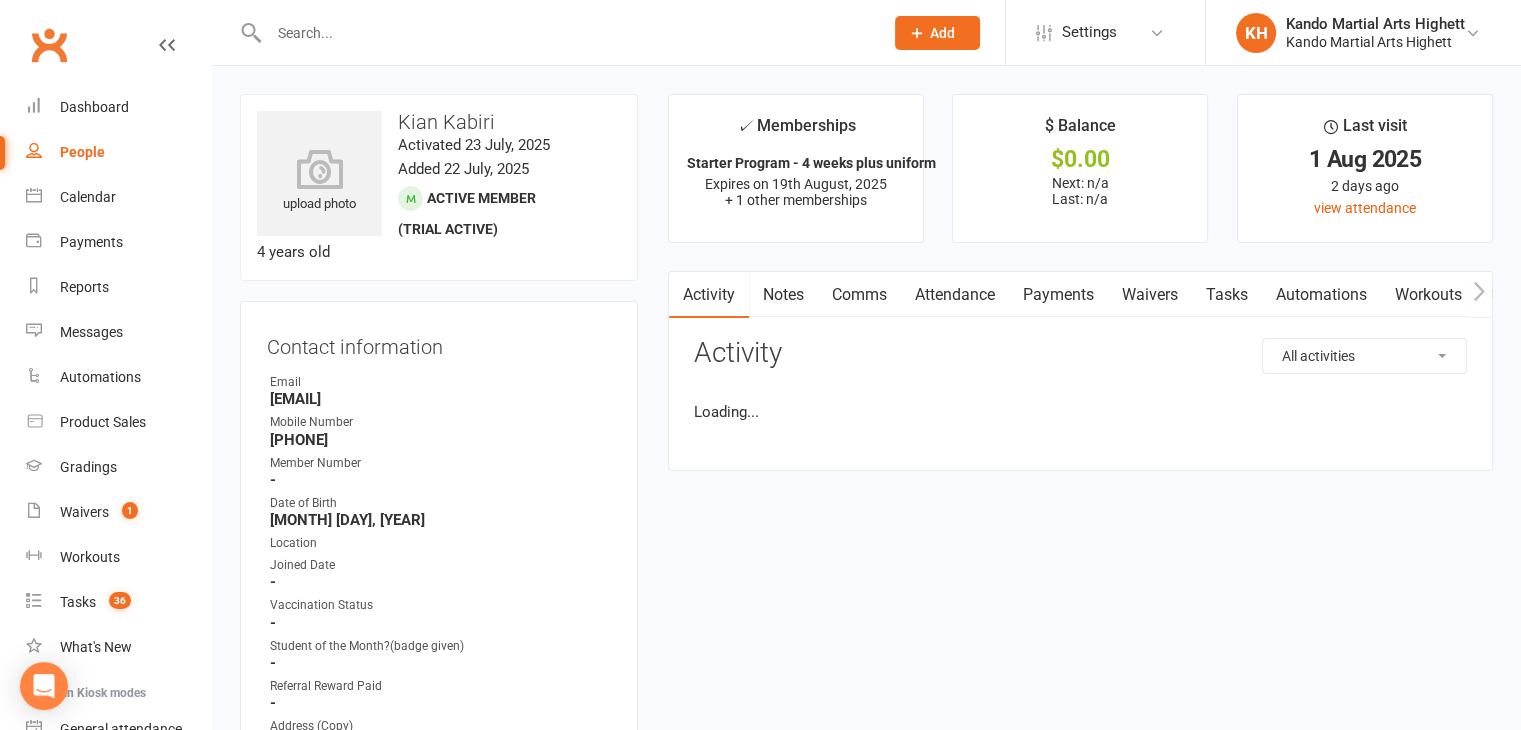 click on "Waivers" at bounding box center (1150, 295) 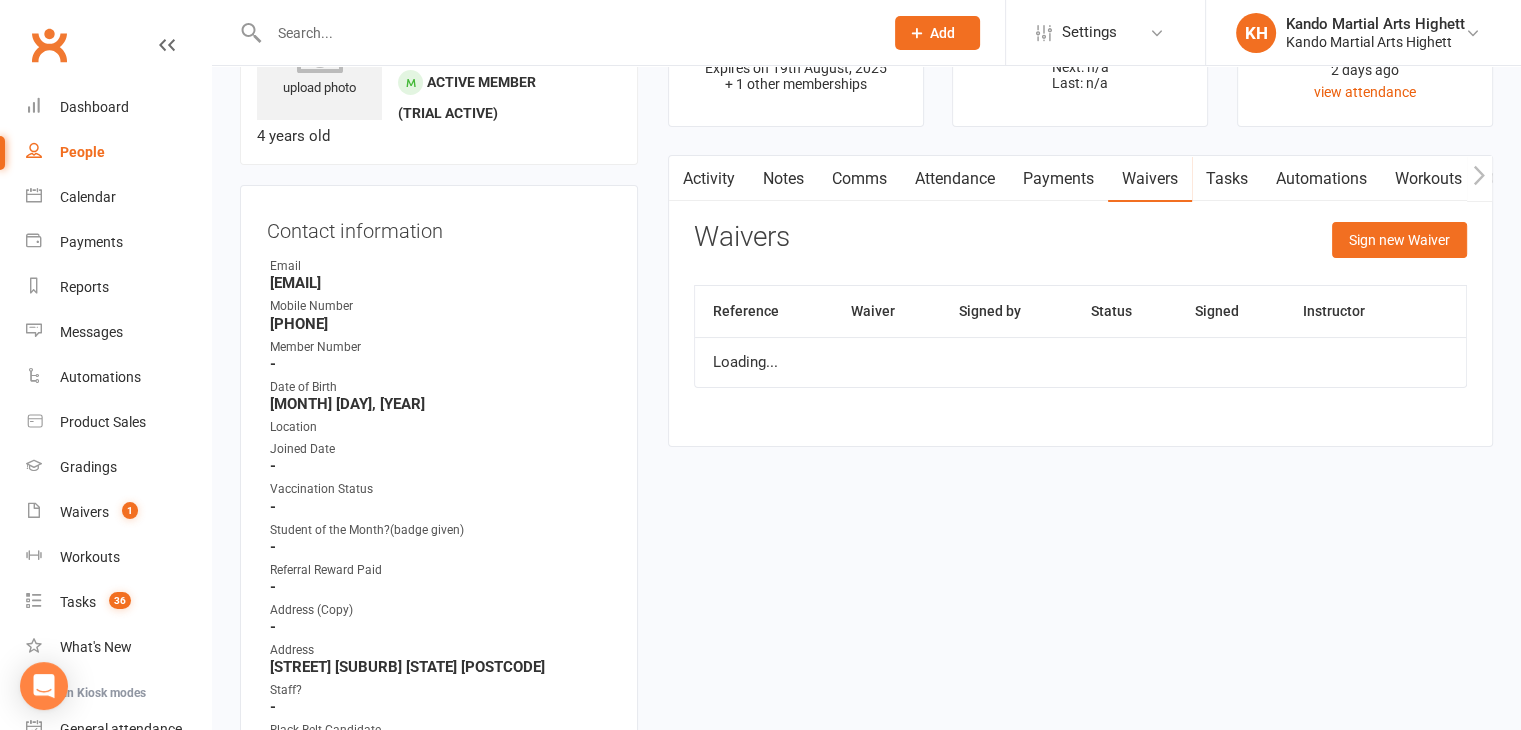 scroll, scrollTop: 0, scrollLeft: 0, axis: both 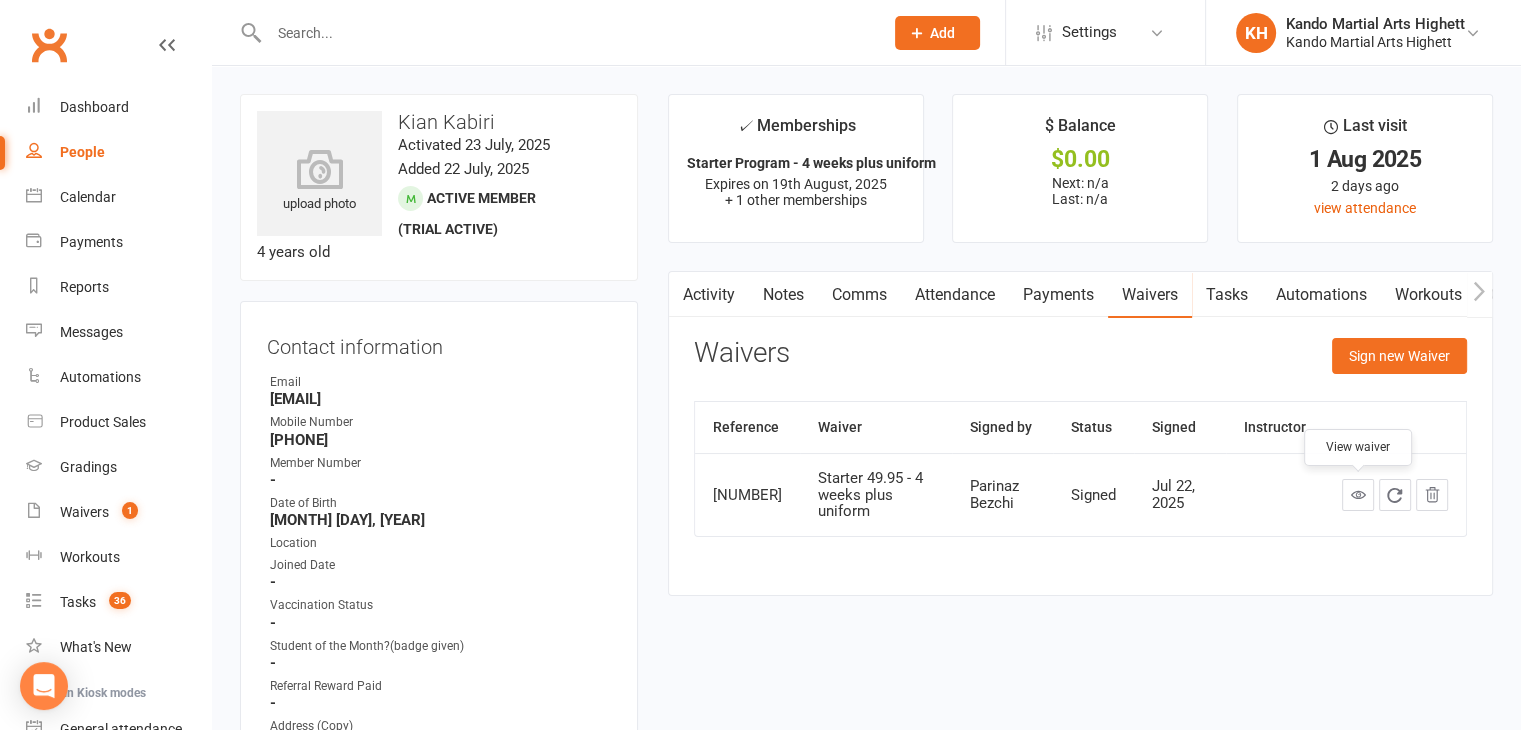 click at bounding box center [1357, 494] 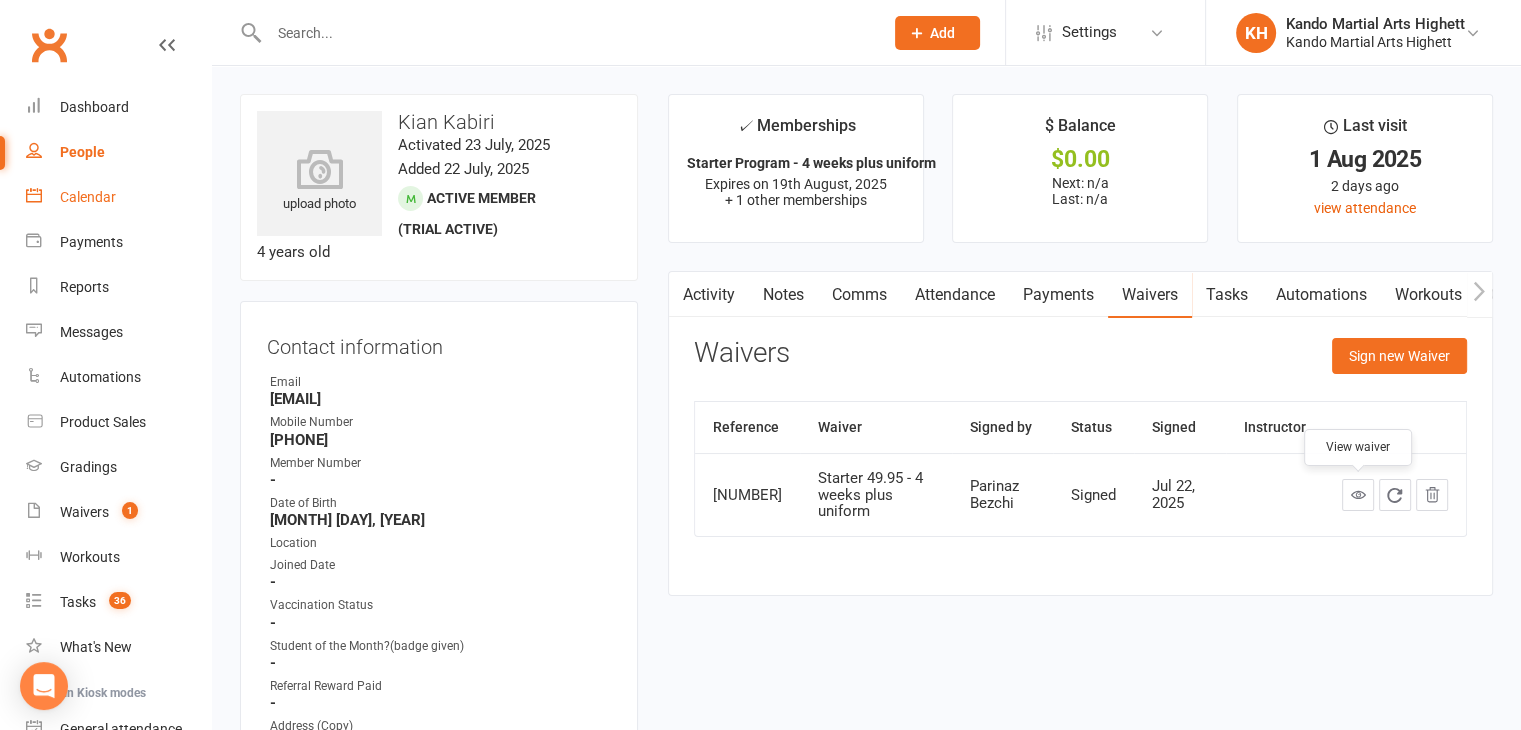 click on "Calendar" at bounding box center (118, 197) 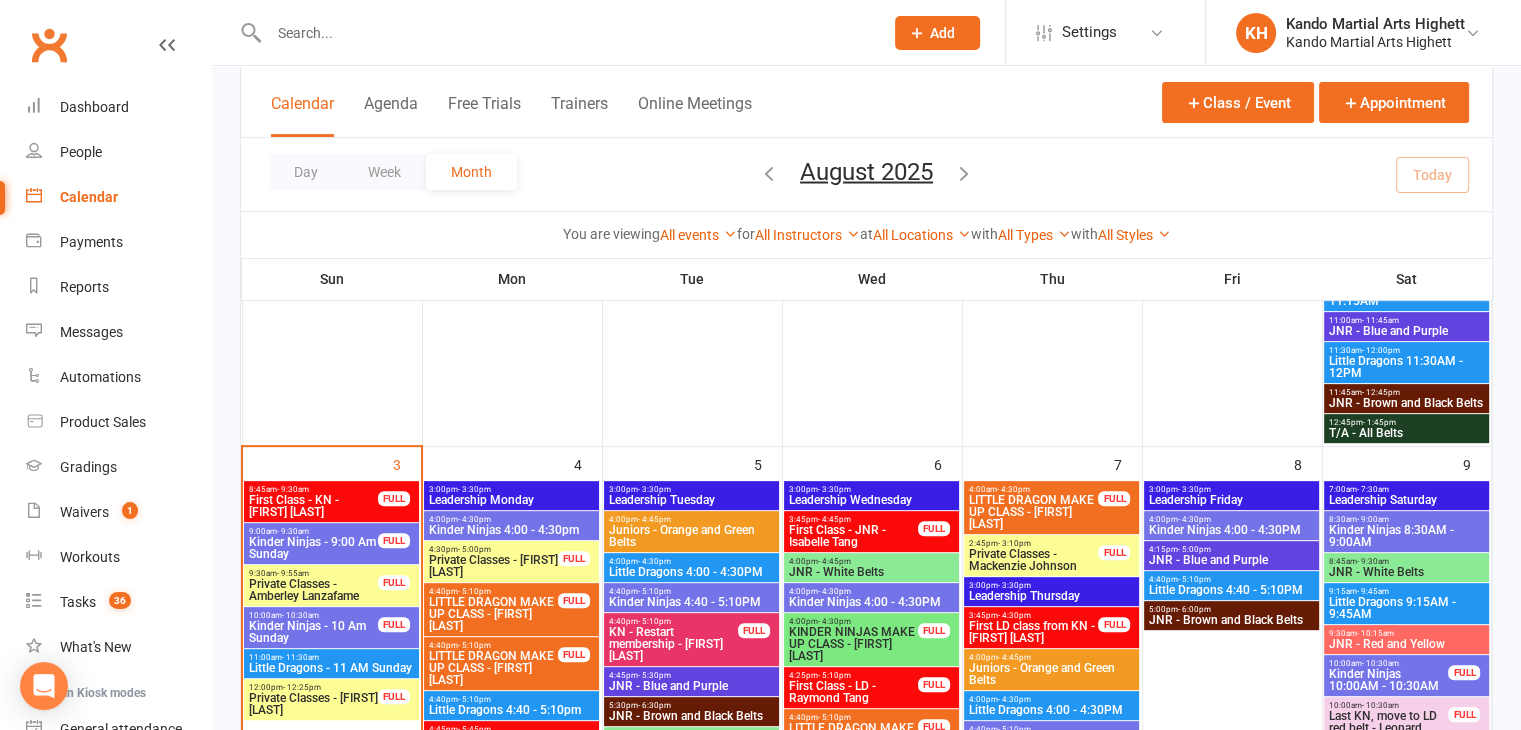 scroll, scrollTop: 680, scrollLeft: 0, axis: vertical 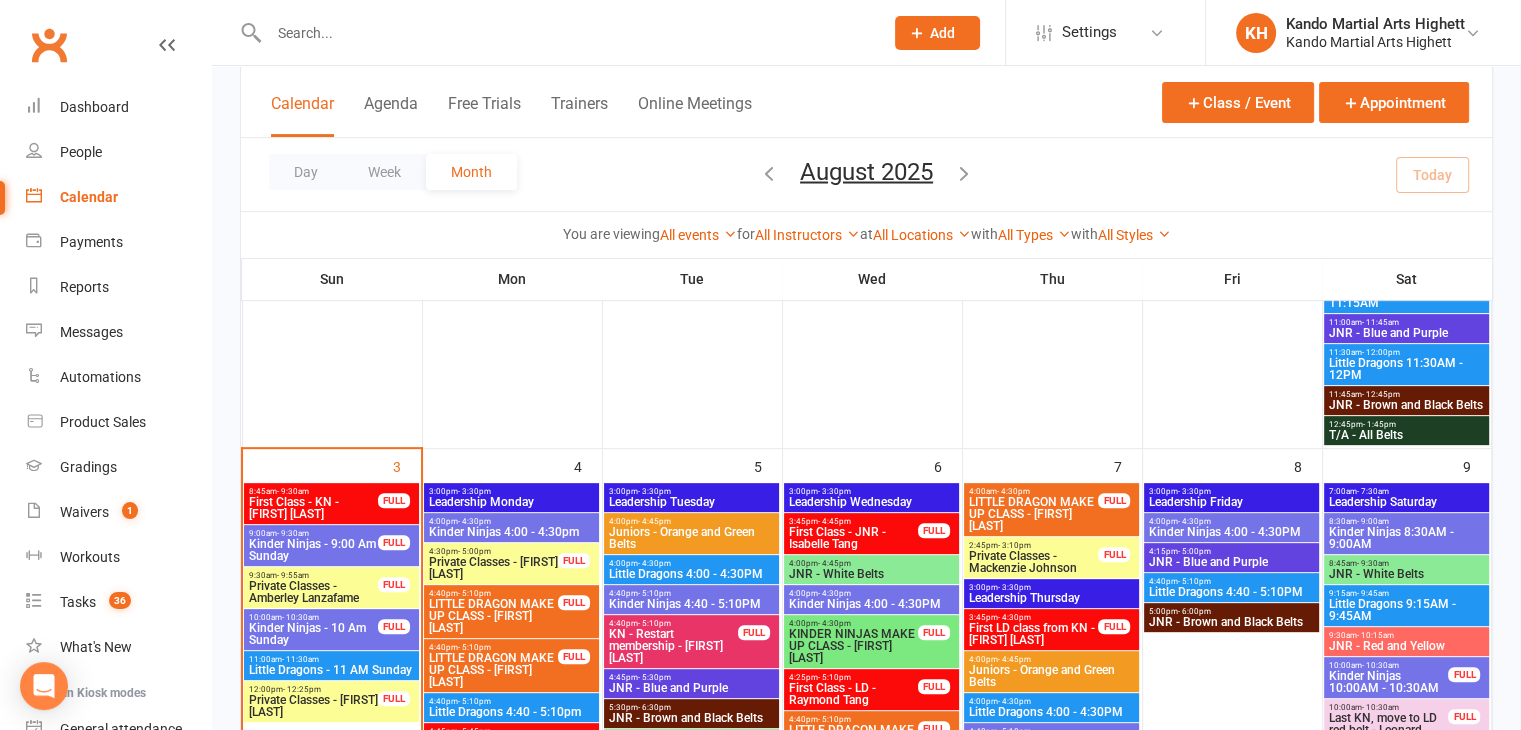click on "Private Classes - Amberley Lanzafame" at bounding box center [313, 592] 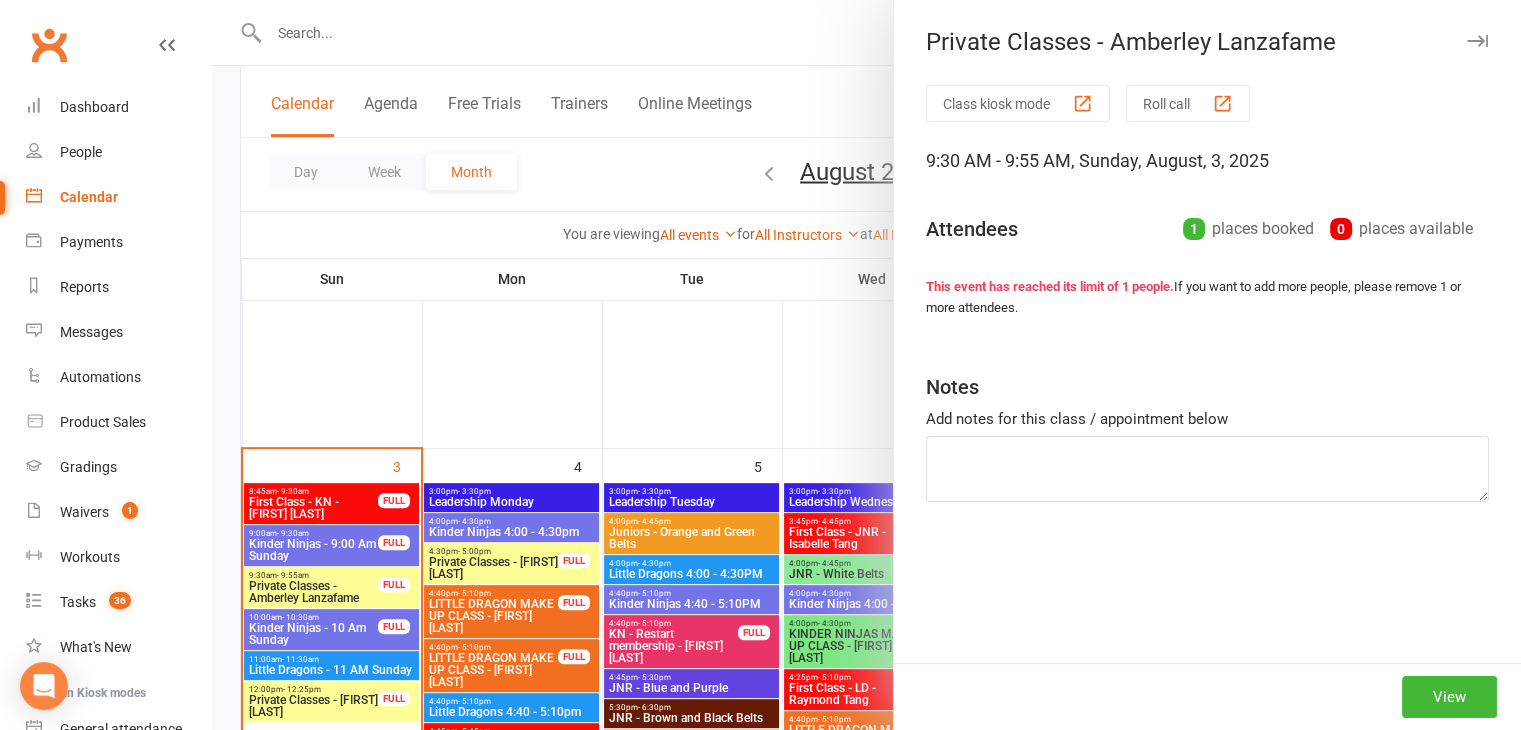 click at bounding box center (866, 365) 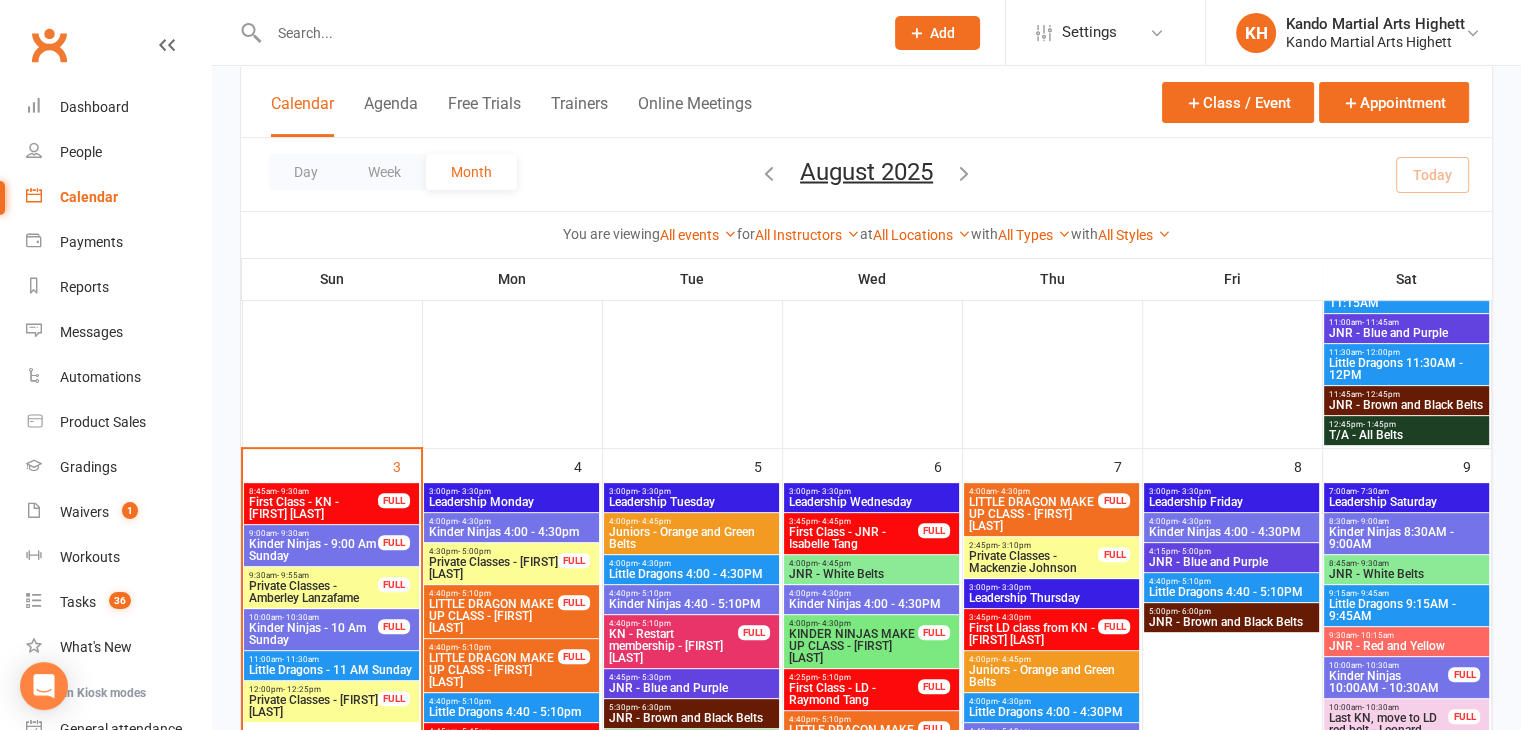 scroll, scrollTop: 780, scrollLeft: 0, axis: vertical 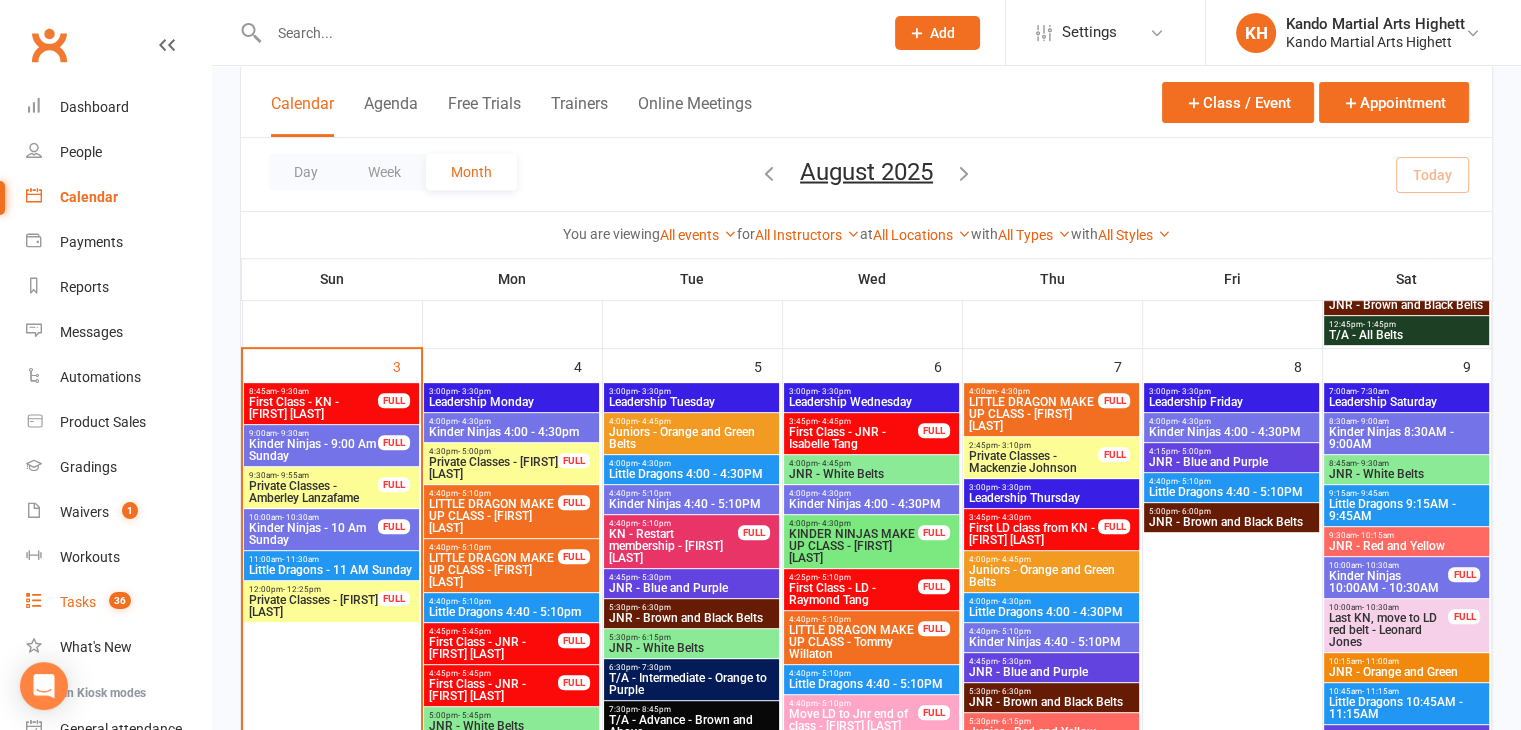 click on "Tasks   36" at bounding box center [118, 602] 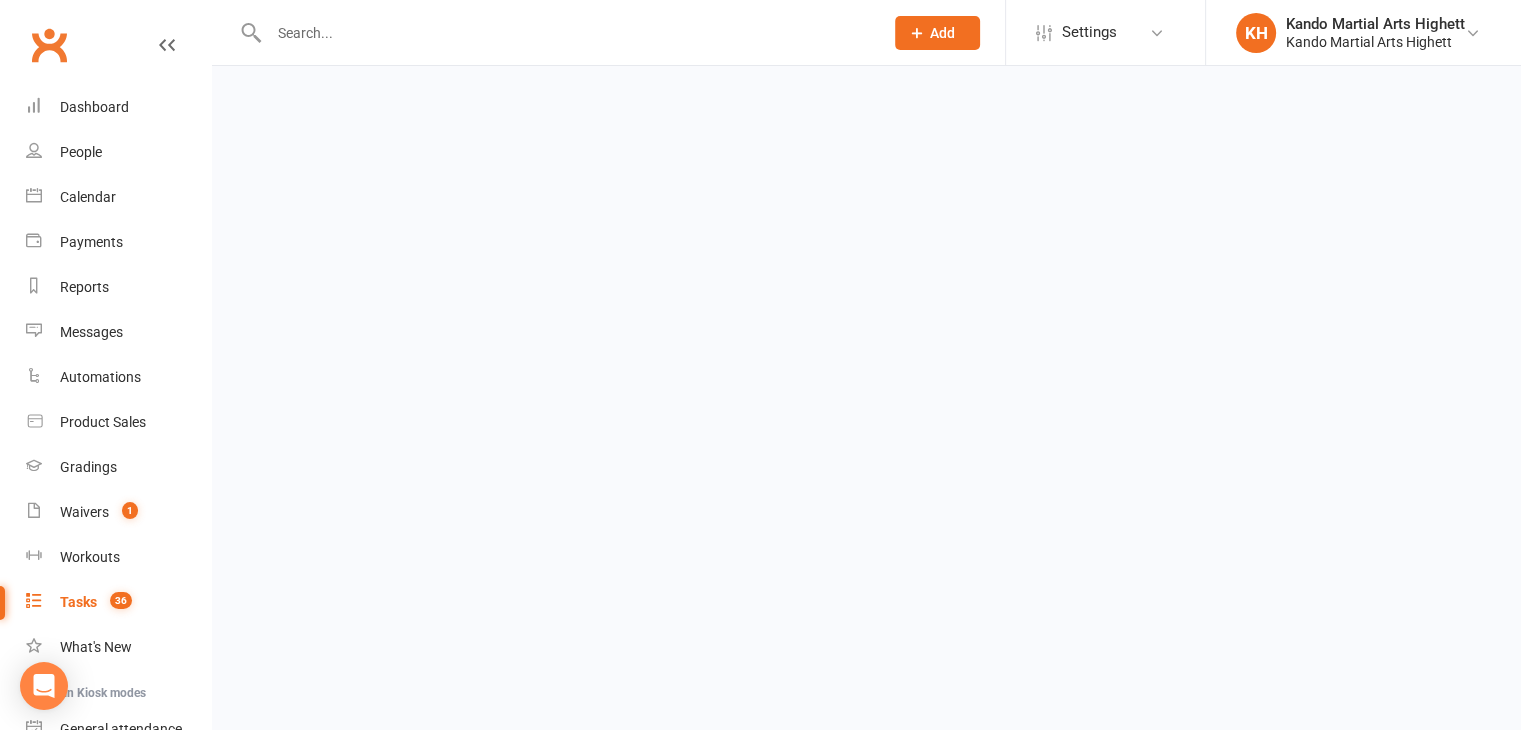 scroll, scrollTop: 0, scrollLeft: 0, axis: both 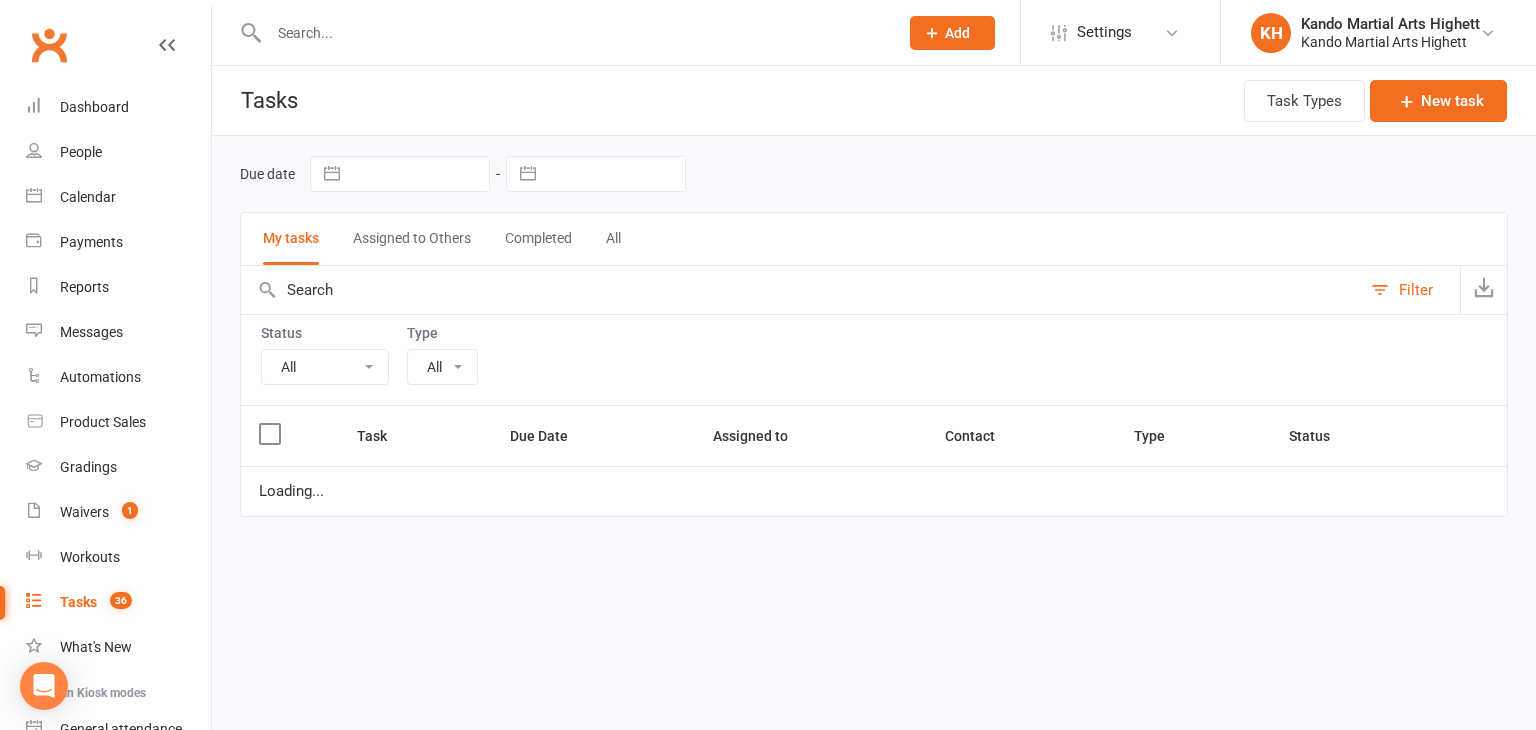select on "23096" 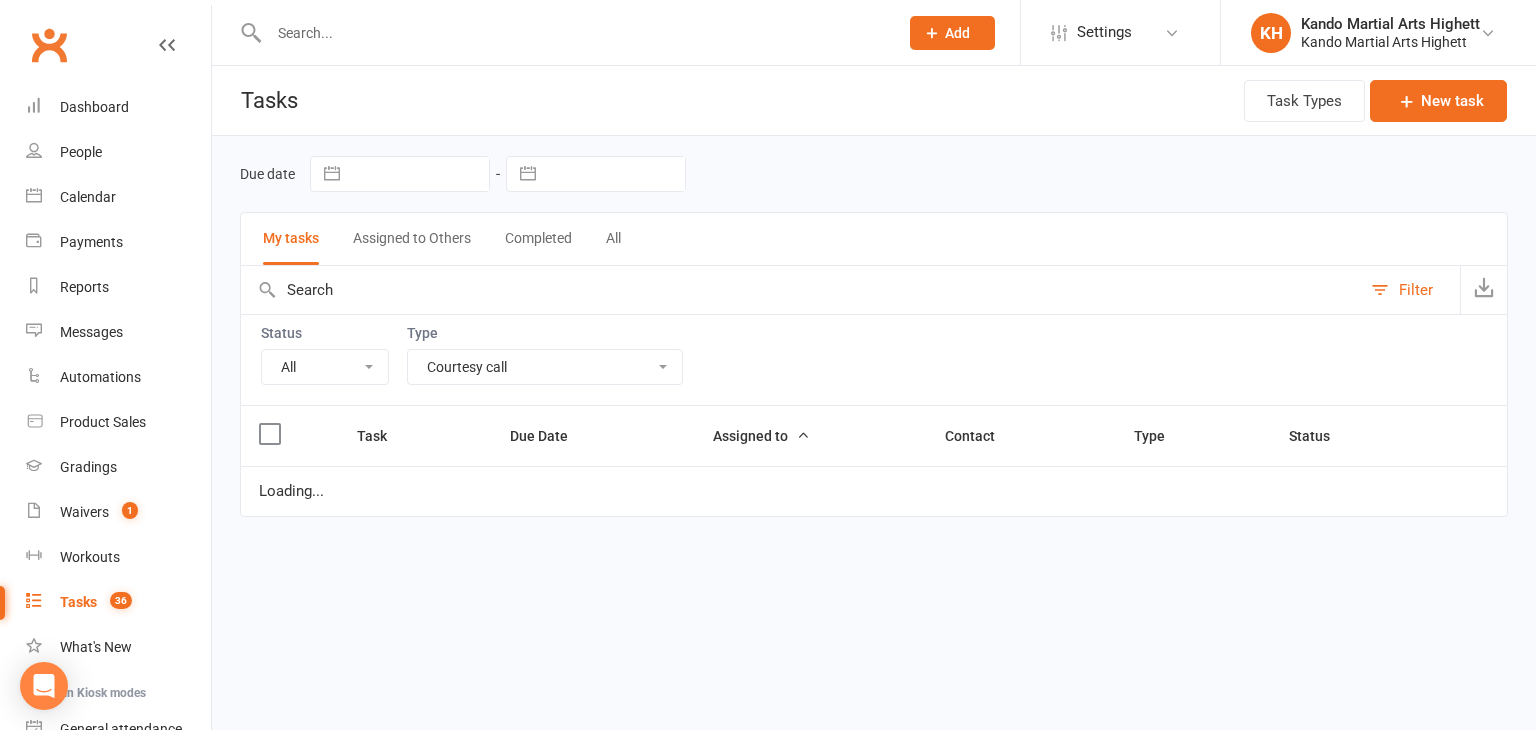 click on "All Admin Cancellation Class transfer Courtesy call Create welcome card E-mail Enquiry External In-class related Joining pack Ld/kn certificate and belt Leadership Membership related Phone call Staff communication Stock Suspension Waiting list - friday kn Waiting list - friday ld Waiting list - monday kn Waiting list - monday ld Waiting list - saturday 10:45 ld Waiting list - saturday 10am kn Waiting list - saturday 11:30am ld Waiting list - saturday 8:30 kn Waiting list - saturday 9:15 am ld Waiting list - sunday kn 10am Waiting list - thursday kn Waiting list - thursday ld Waiting list - tuesday kn Waiting list - tuesday ld Waiting list - wednesday kn Waiting list - wednesday ld Waitlist - sunday kn Waitlist - sunday ld Waiver approved - not contacted Waiver approved - waiting response" at bounding box center [545, 367] 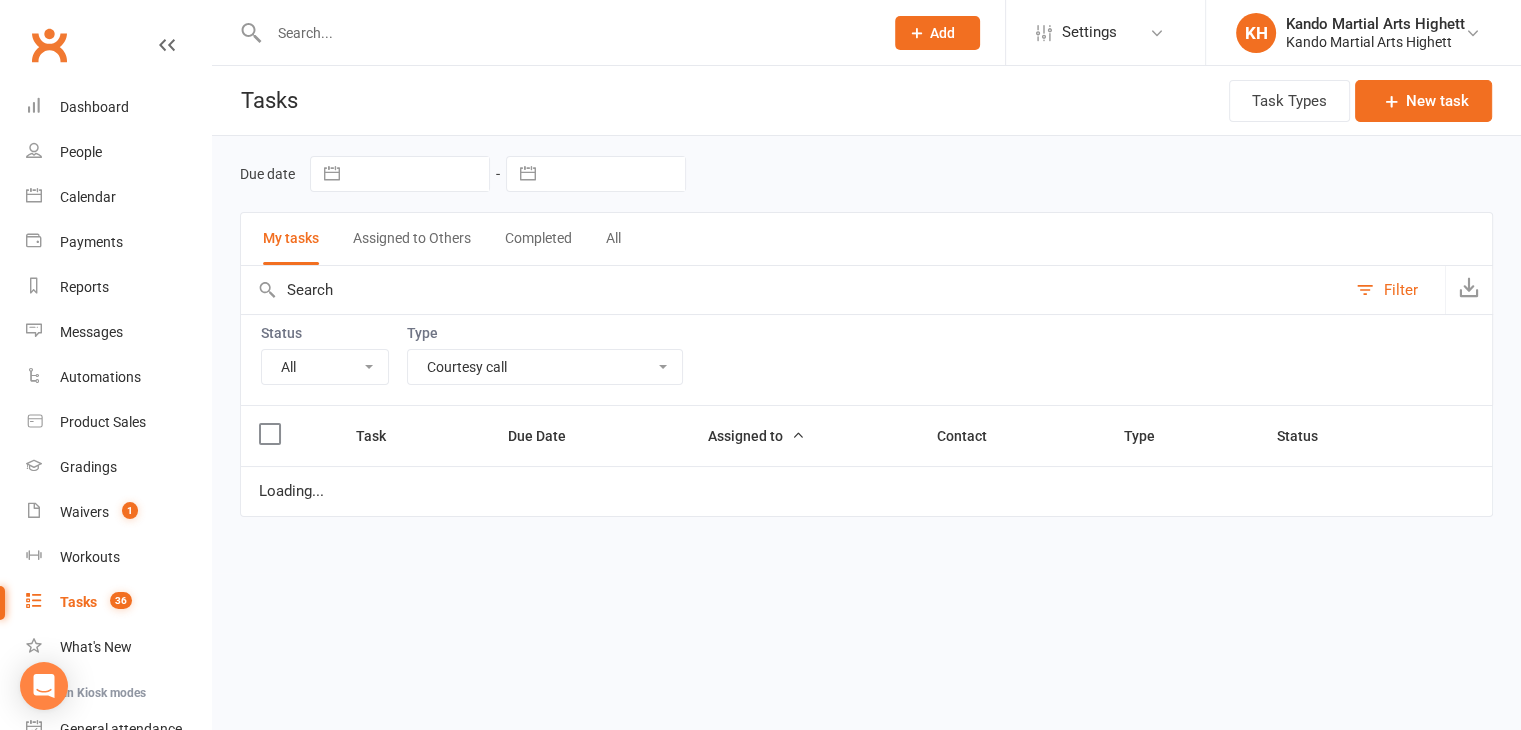 select on "finished" 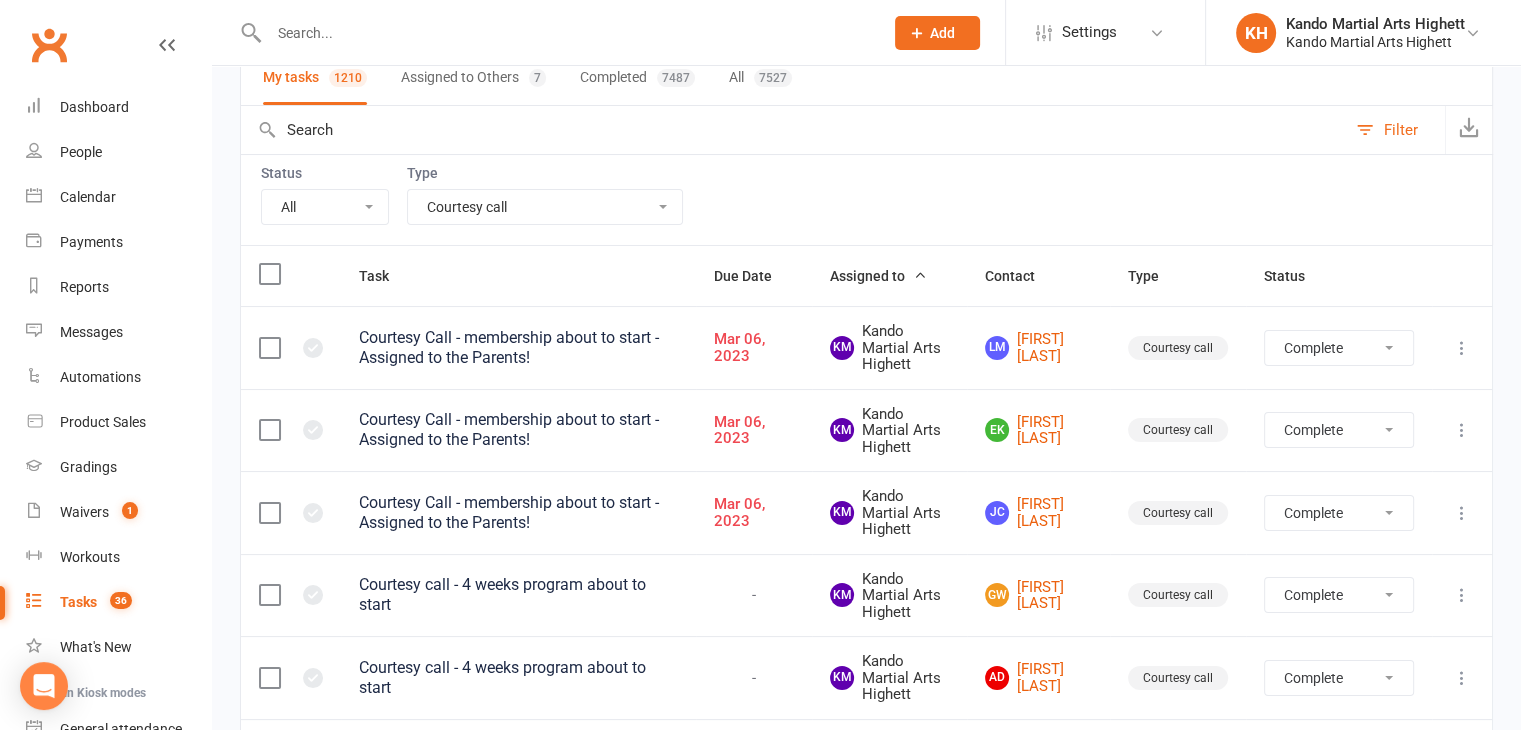 scroll, scrollTop: 0, scrollLeft: 0, axis: both 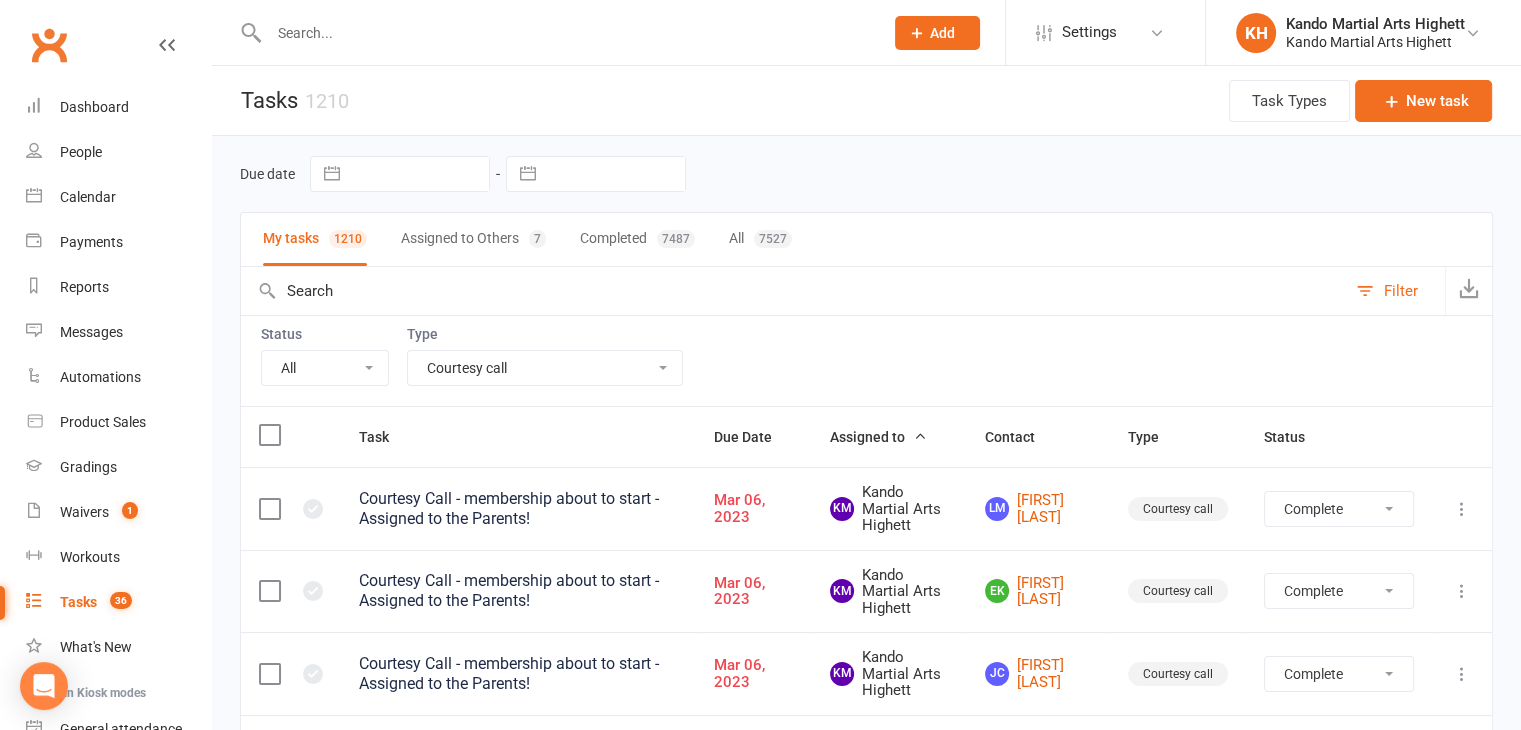click on "Status All Incomplete Not Started In Progress Waiting Complete Type All Admin Cancellation Class transfer Courtesy call Create welcome card E-mail Enquiry External In-class related Joining pack Ld/kn certificate and belt Leadership Membership related Phone call Staff communication Stock Suspension Waiting list - friday kn Waiting list - friday ld Waiting list - monday kn Waiting list - monday ld Waiting list - saturday 10:45 ld Waiting list - saturday 10am kn Waiting list - saturday 11:30am ld Waiting list - saturday 8:30 kn Waiting list - saturday 9:15 am ld Waiting list - sunday kn 10am Waiting list - thursday kn Waiting list - thursday ld Waiting list - tuesday kn Waiting list - tuesday ld Waiting list - wednesday kn Waiting list - wednesday ld Waitlist - sunday kn Waitlist - sunday ld Waiver approved - not contacted Waiver approved - waiting response" at bounding box center (866, 360) 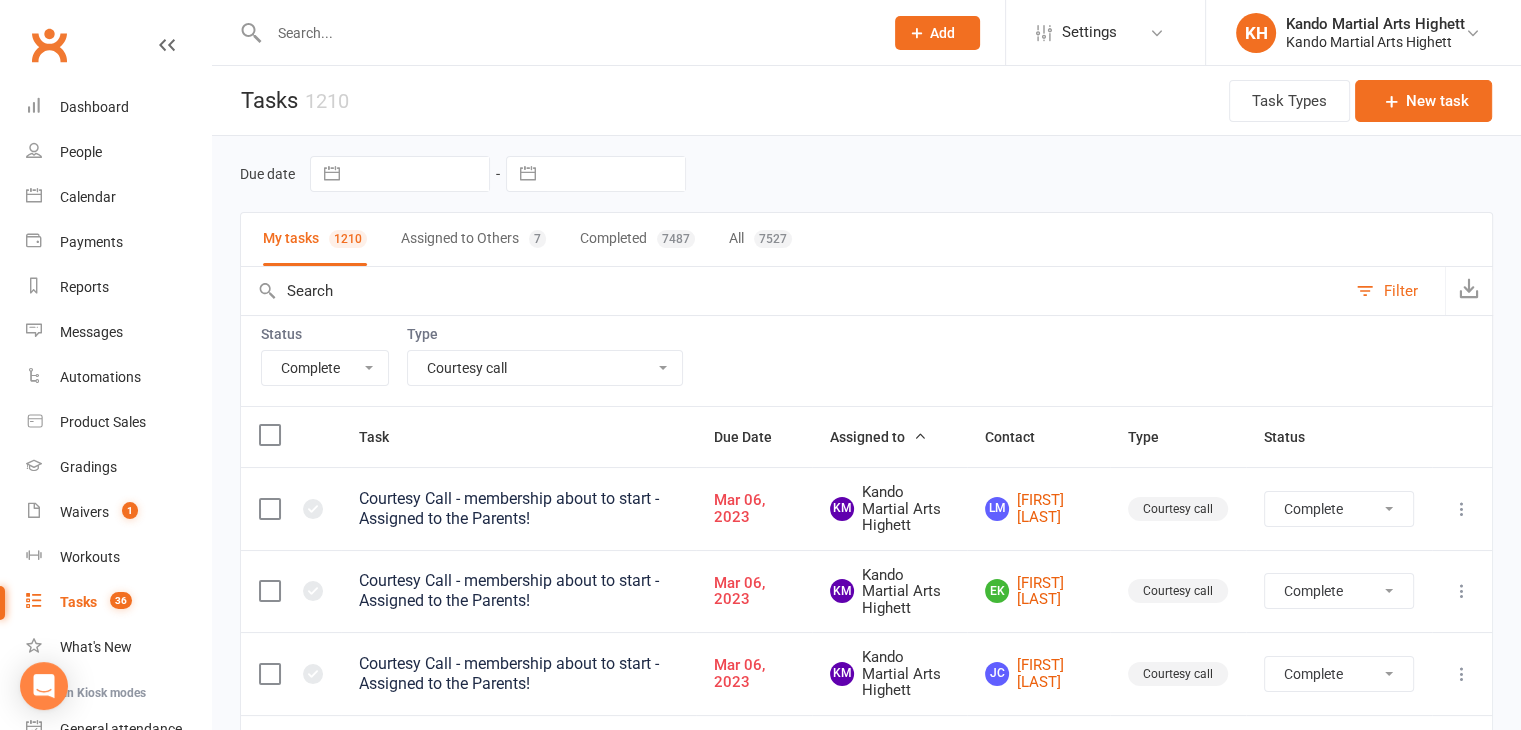 click on "All Incomplete Not Started In Progress Waiting Complete" at bounding box center (325, 368) 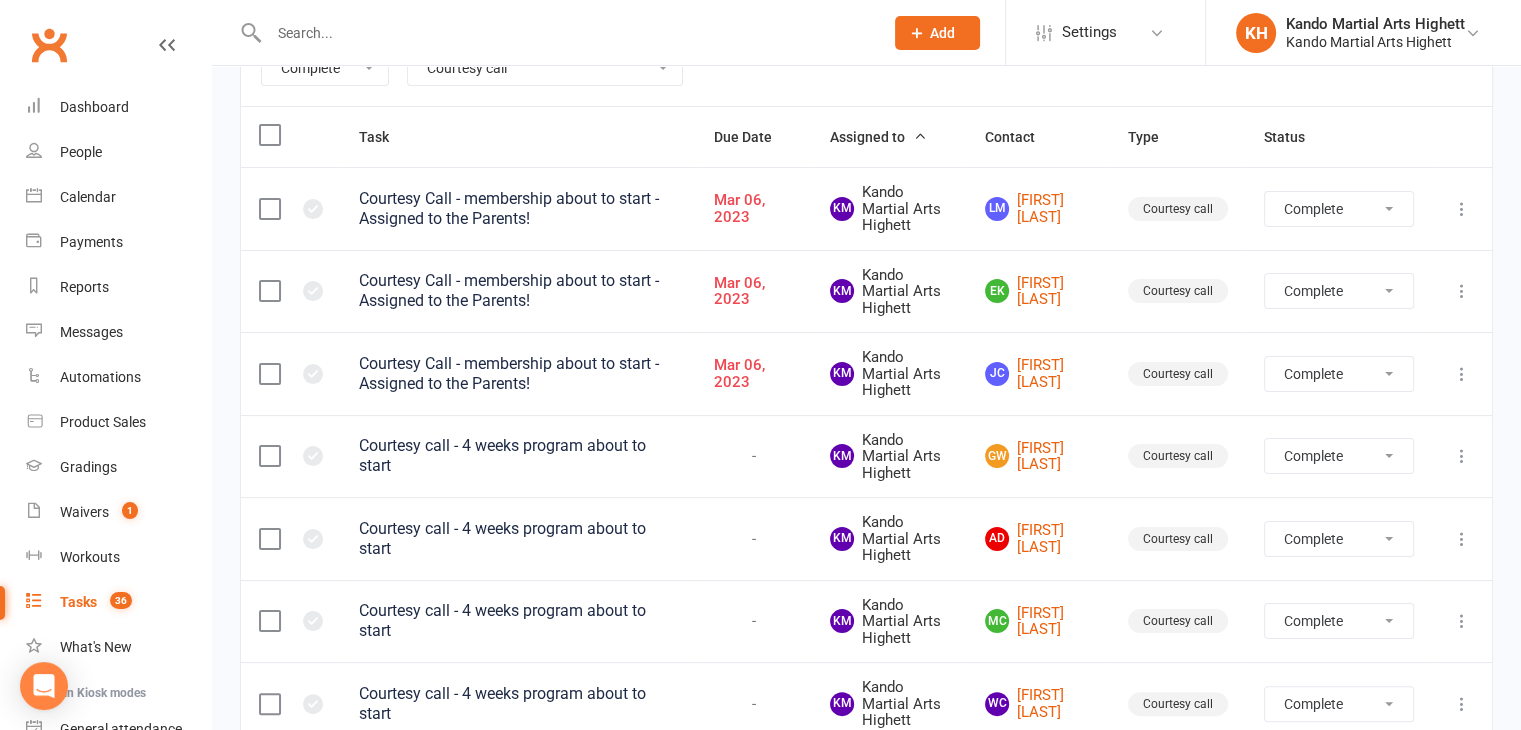 scroll, scrollTop: 0, scrollLeft: 0, axis: both 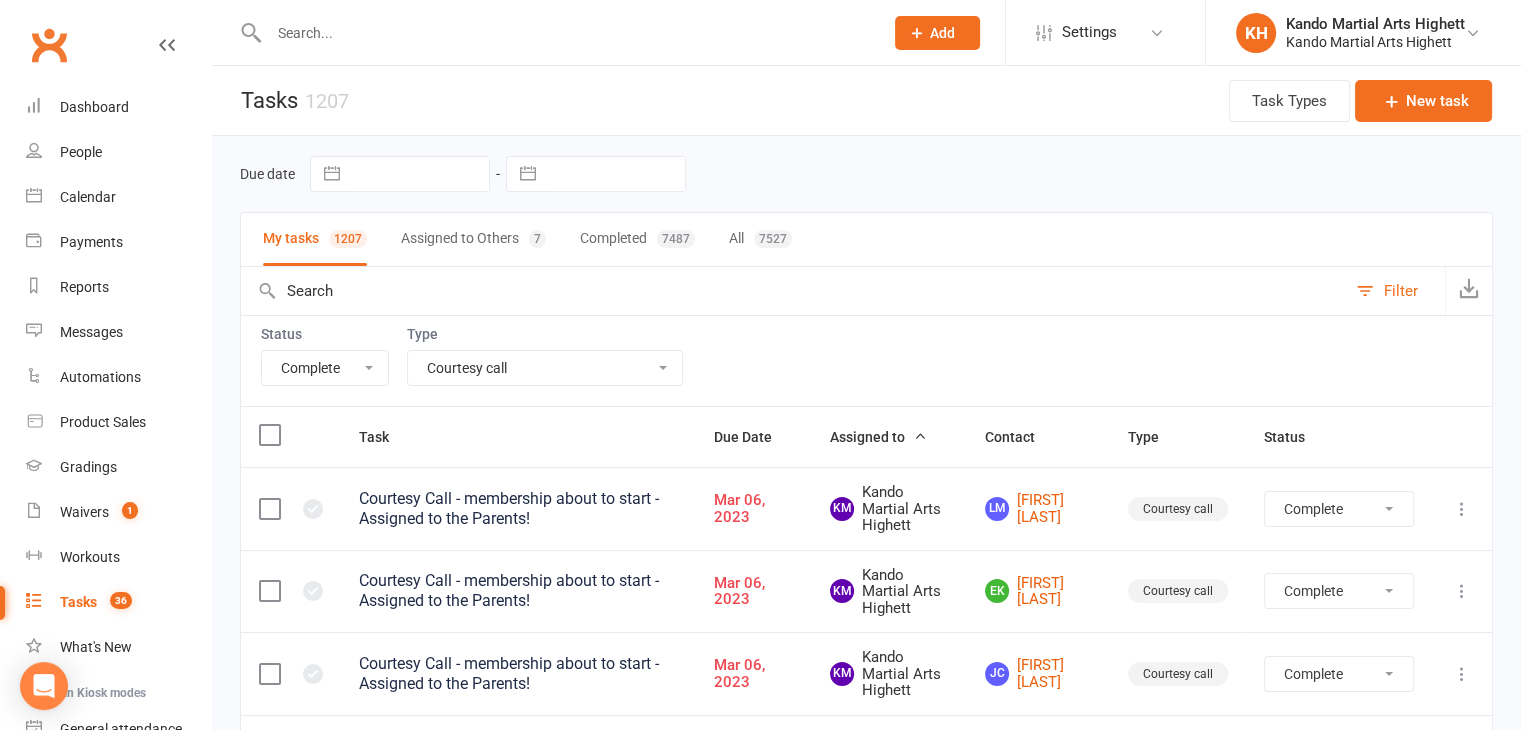 click on "All Incomplete Not Started In Progress Waiting Complete" at bounding box center [325, 368] 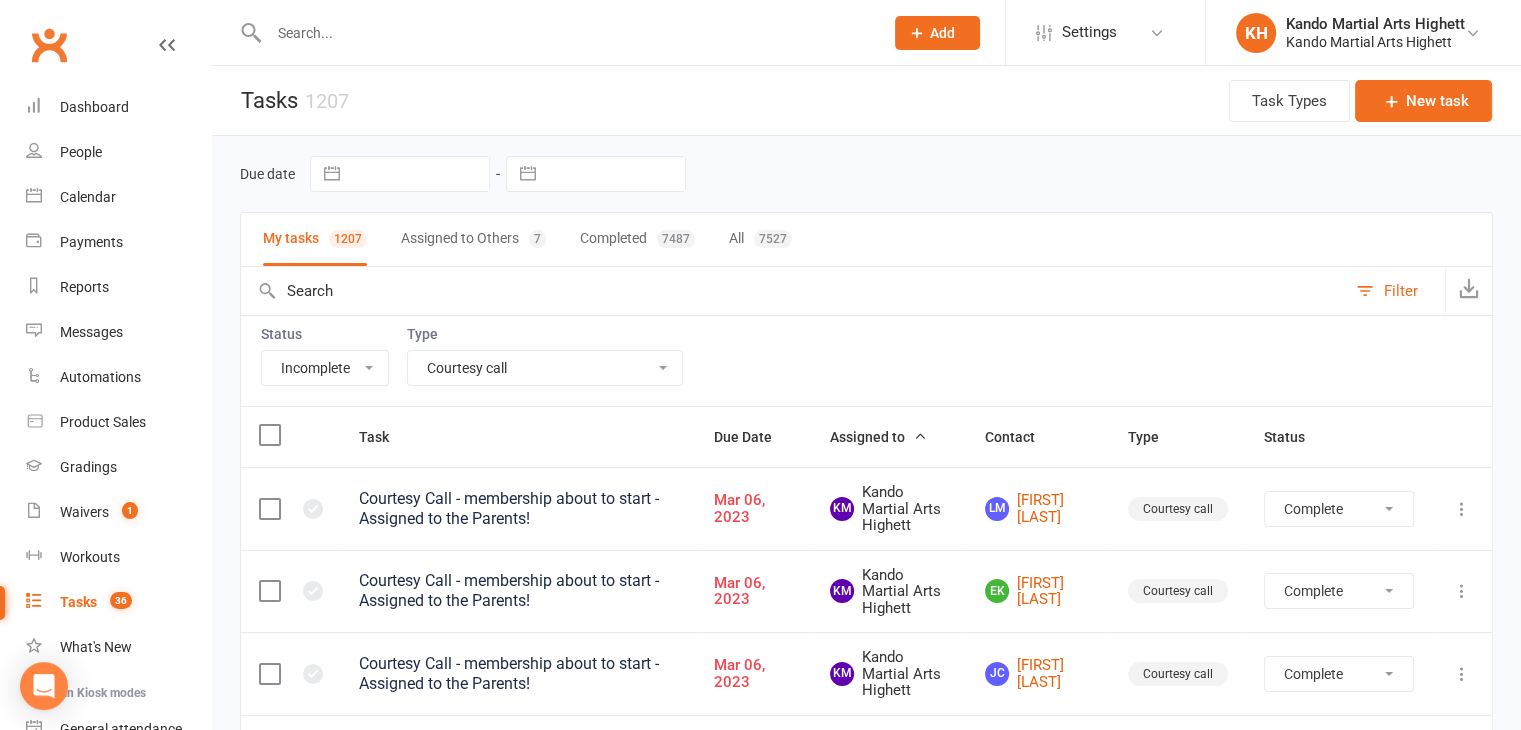 click on "All Incomplete Not Started In Progress Waiting Complete" at bounding box center [325, 368] 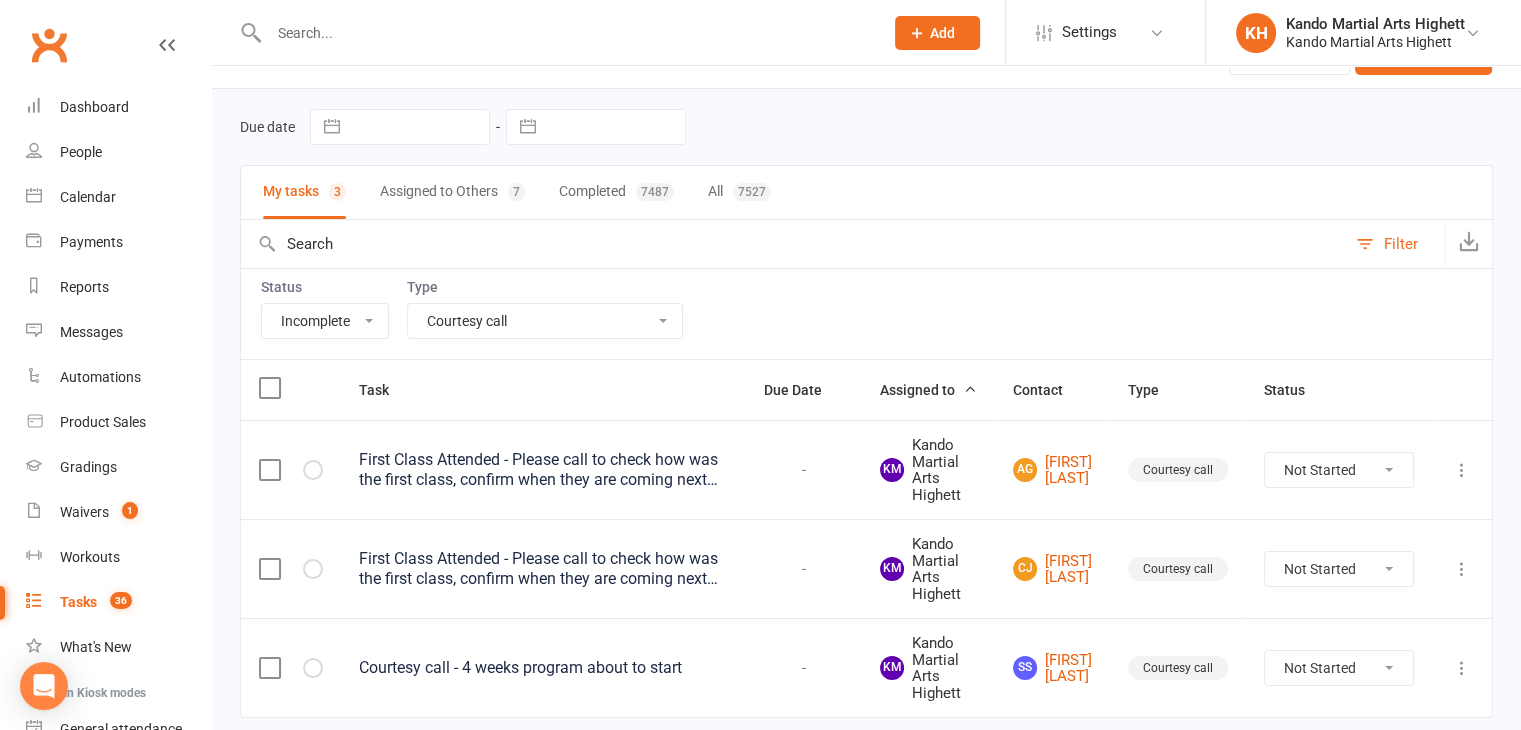 scroll, scrollTop: 118, scrollLeft: 0, axis: vertical 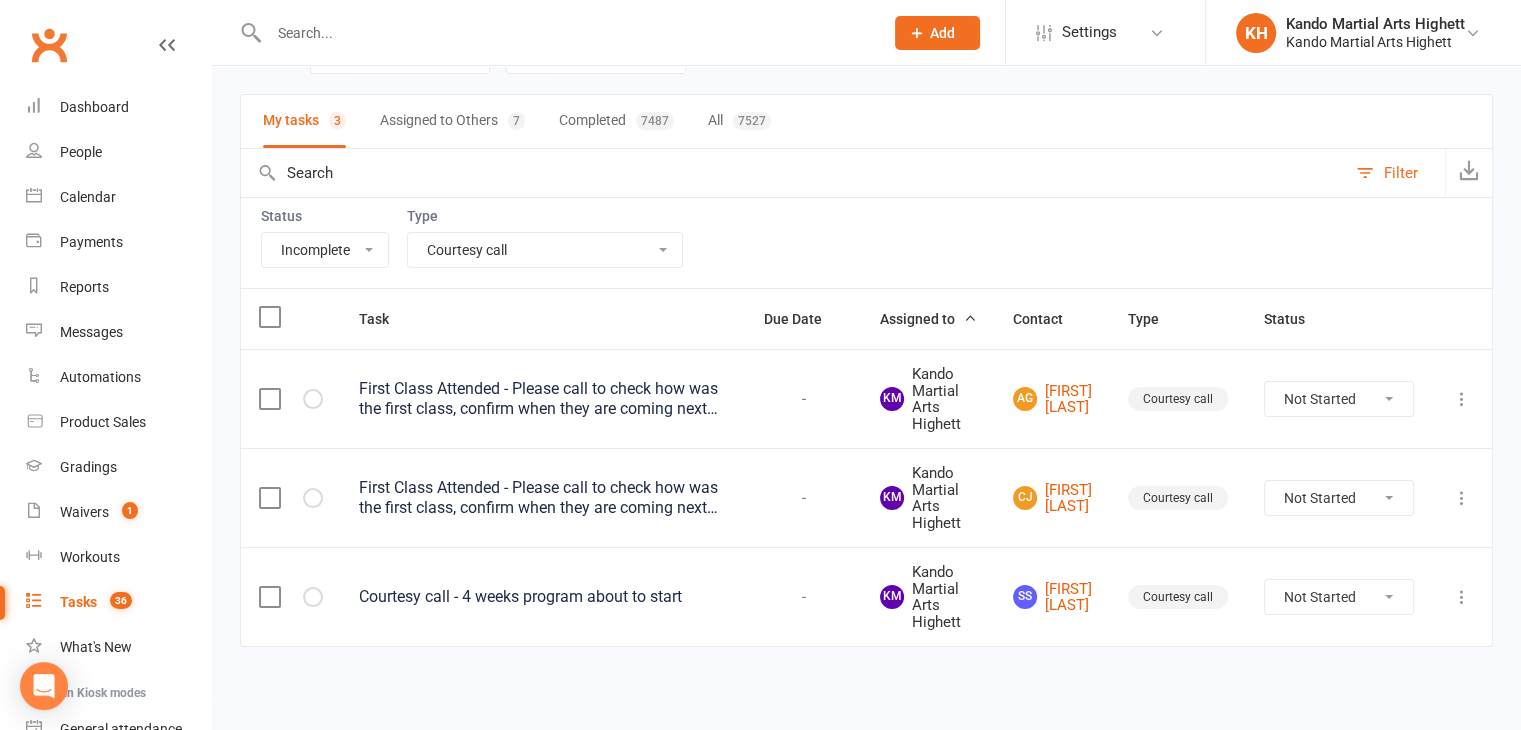 click at bounding box center [566, 33] 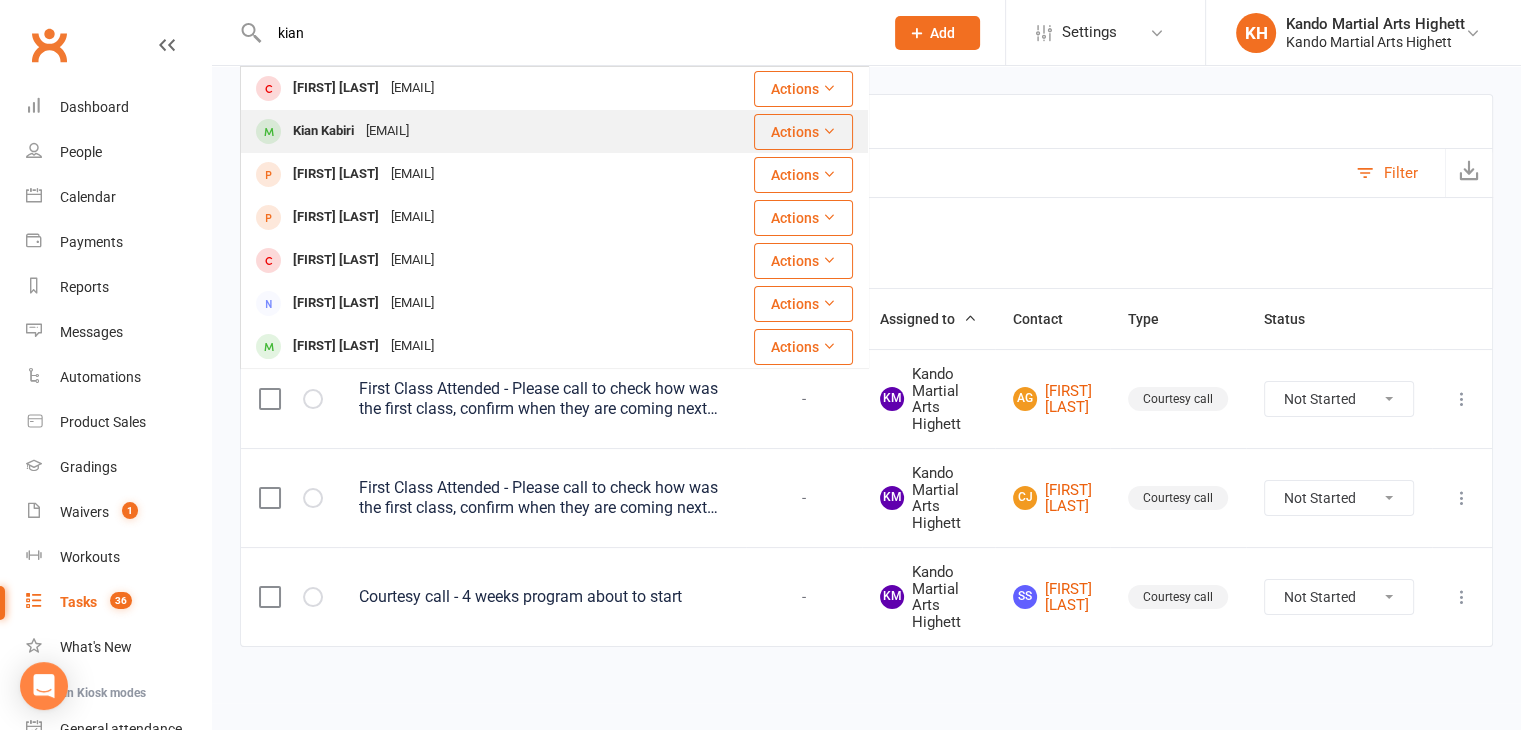 type on "kian" 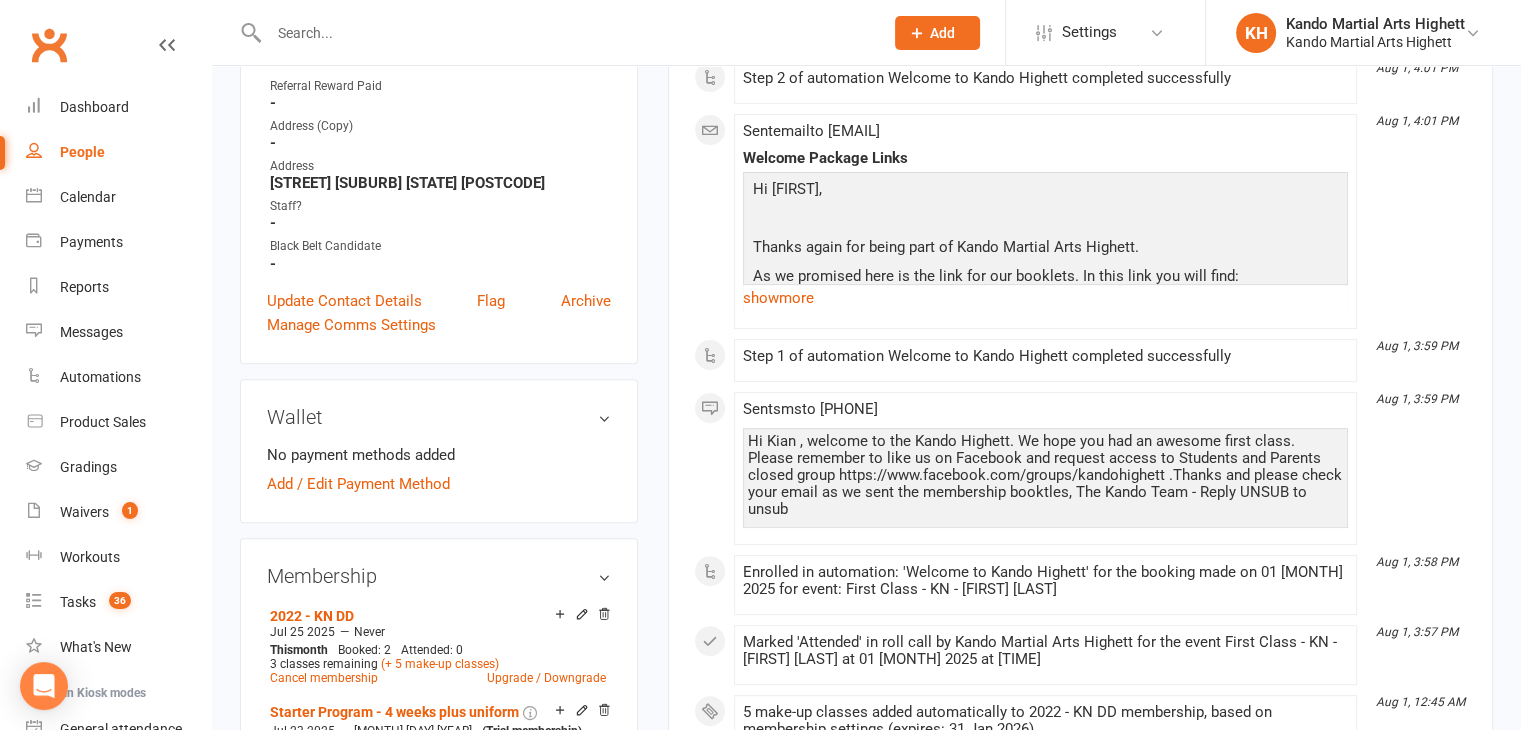 scroll, scrollTop: 1200, scrollLeft: 0, axis: vertical 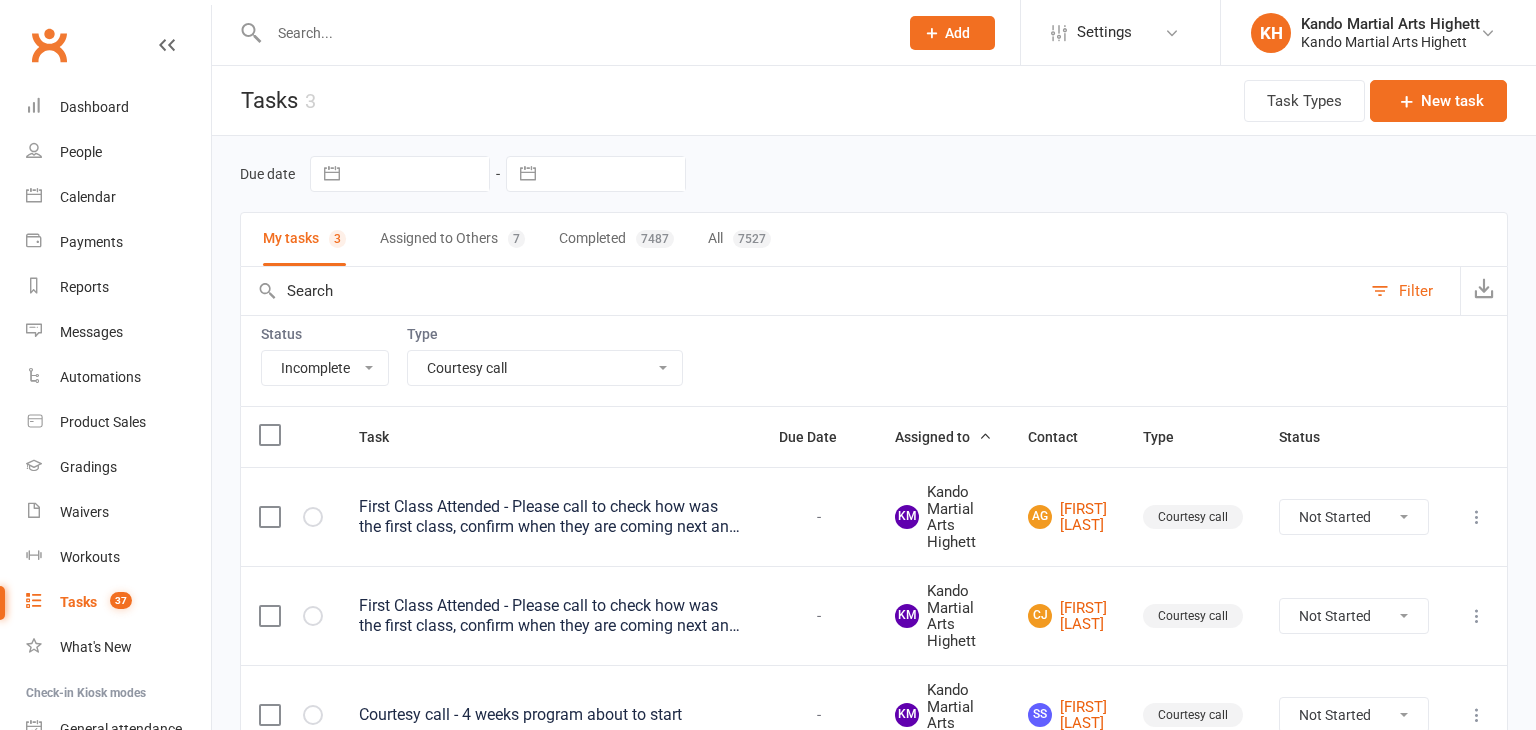 select on "incomplete" 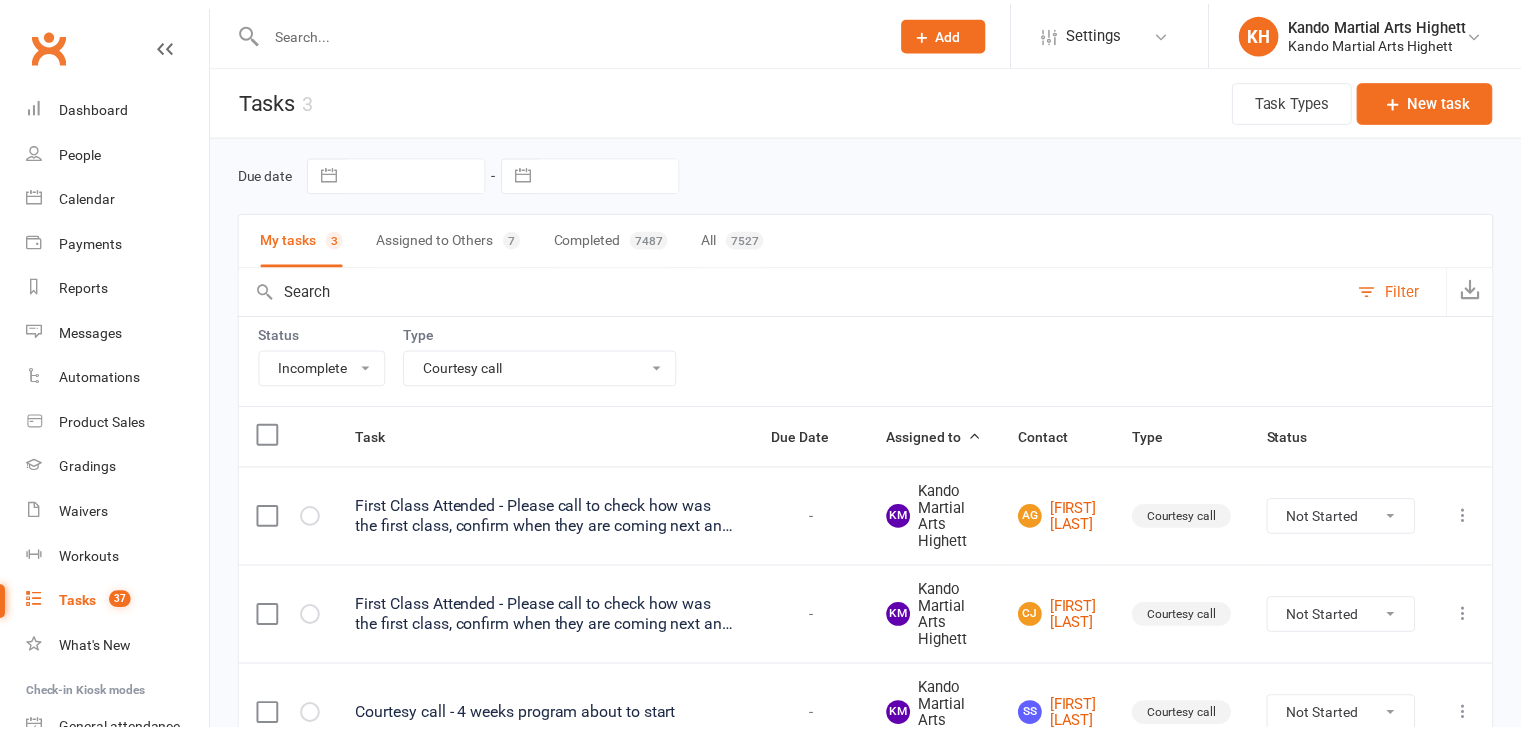 scroll, scrollTop: 118, scrollLeft: 0, axis: vertical 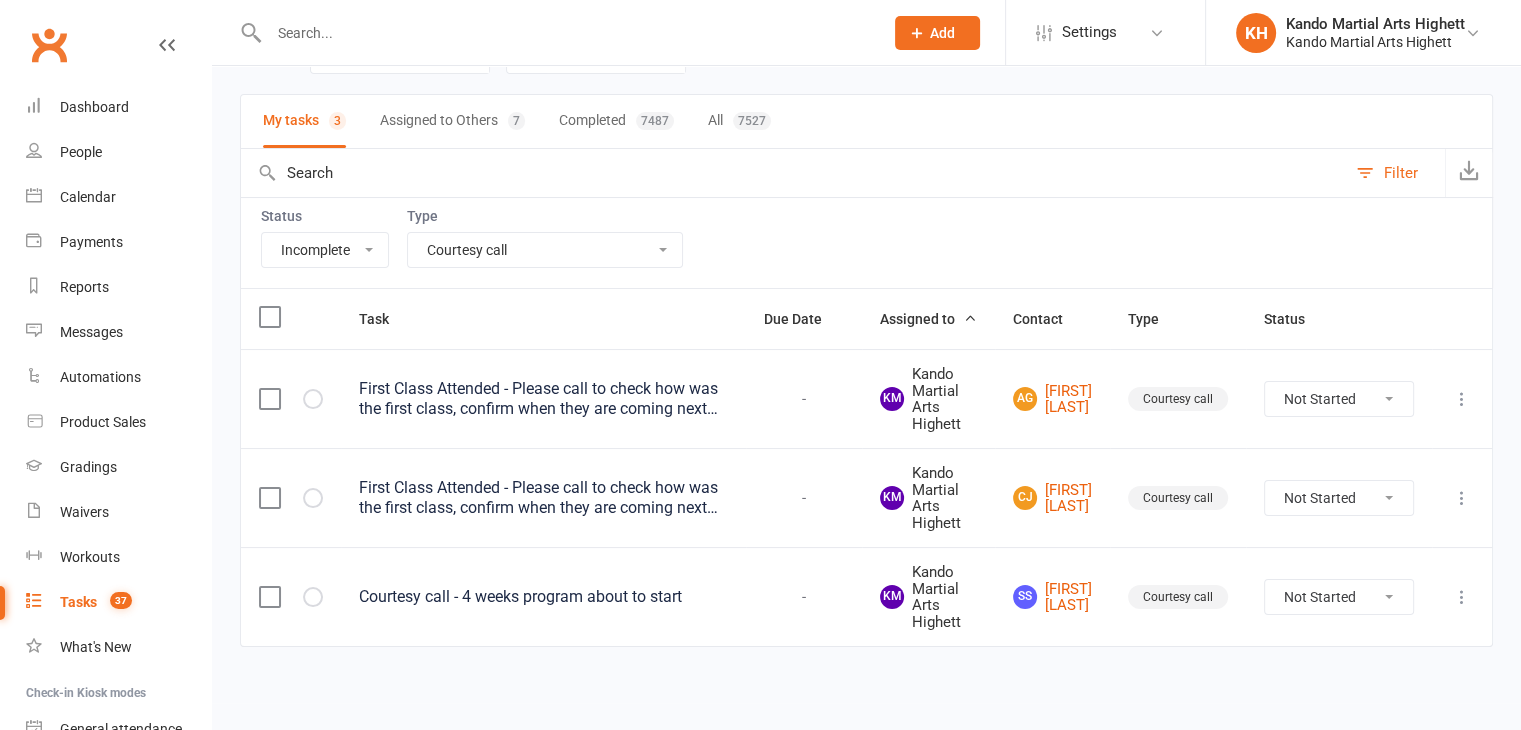 click at bounding box center [554, 32] 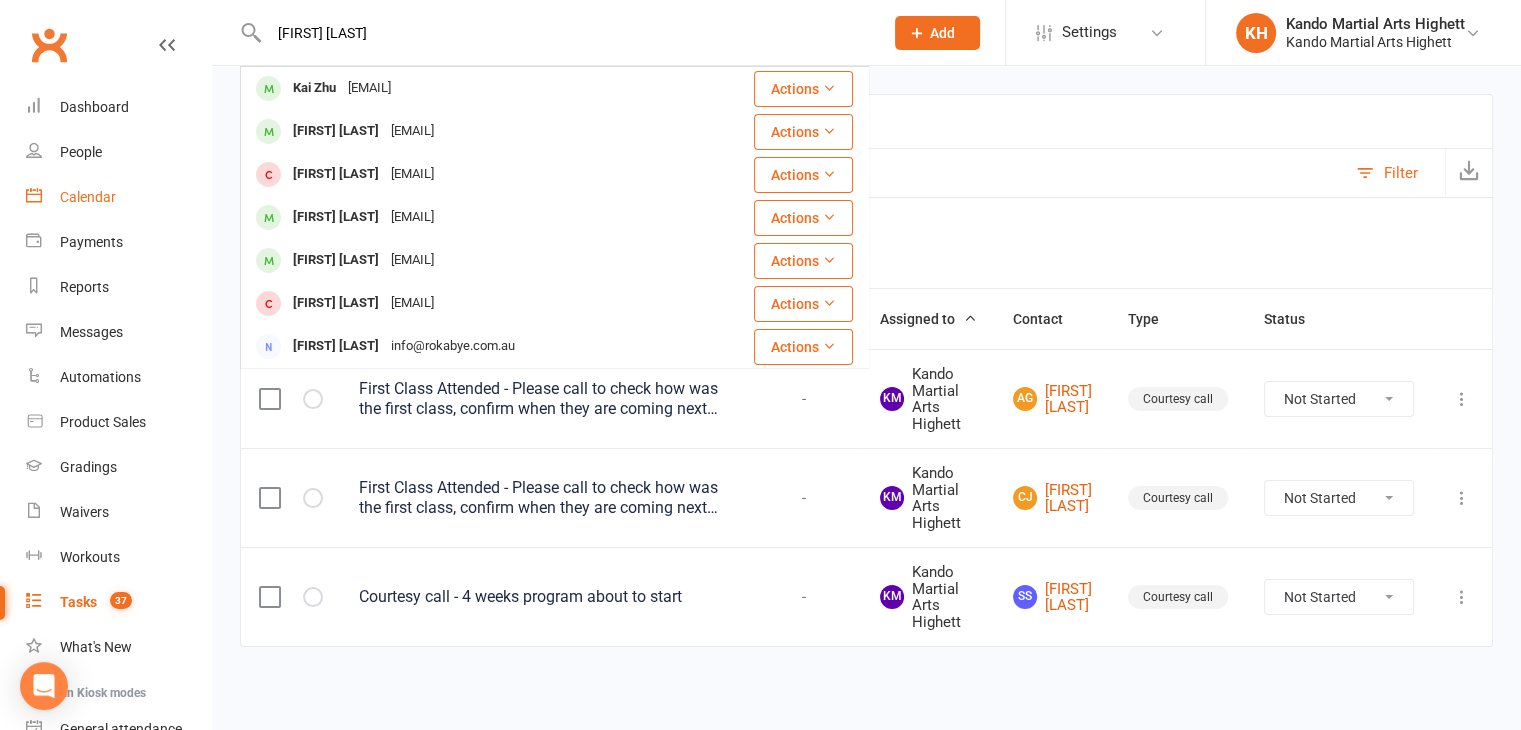 type on "kai kab" 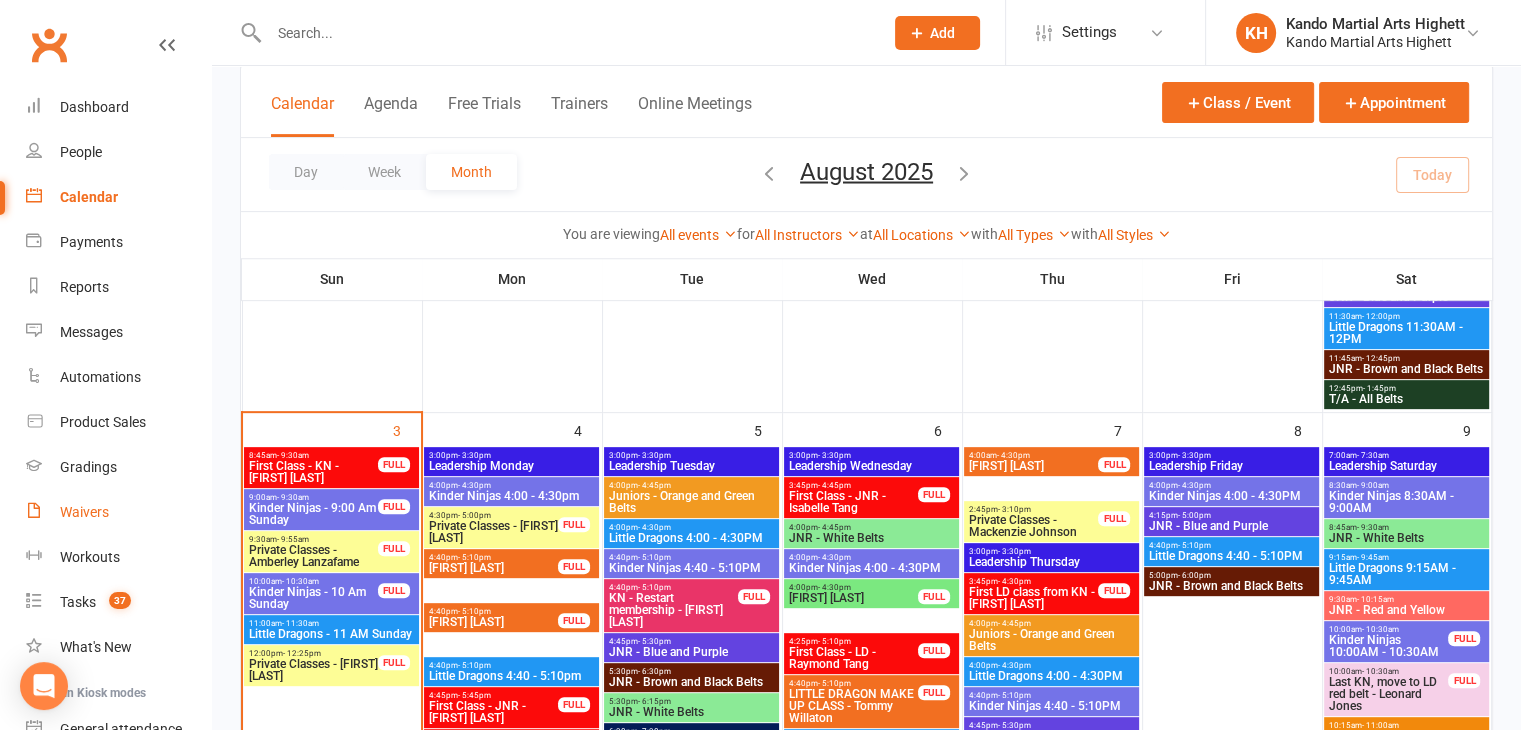 scroll, scrollTop: 1000, scrollLeft: 0, axis: vertical 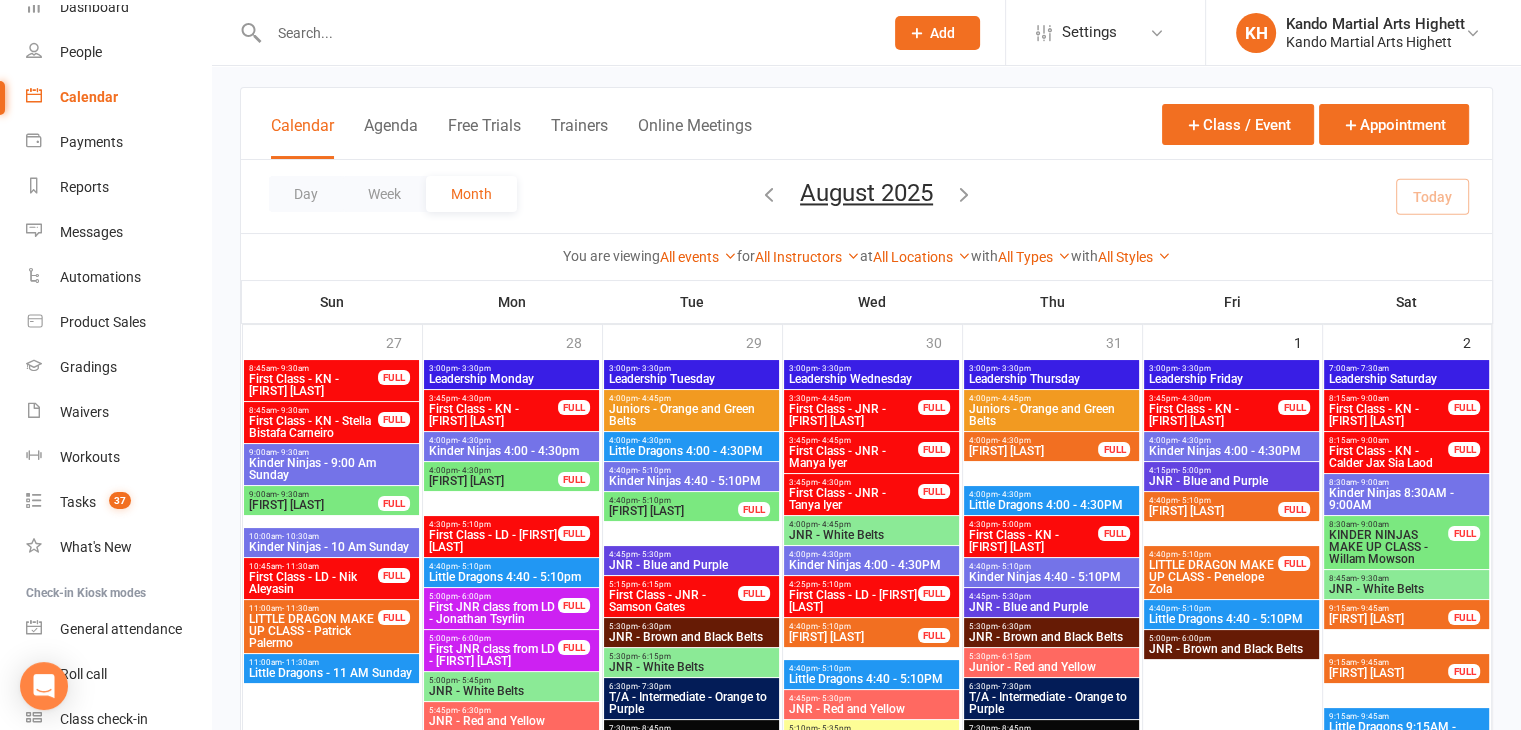 click on "3:45pm  - 4:30pm" at bounding box center [1213, 398] 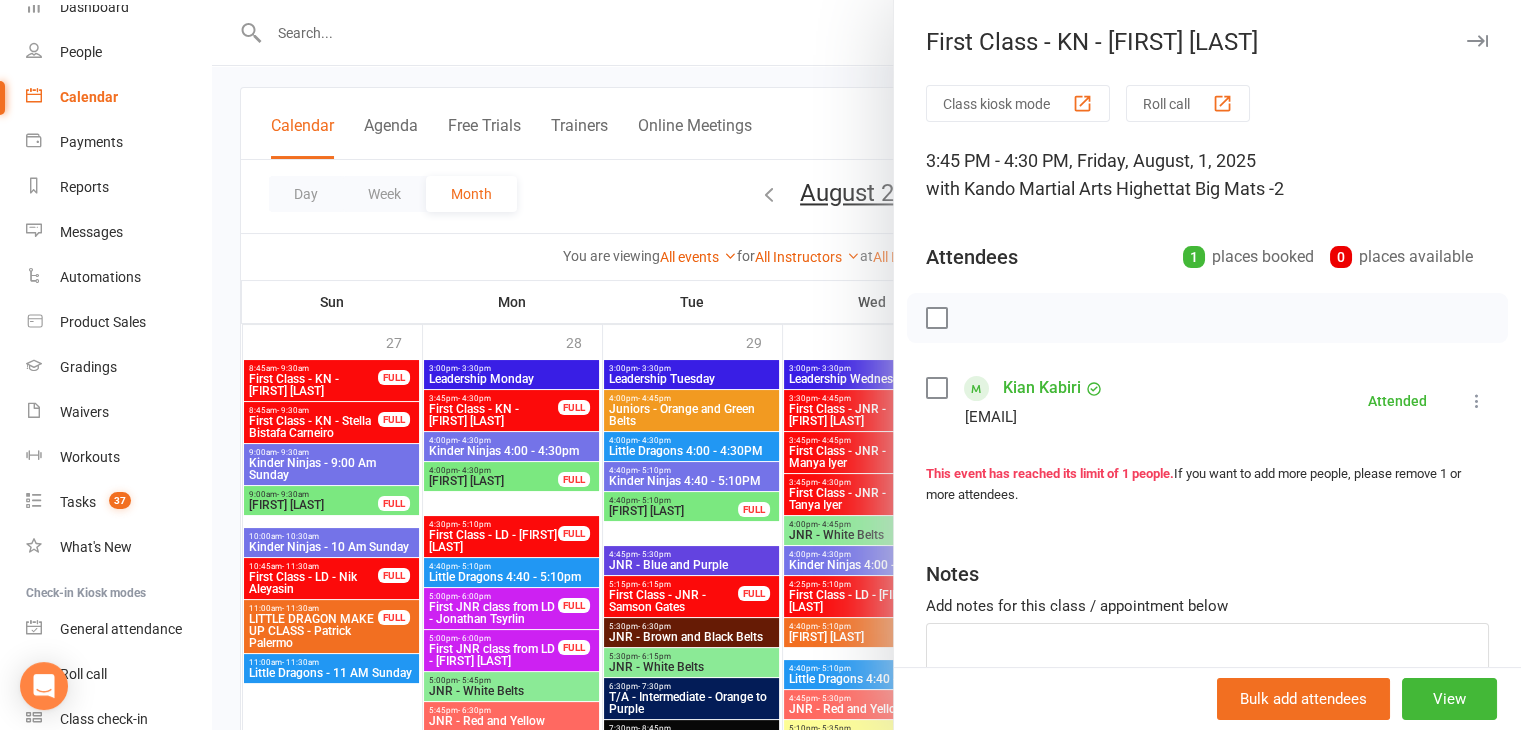 click at bounding box center [866, 365] 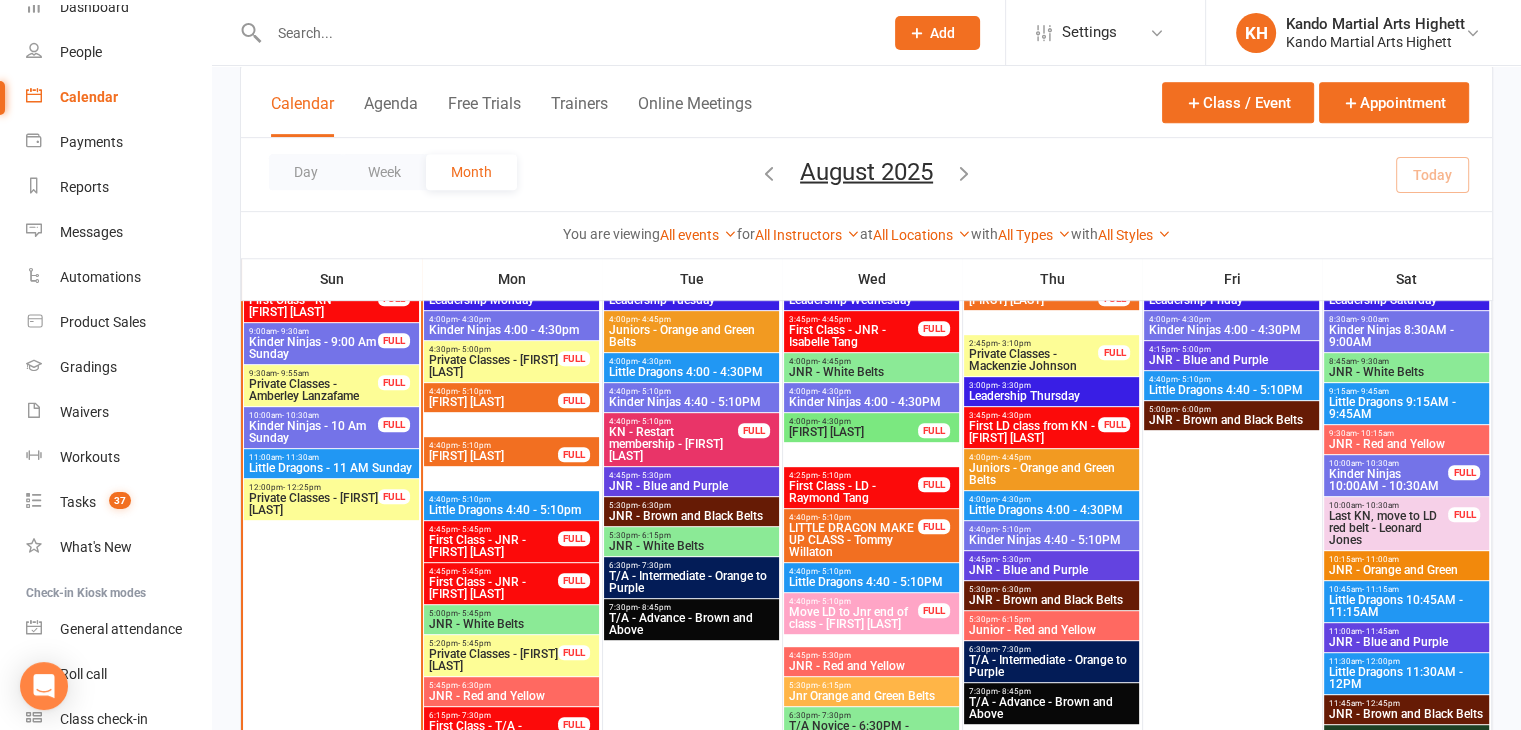 scroll, scrollTop: 896, scrollLeft: 0, axis: vertical 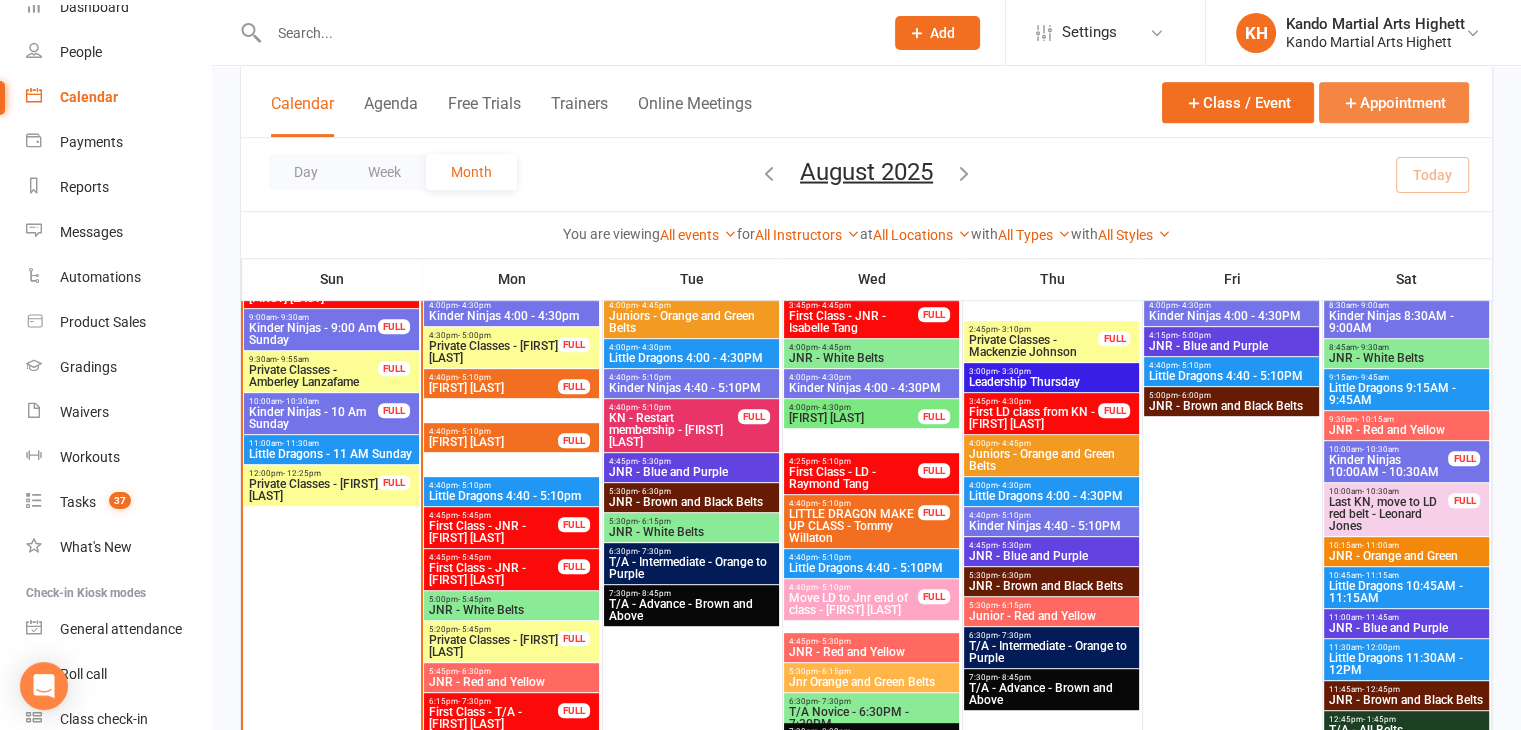 click on "Appointment" at bounding box center [1394, 102] 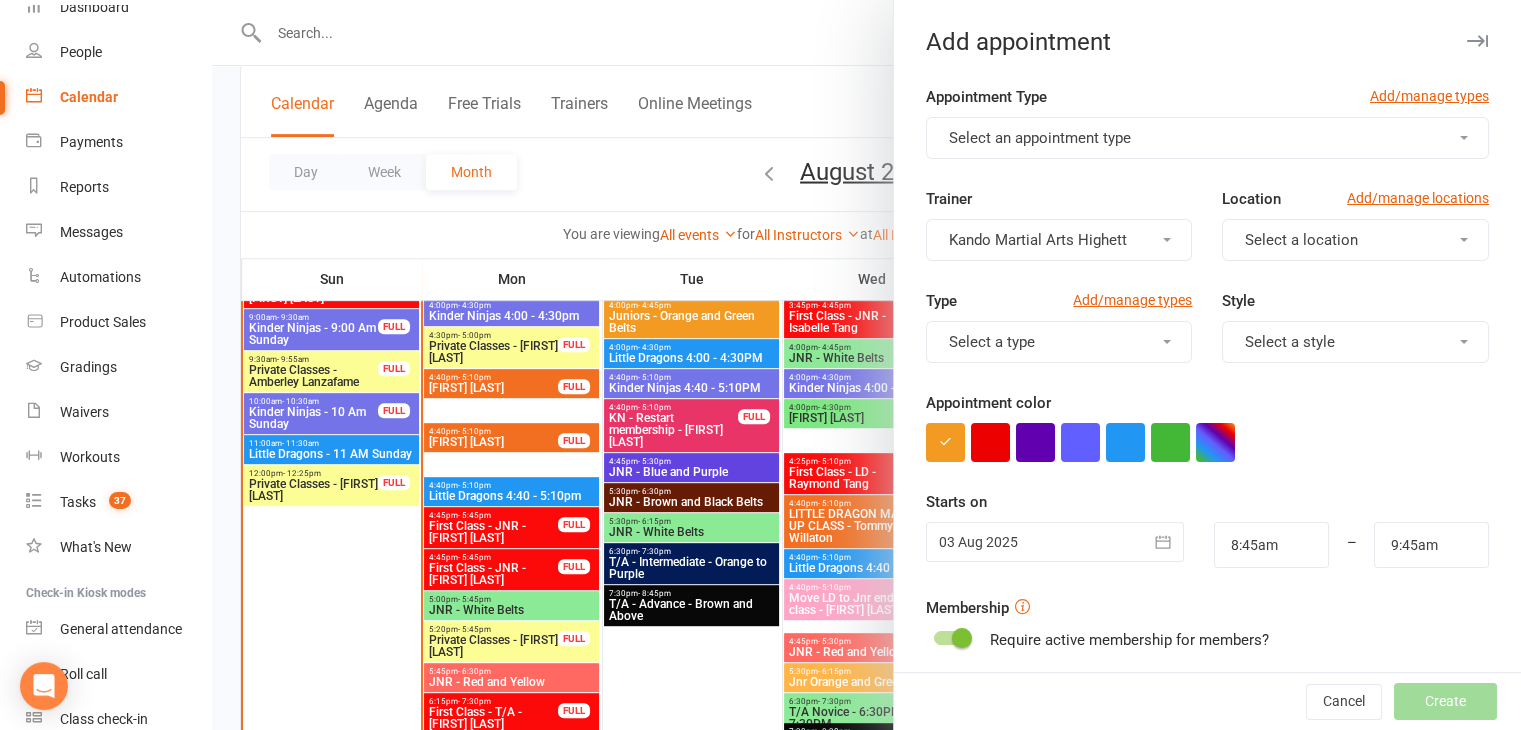 click on "Select an appointment type" at bounding box center [1207, 138] 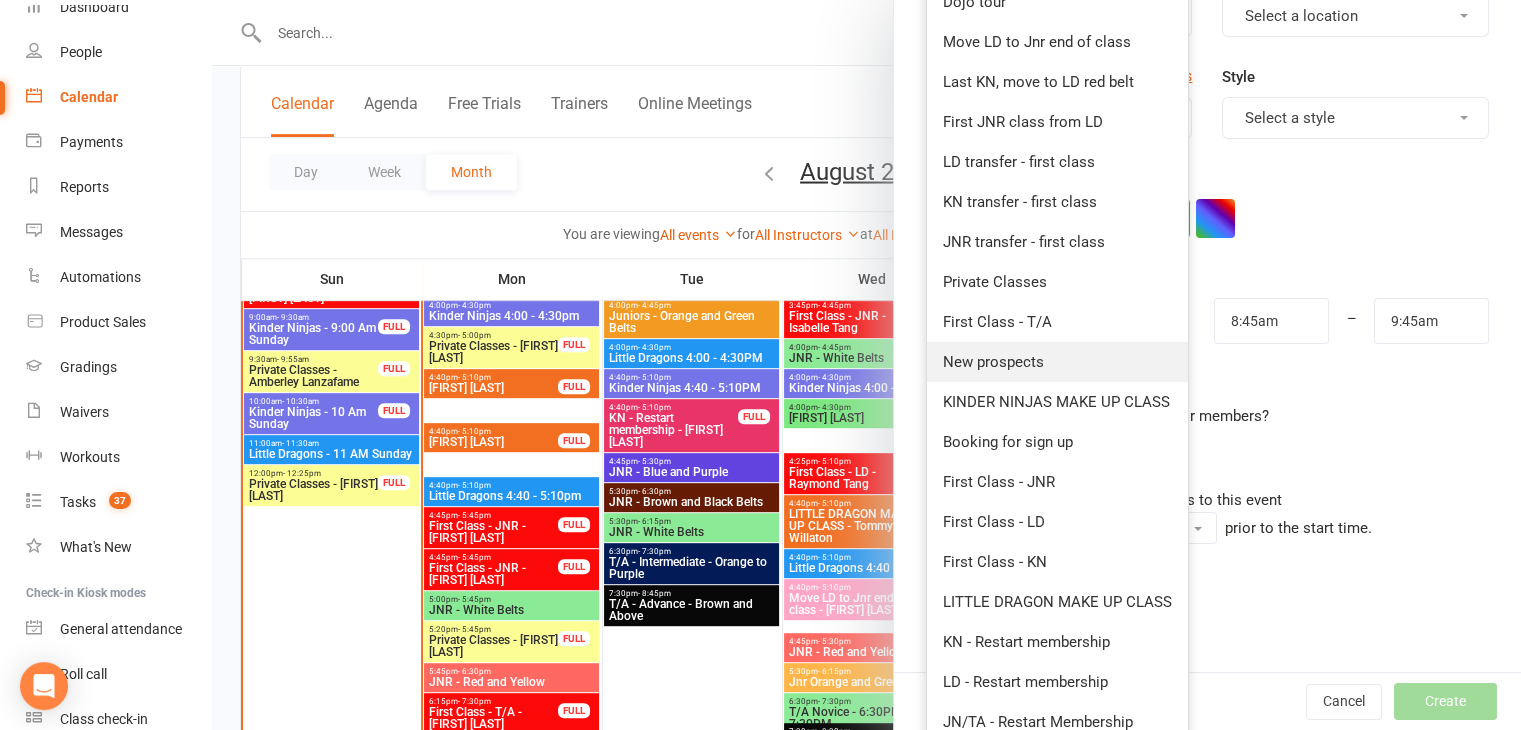 scroll, scrollTop: 308, scrollLeft: 0, axis: vertical 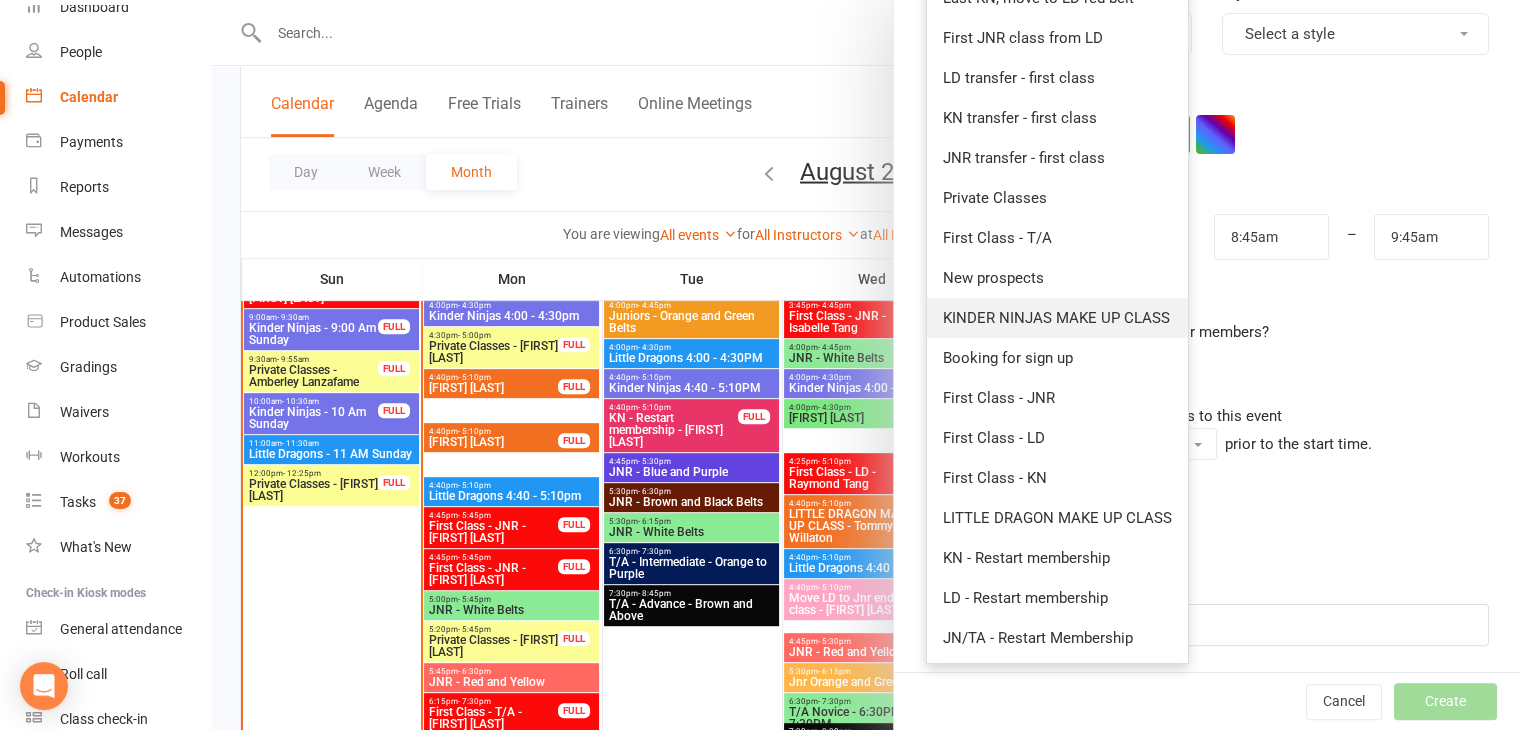 click on "KINDER NINJAS MAKE UP CLASS" at bounding box center [1057, 318] 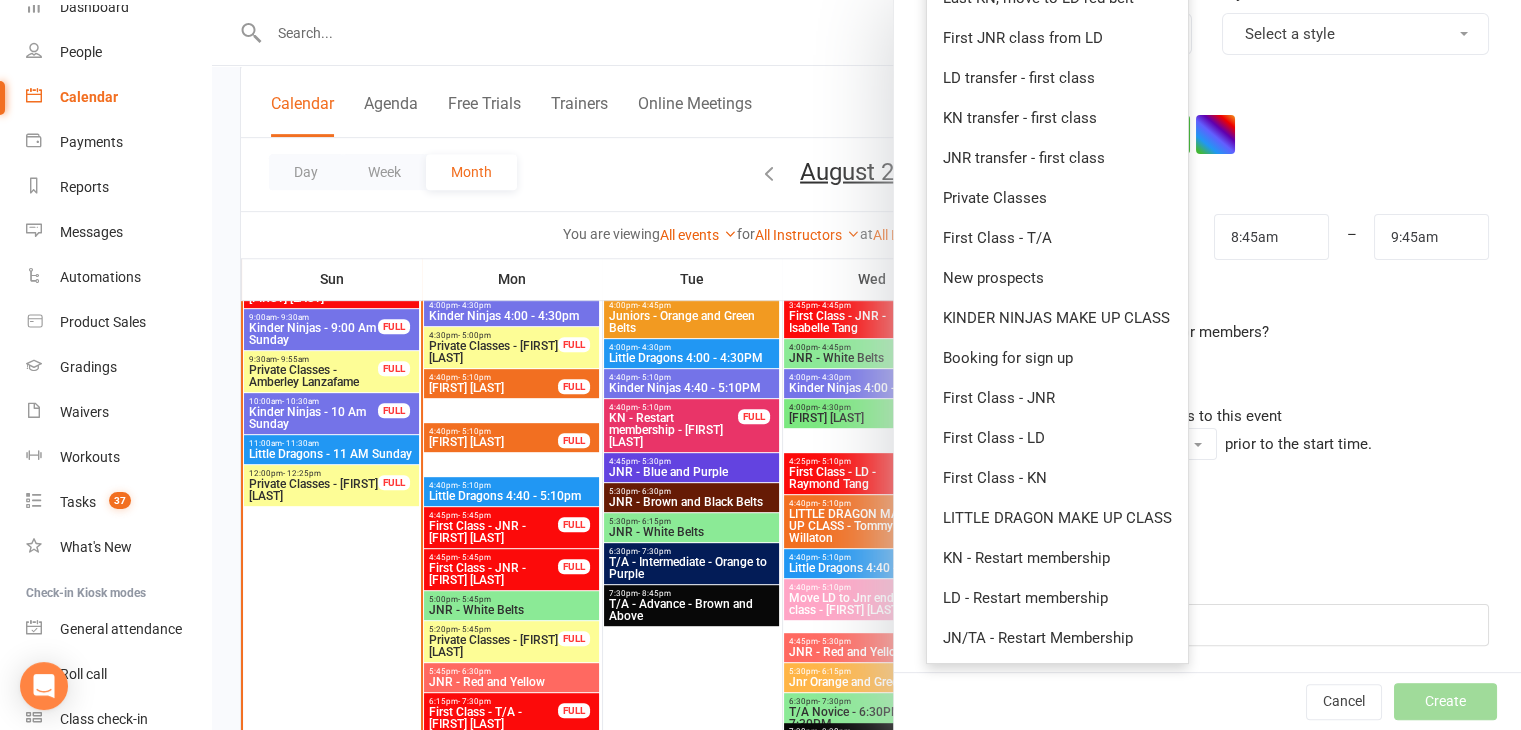type on "9:15am" 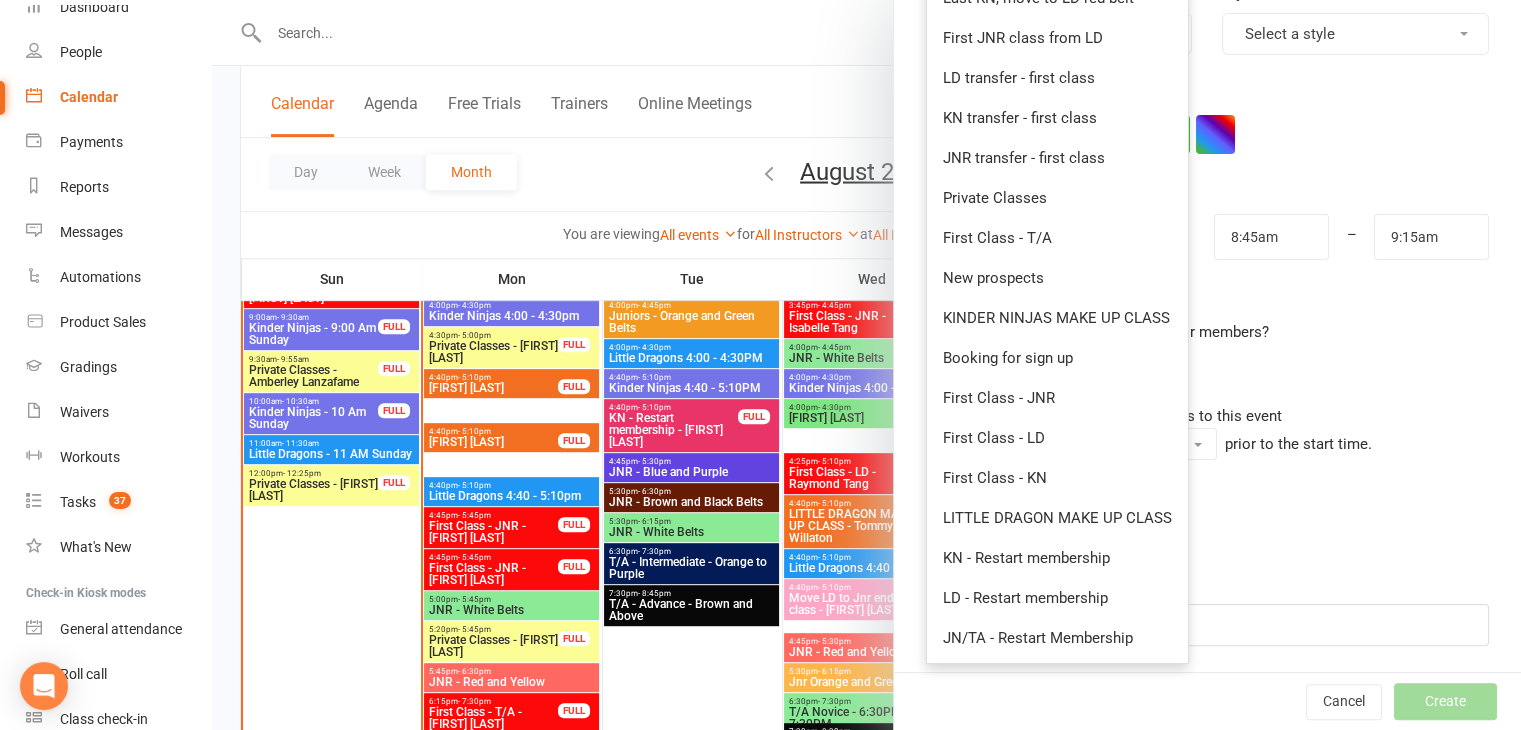 scroll, scrollTop: 0, scrollLeft: 0, axis: both 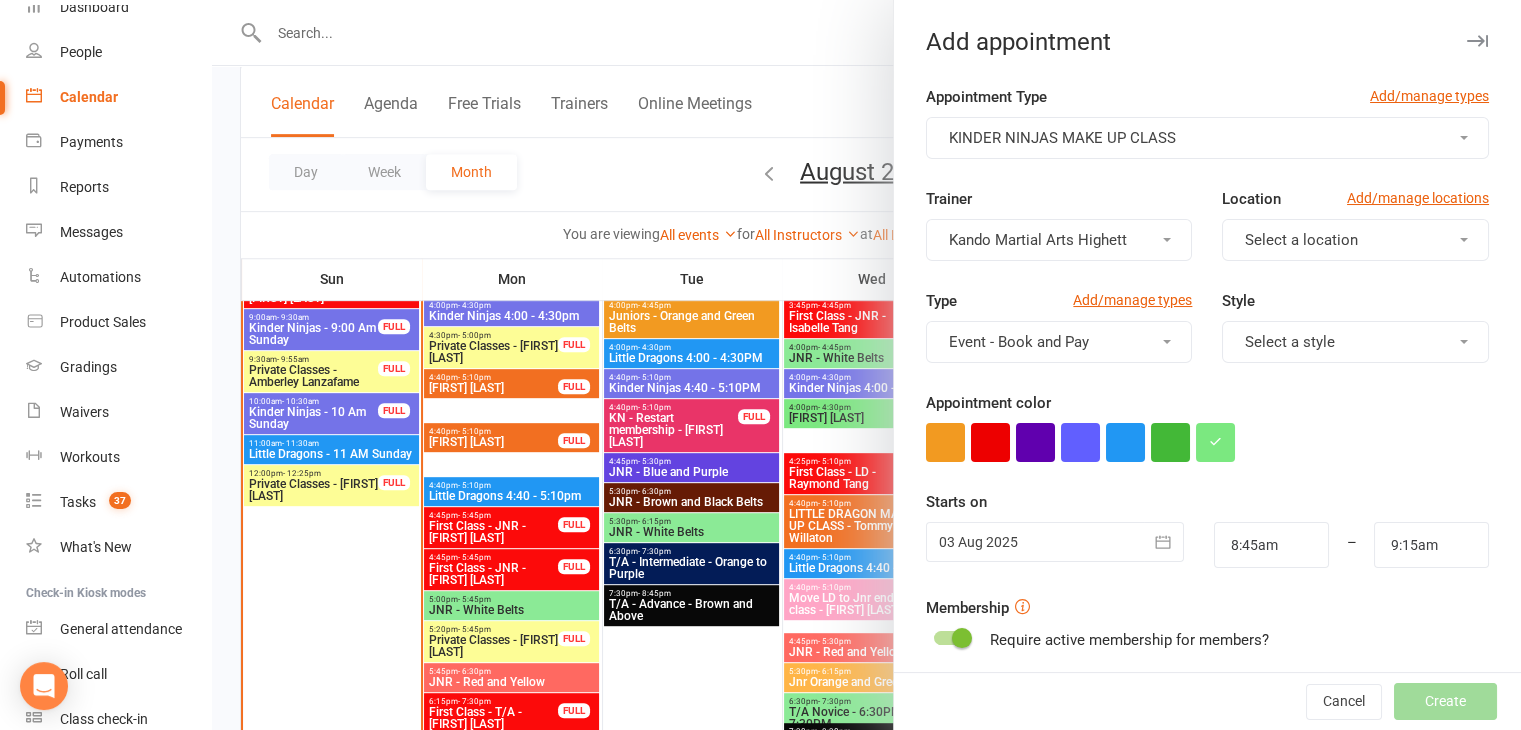 click 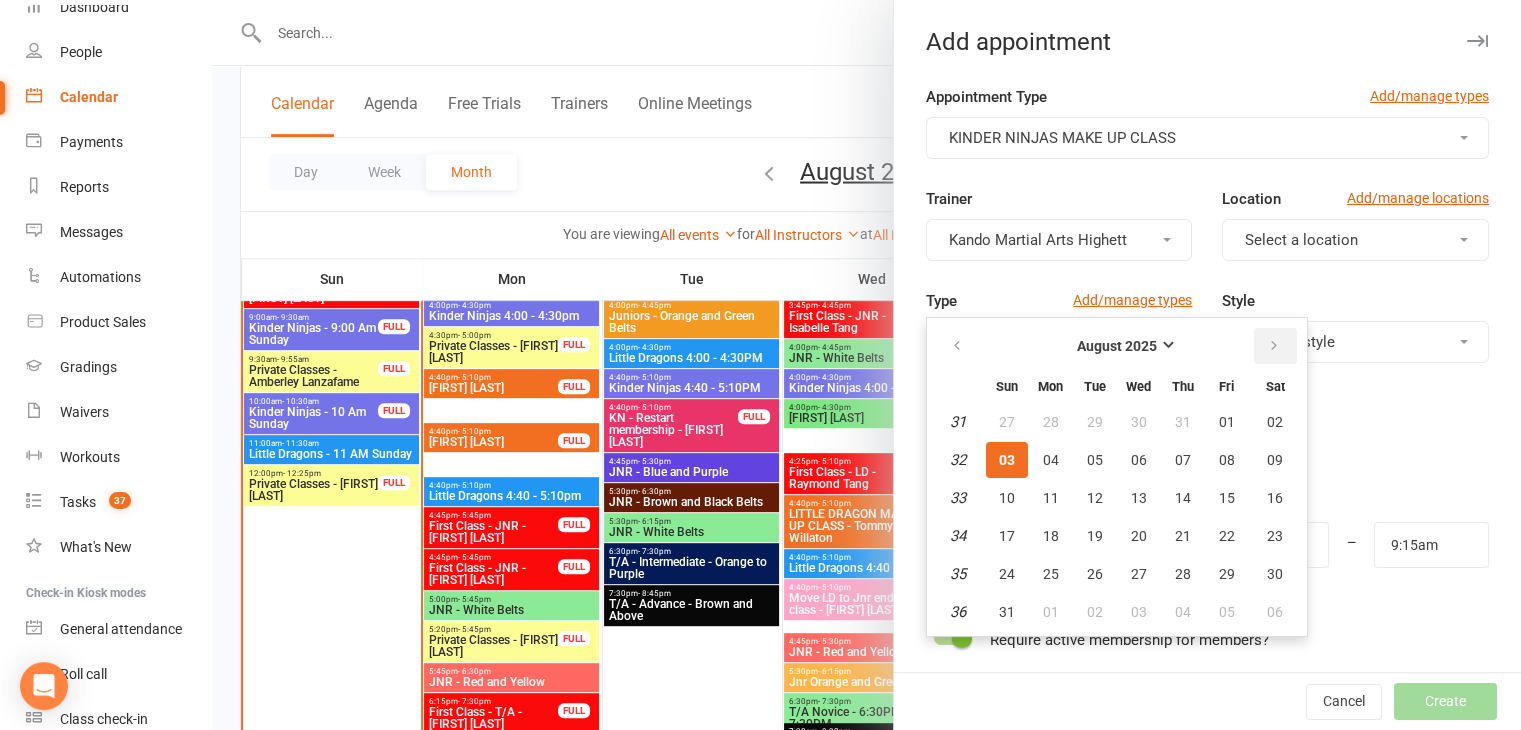click at bounding box center (1275, 346) 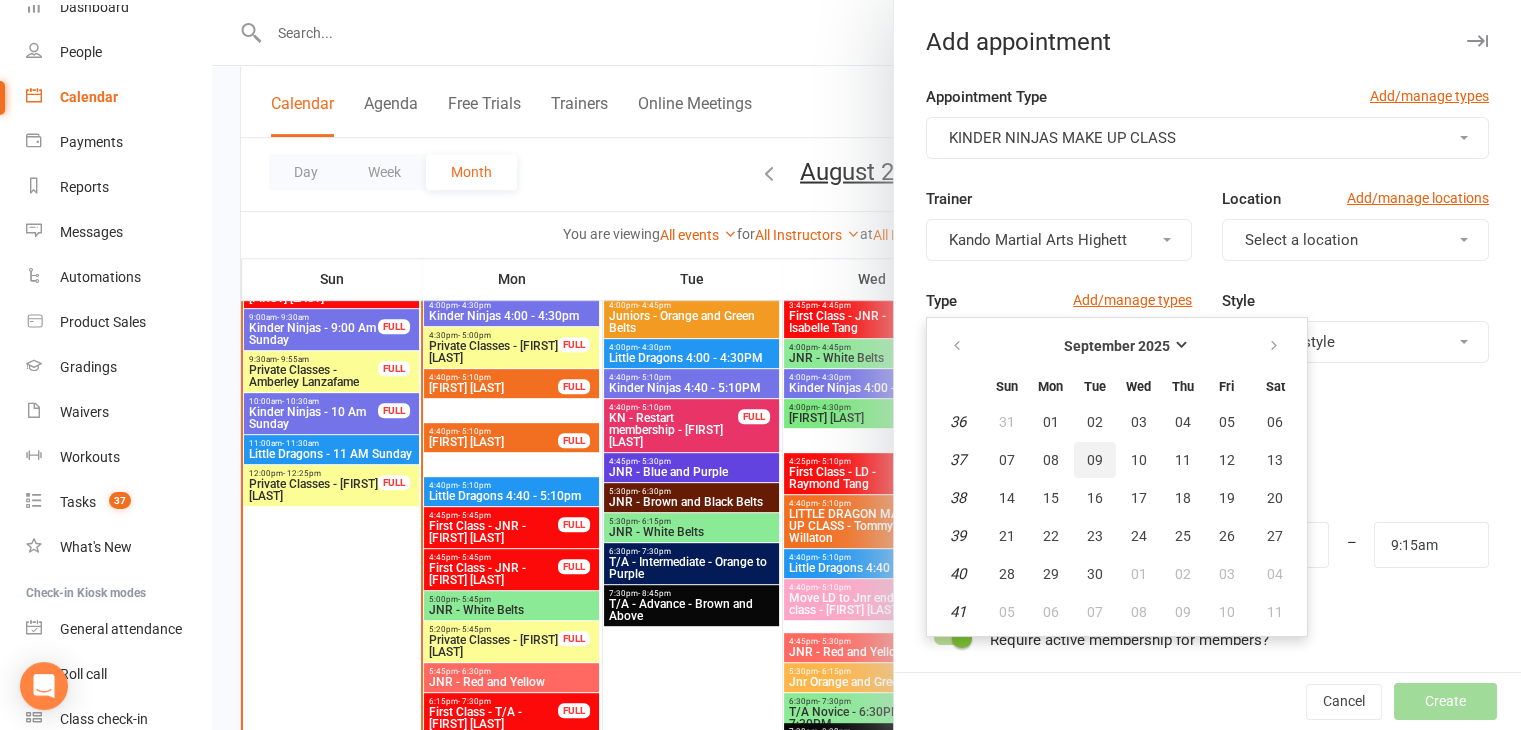 click on "09" at bounding box center [1095, 460] 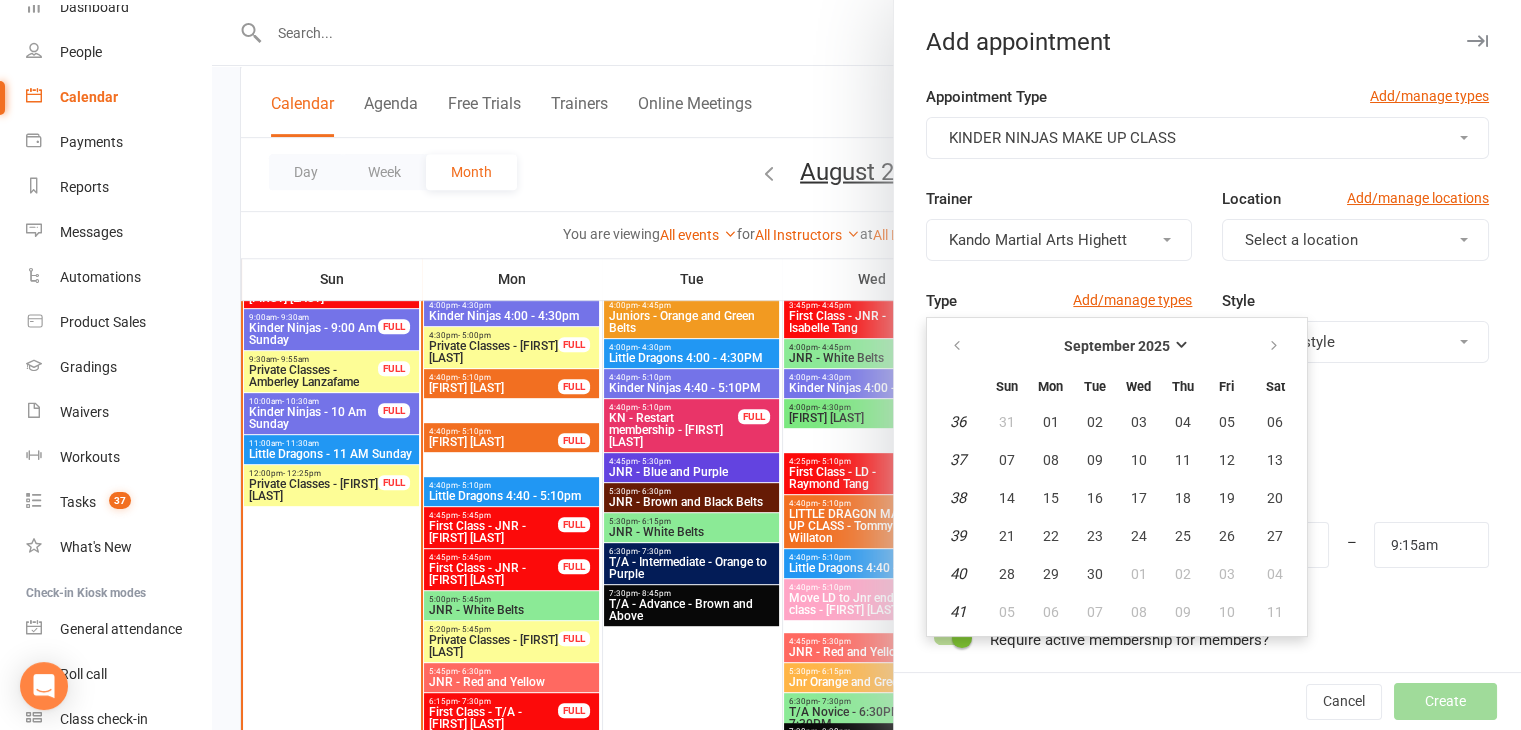 type on "09 Sep 2025" 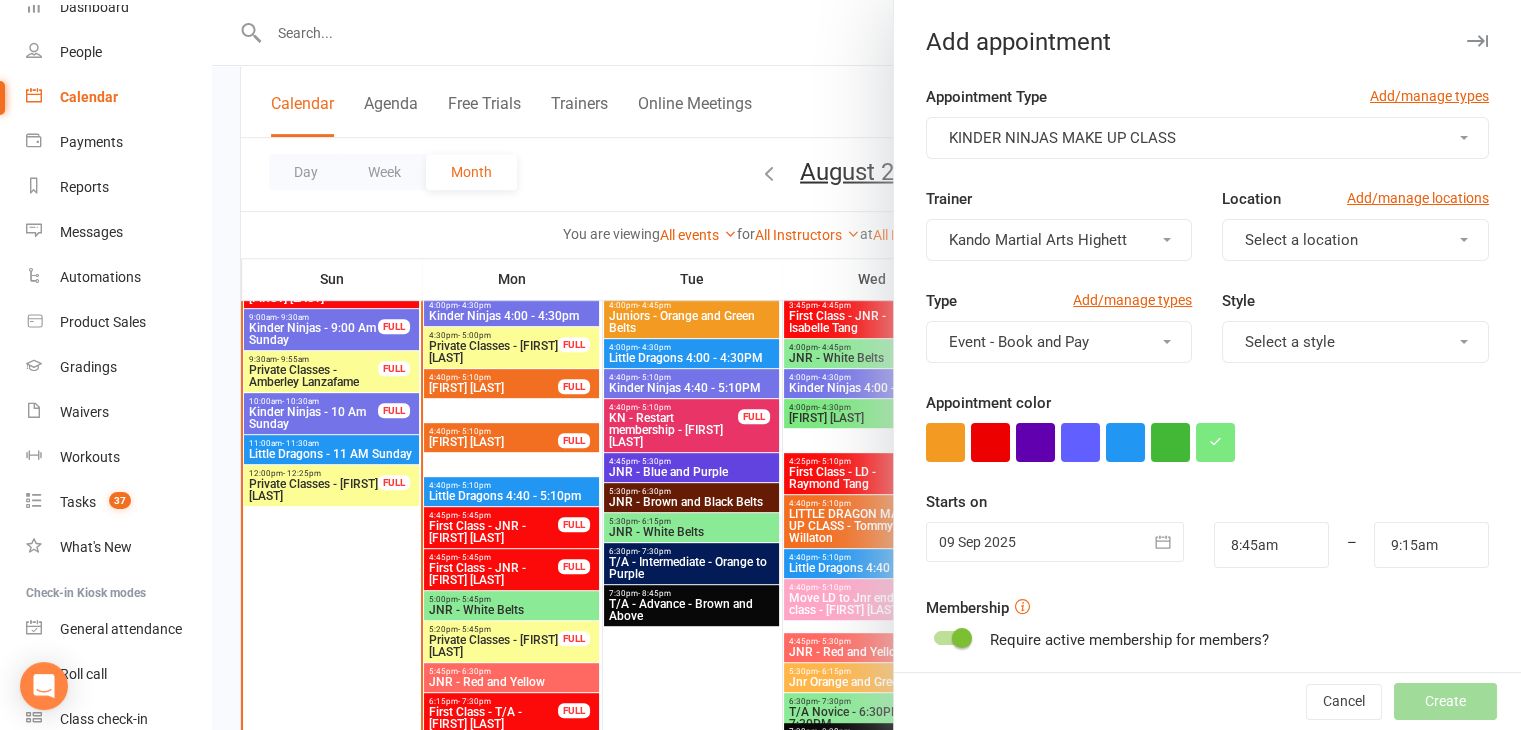 click on "Appointment Type Add/manage types
KINDER NINJAS MAKE UP CLASS
Trainer
Kando Martial Arts Highett
Location Add/manage locations
Select a location
Type Add/manage types
Event - Book and Pay
Style
Select a style
Appointment color Time 8:45am – 9:15am Starts on 09 Sep 2025
September 2025
Sun Mon Tue Wed Thu Fri Sat
36
31
01
02
03
04
05
06
37
07
08
09
10
11
12
13" at bounding box center (1207, 519) 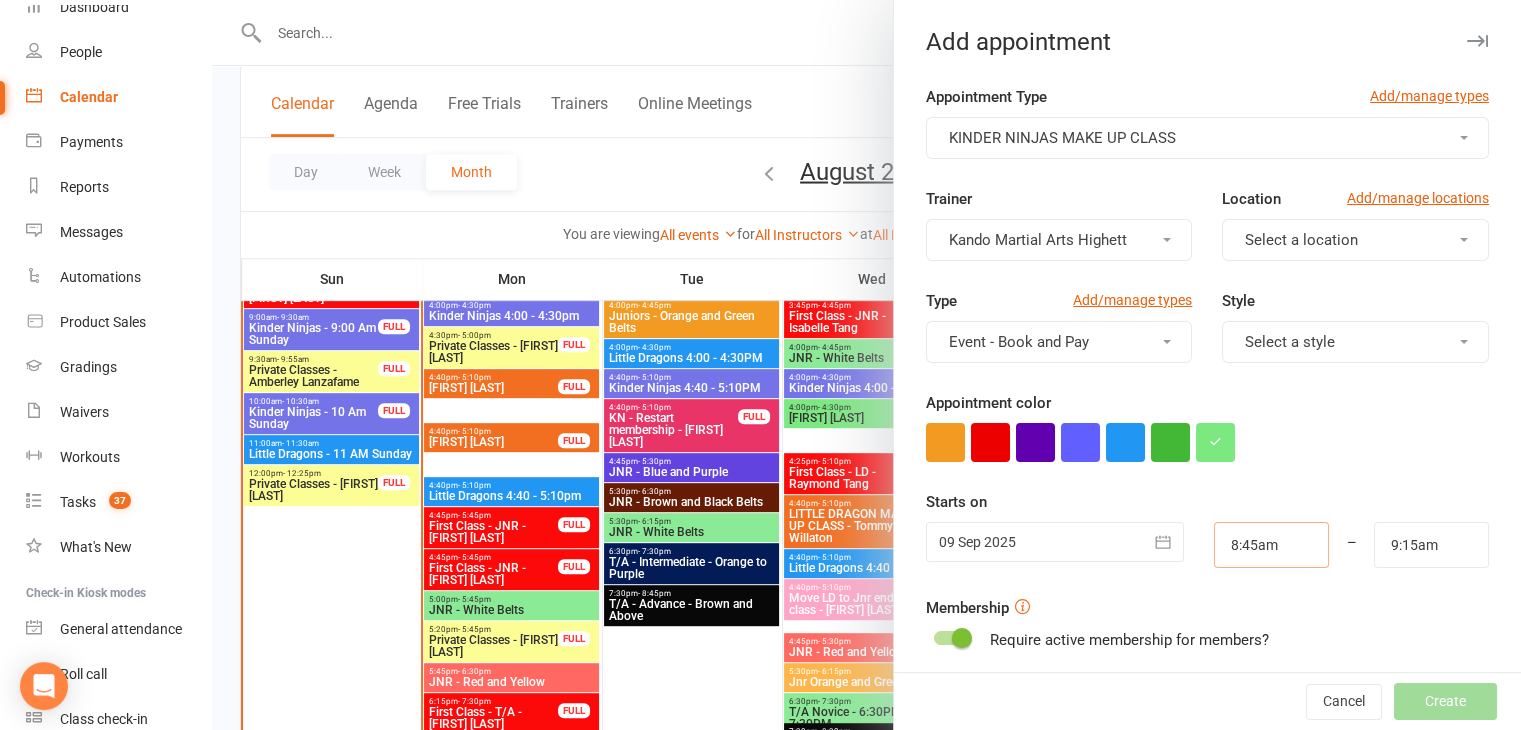 click on "8:45am" at bounding box center (1271, 545) 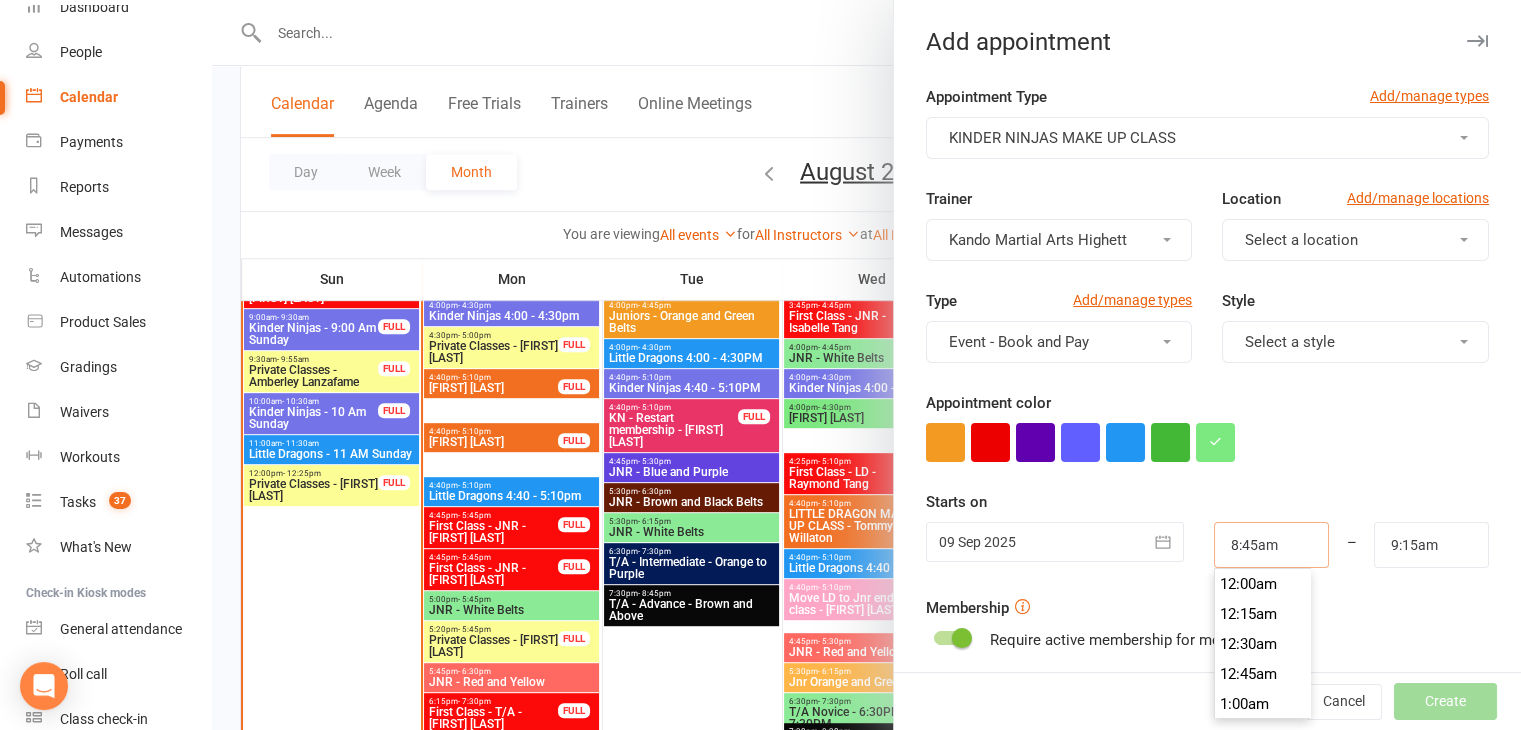 click on "8:45am" at bounding box center (1271, 545) 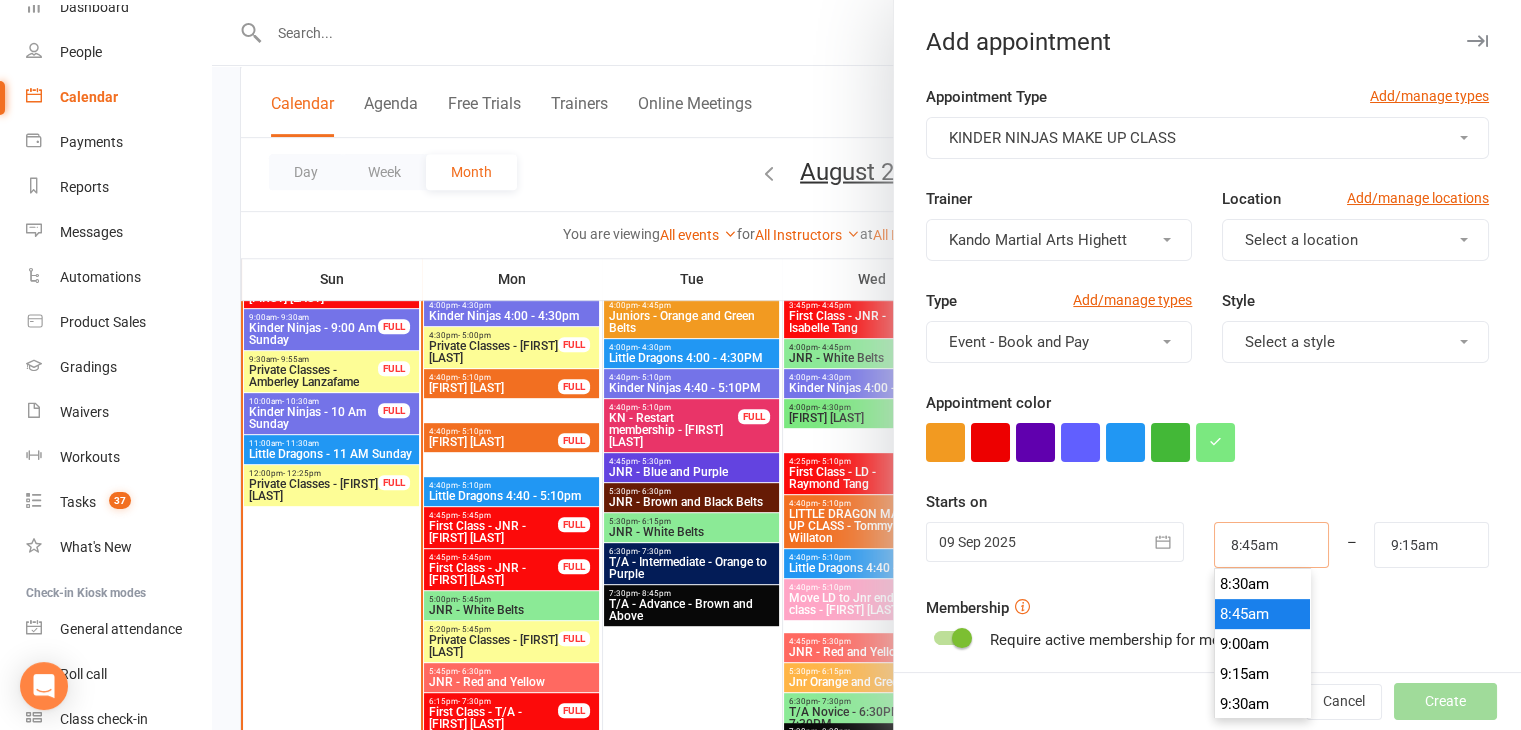 click on "8:45am" at bounding box center (1271, 545) 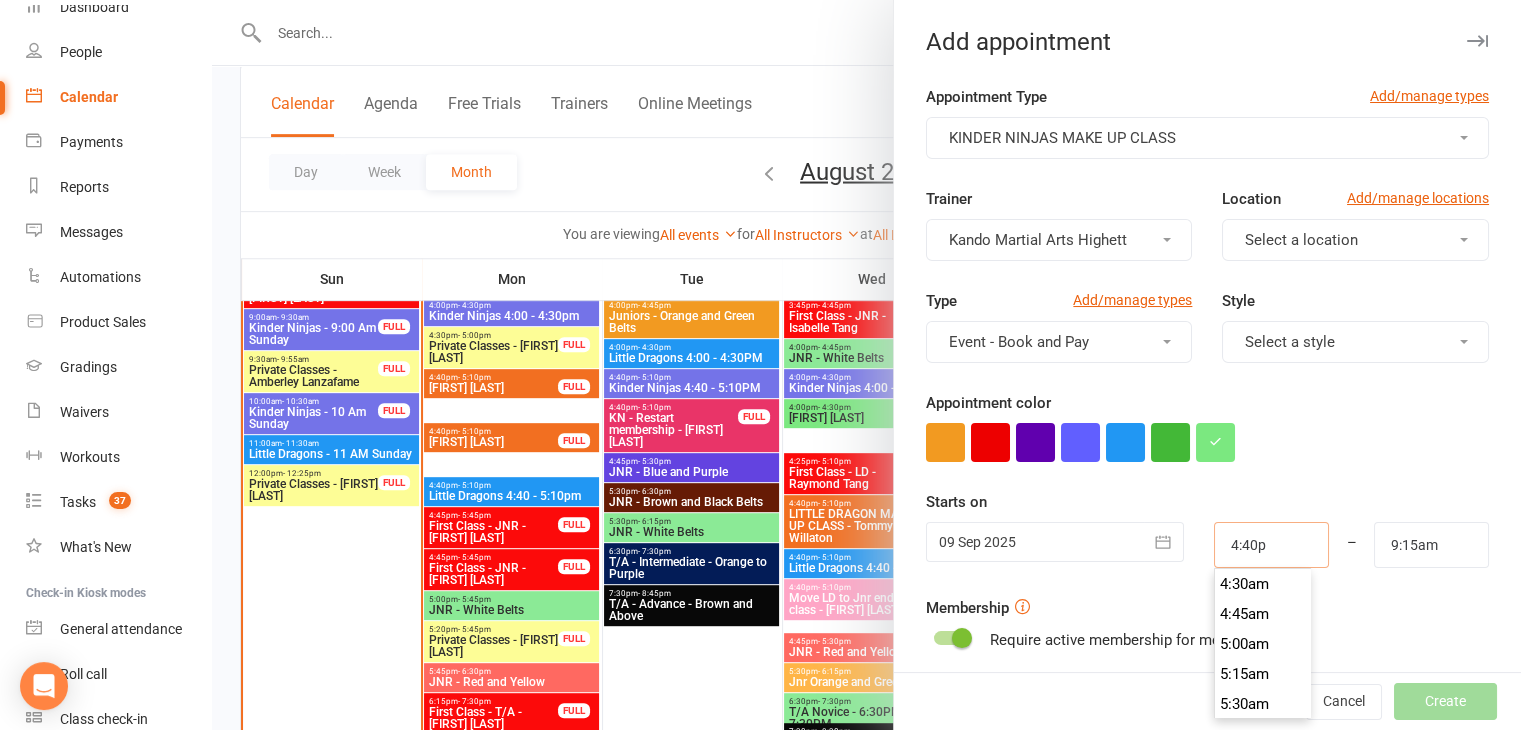 scroll, scrollTop: 1980, scrollLeft: 0, axis: vertical 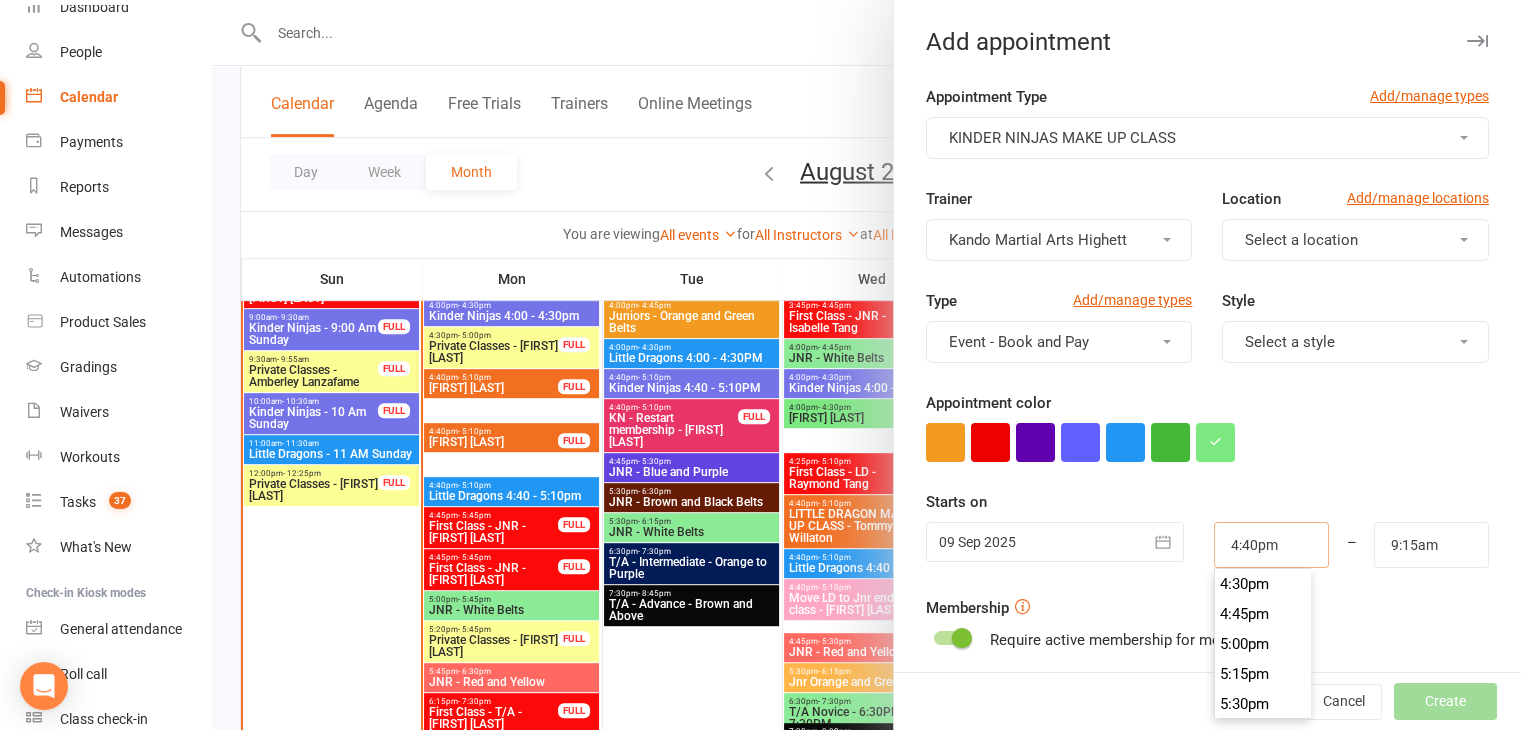 type on "4:40pm" 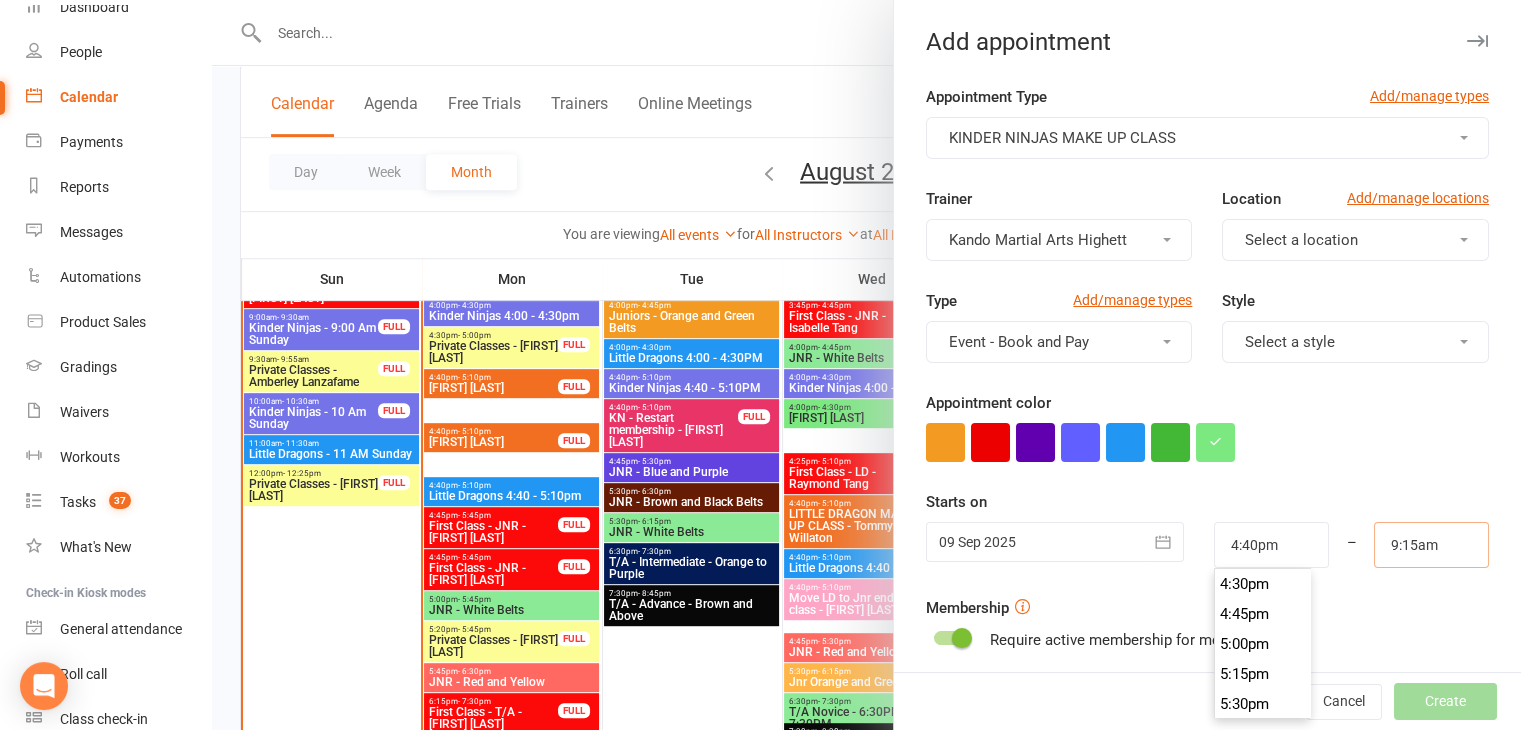 click on "9:15am" at bounding box center (1431, 545) 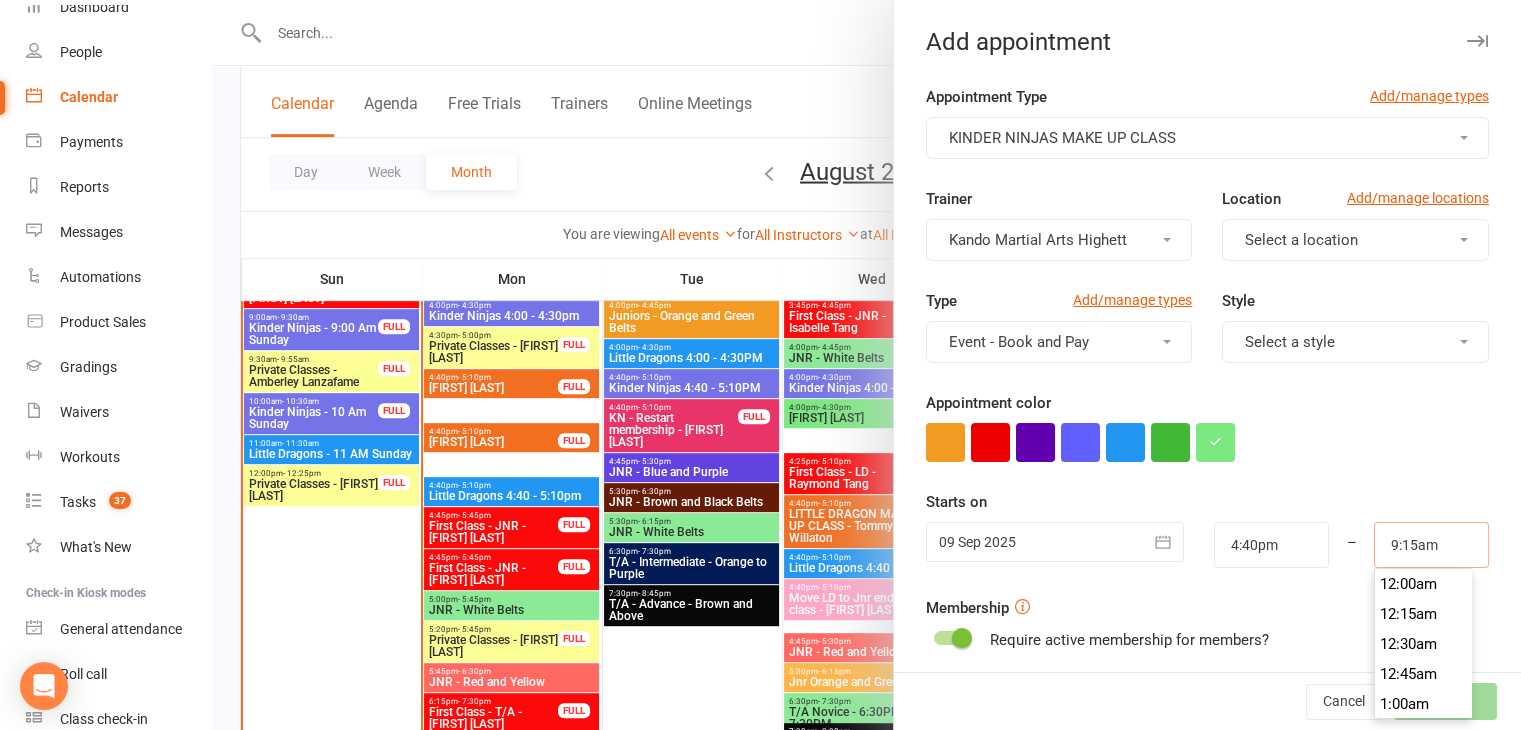 click on "9:15am" at bounding box center [1431, 545] 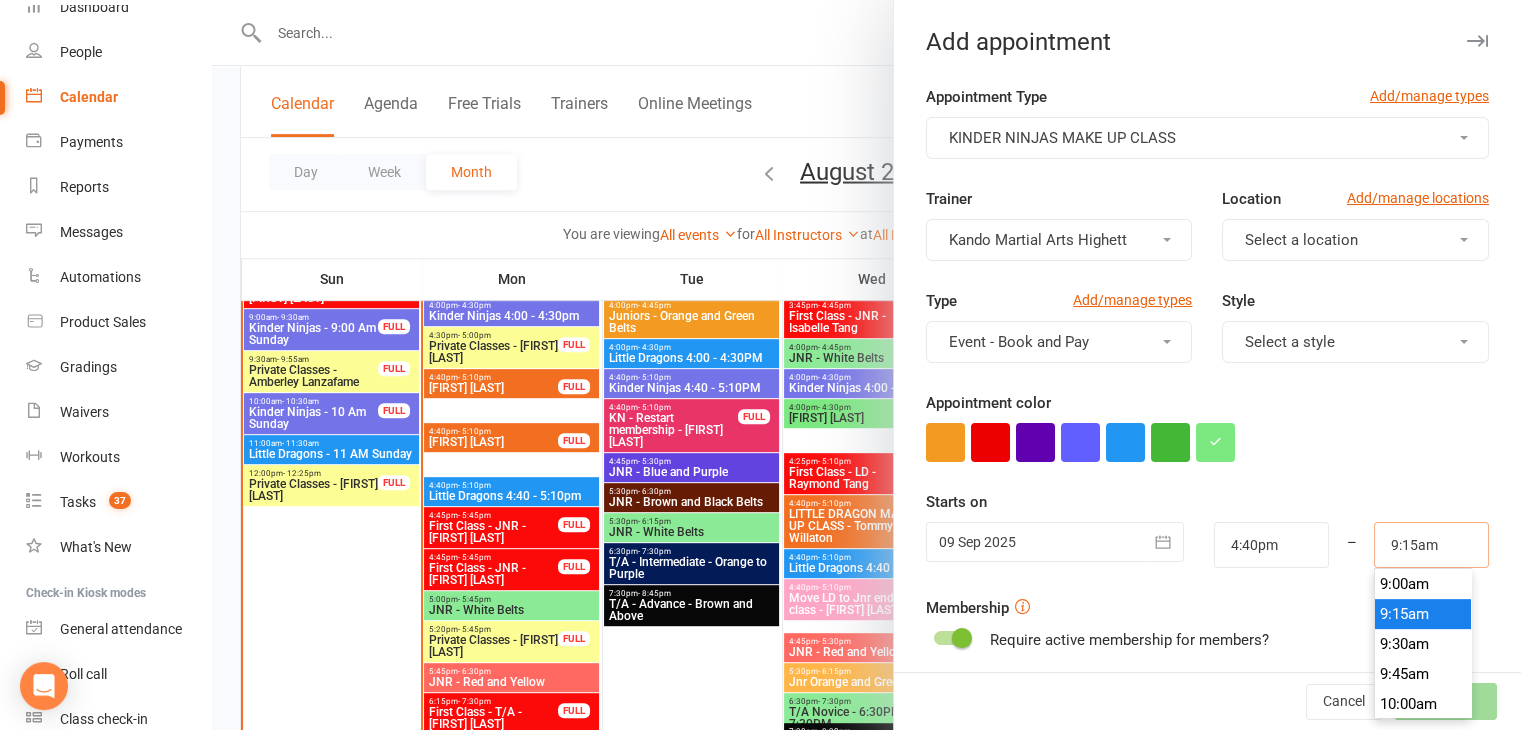 click on "9:15am" at bounding box center (1431, 545) 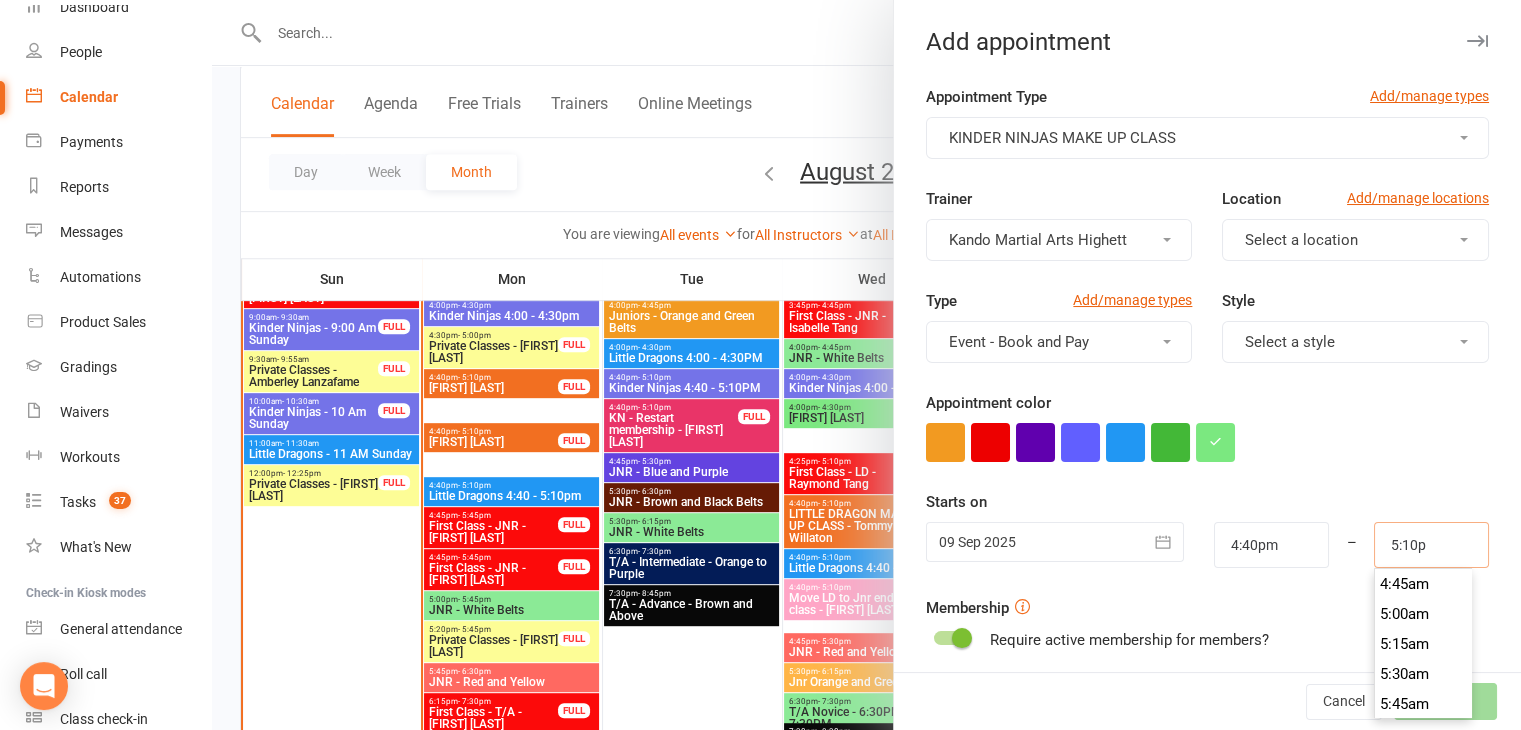 scroll, scrollTop: 2040, scrollLeft: 0, axis: vertical 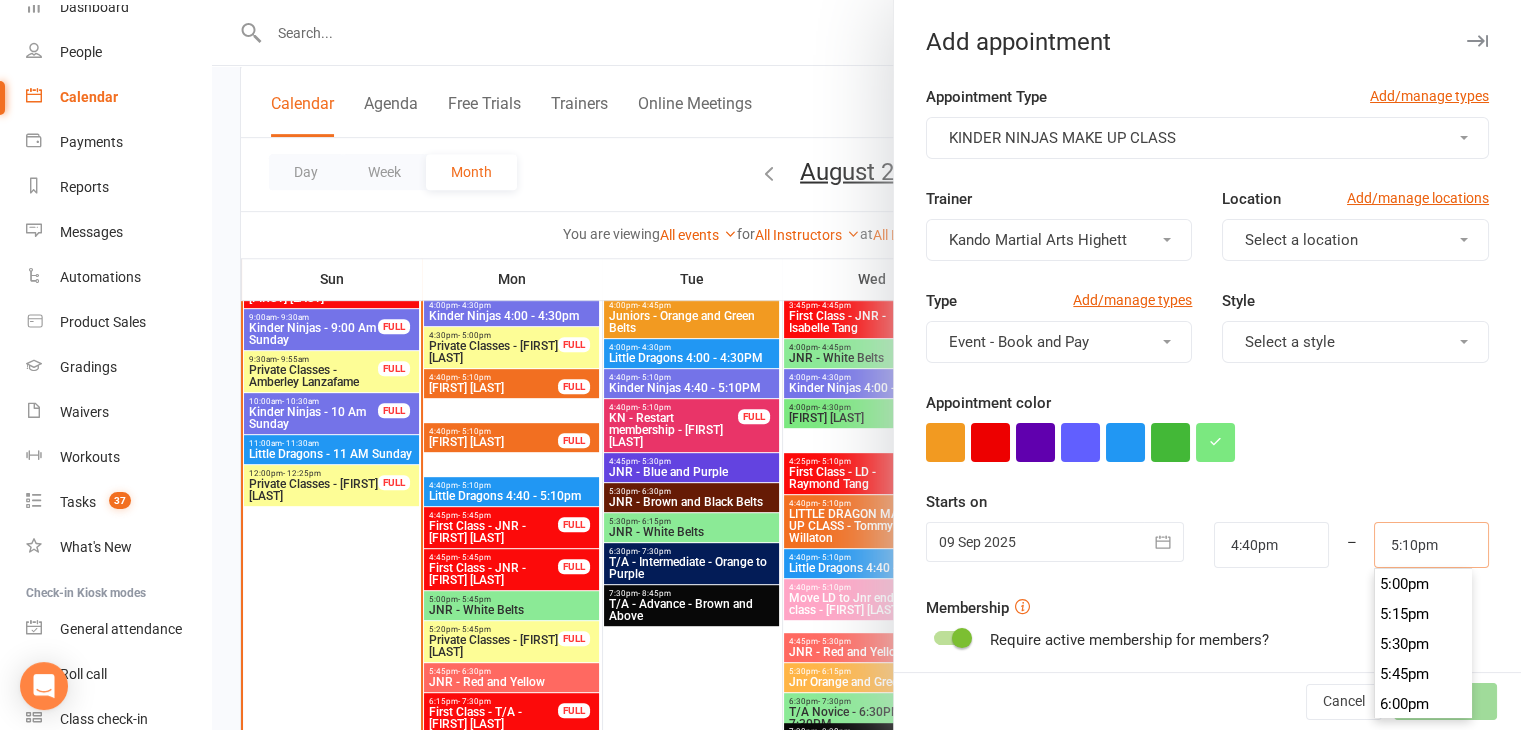 click on "5:10pm" at bounding box center [1431, 545] 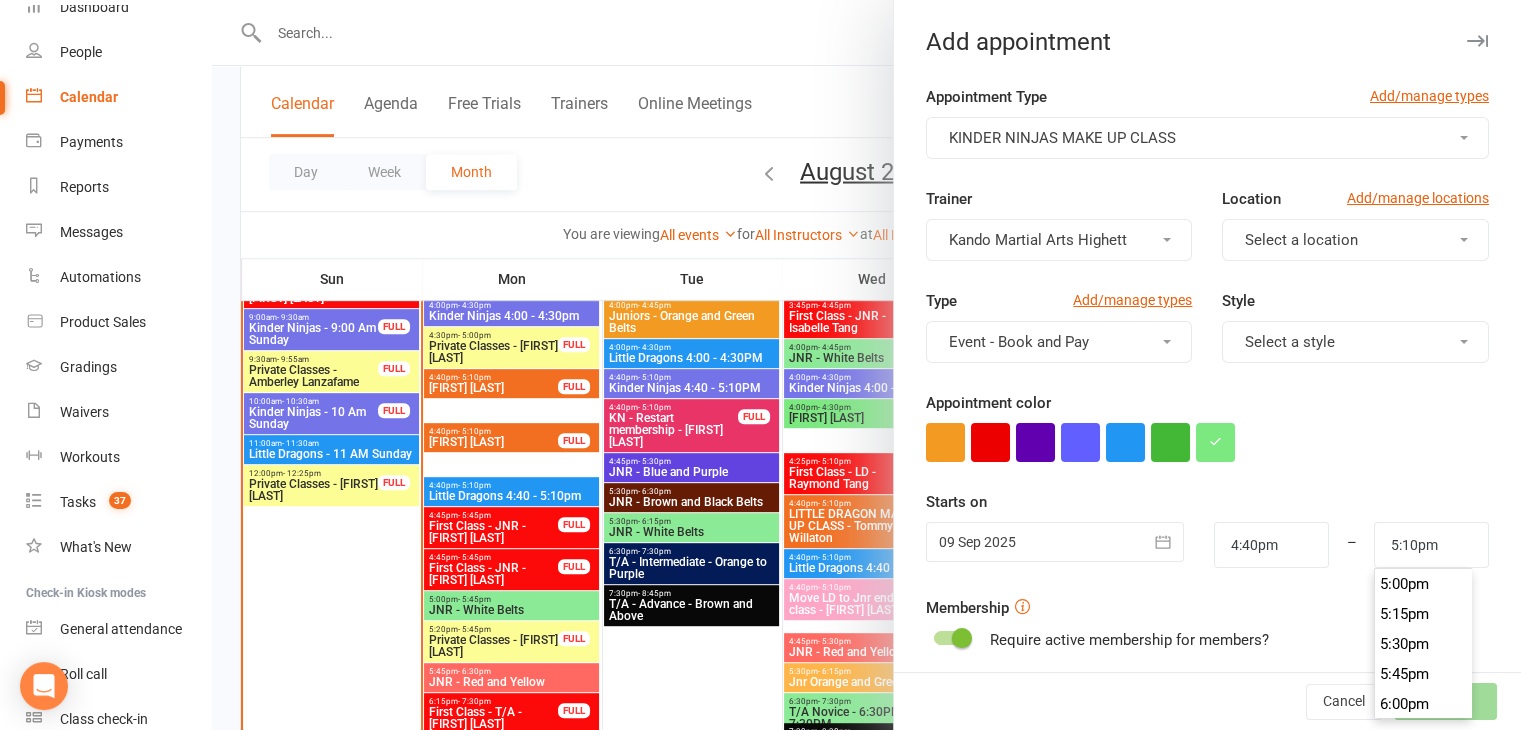 click on "Appointment Type Add/manage types
KINDER NINJAS MAKE UP CLASS
Trainer
Kando Martial Arts Highett
Location Add/manage locations
Select a location
Type Add/manage types
Event - Book and Pay
Style
Select a style
Appointment color Time 4:40pm – 5:10pm Starts on 09 Sep 2025
September 2025
Sun Mon Tue Wed Thu Fri Sat
36
31
01
02
03
04
05
06
37
07
08
09
10
11
12
13" at bounding box center [1207, 519] 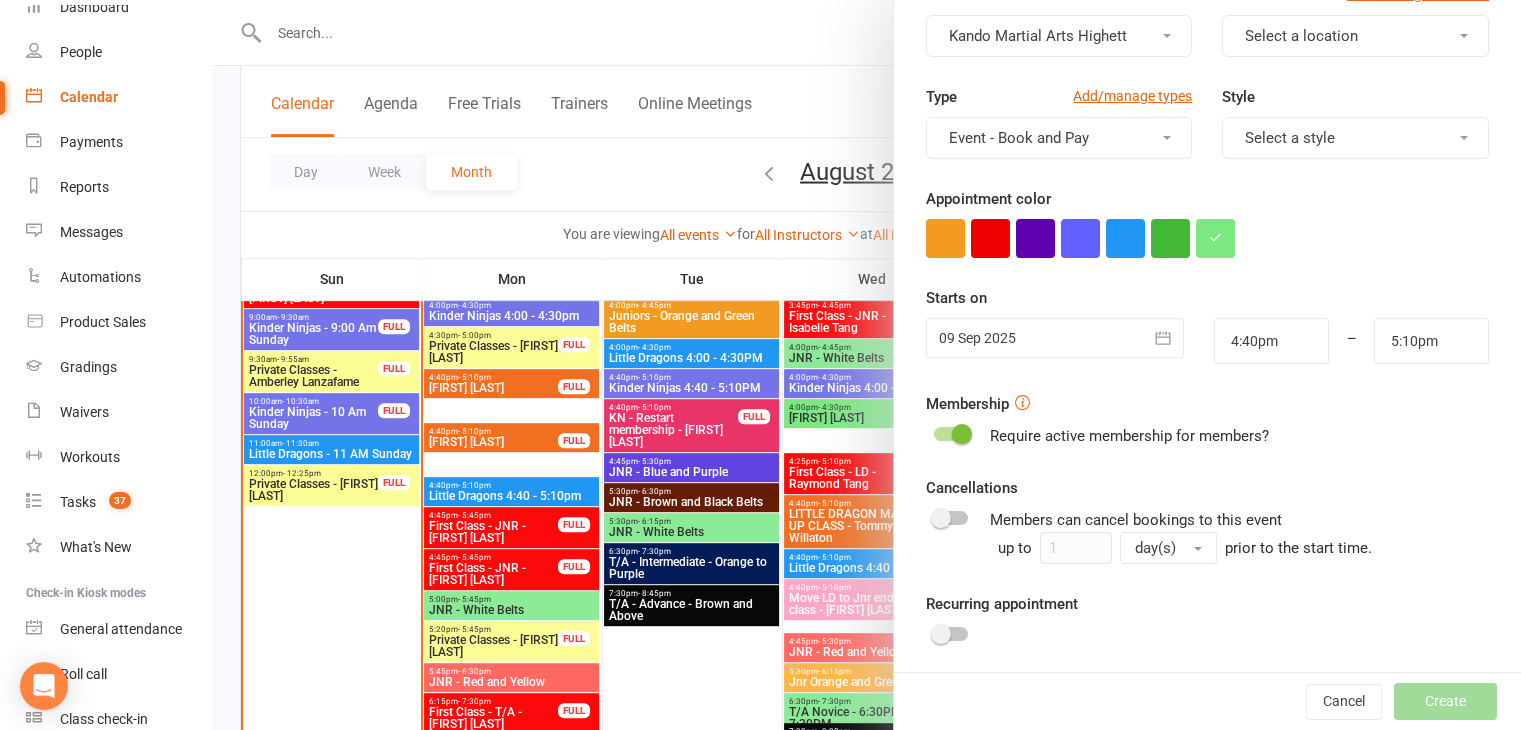 scroll, scrollTop: 308, scrollLeft: 0, axis: vertical 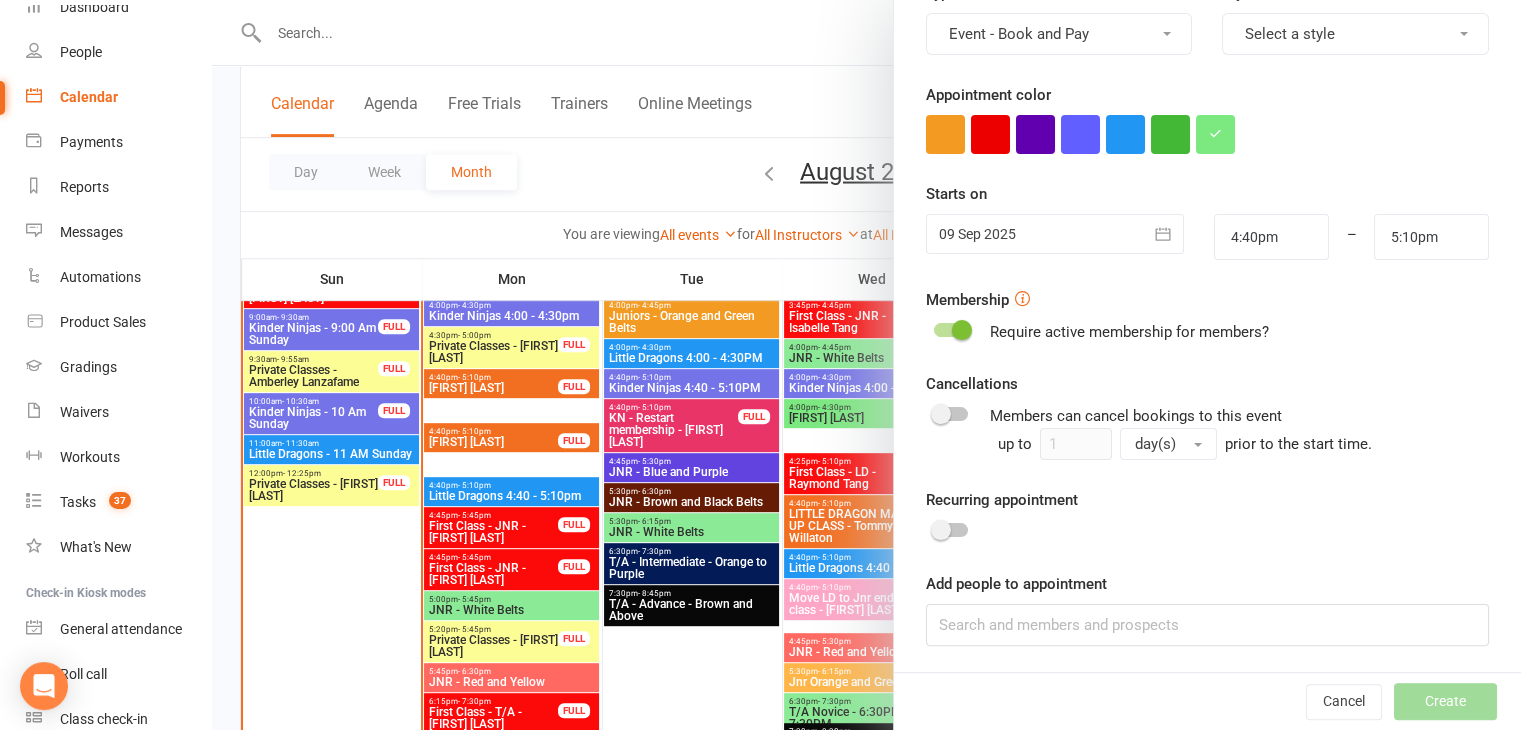 drag, startPoint x: 1192, startPoint y: 654, endPoint x: 1189, endPoint y: 629, distance: 25.179358 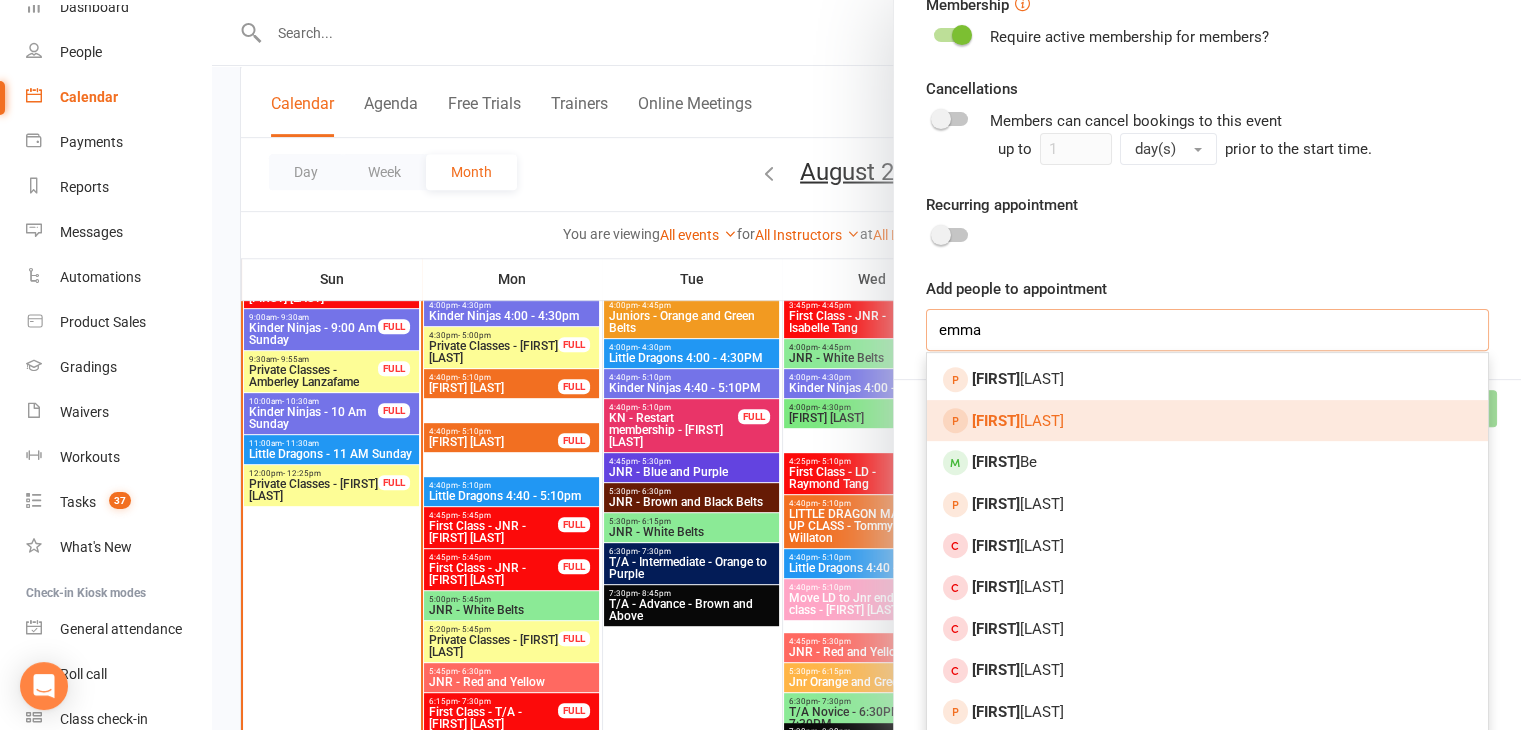 scroll, scrollTop: 908, scrollLeft: 0, axis: vertical 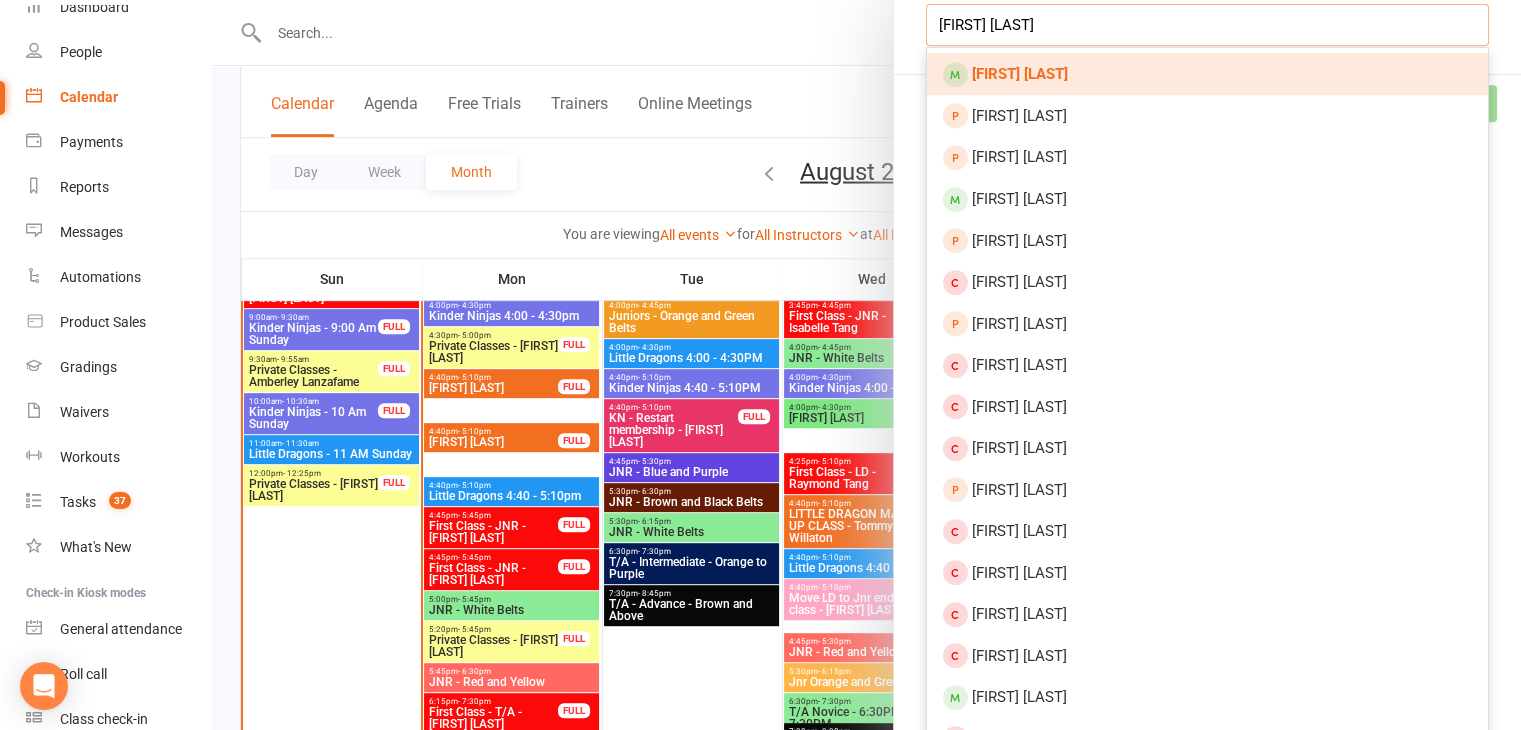 type on "emma be" 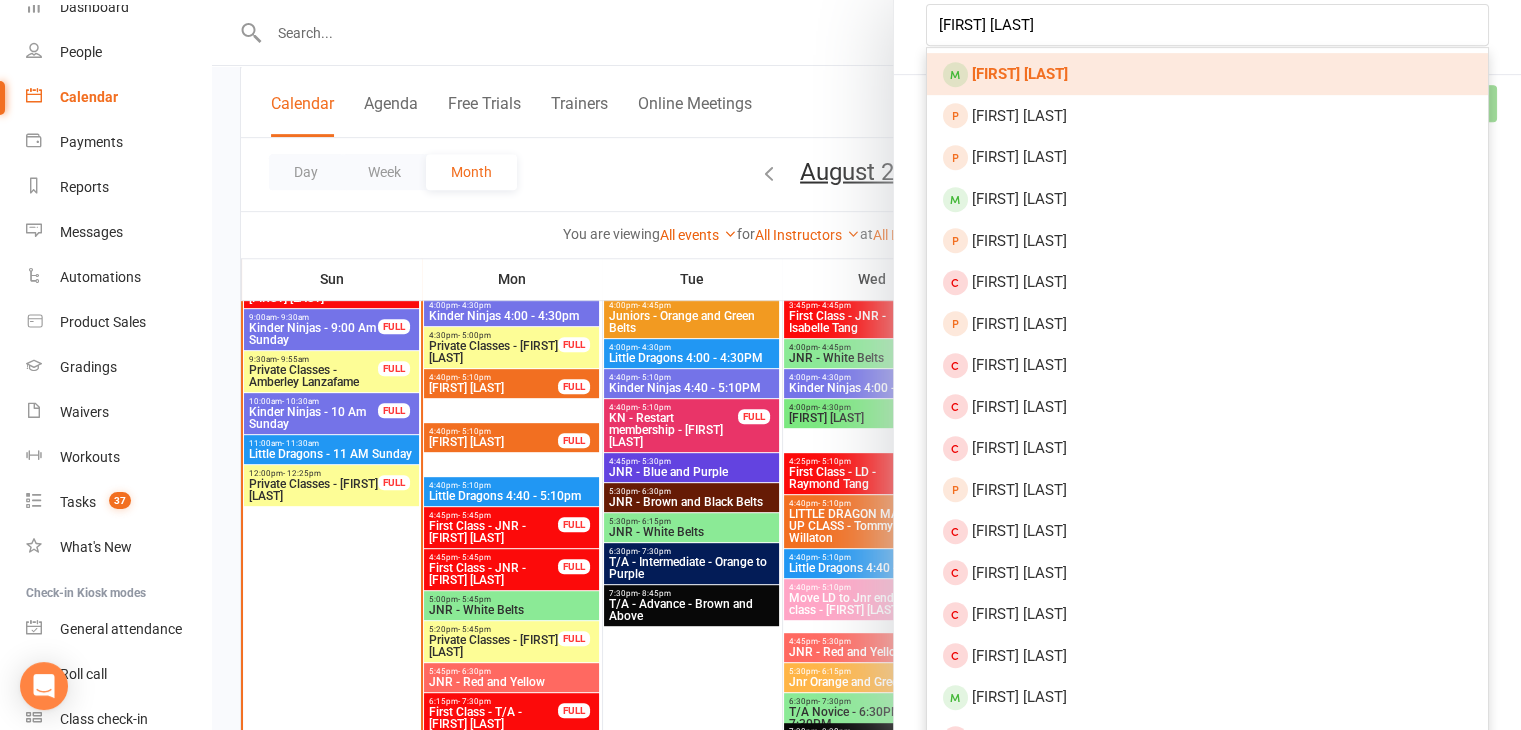click on "Emma Be" at bounding box center [1207, 74] 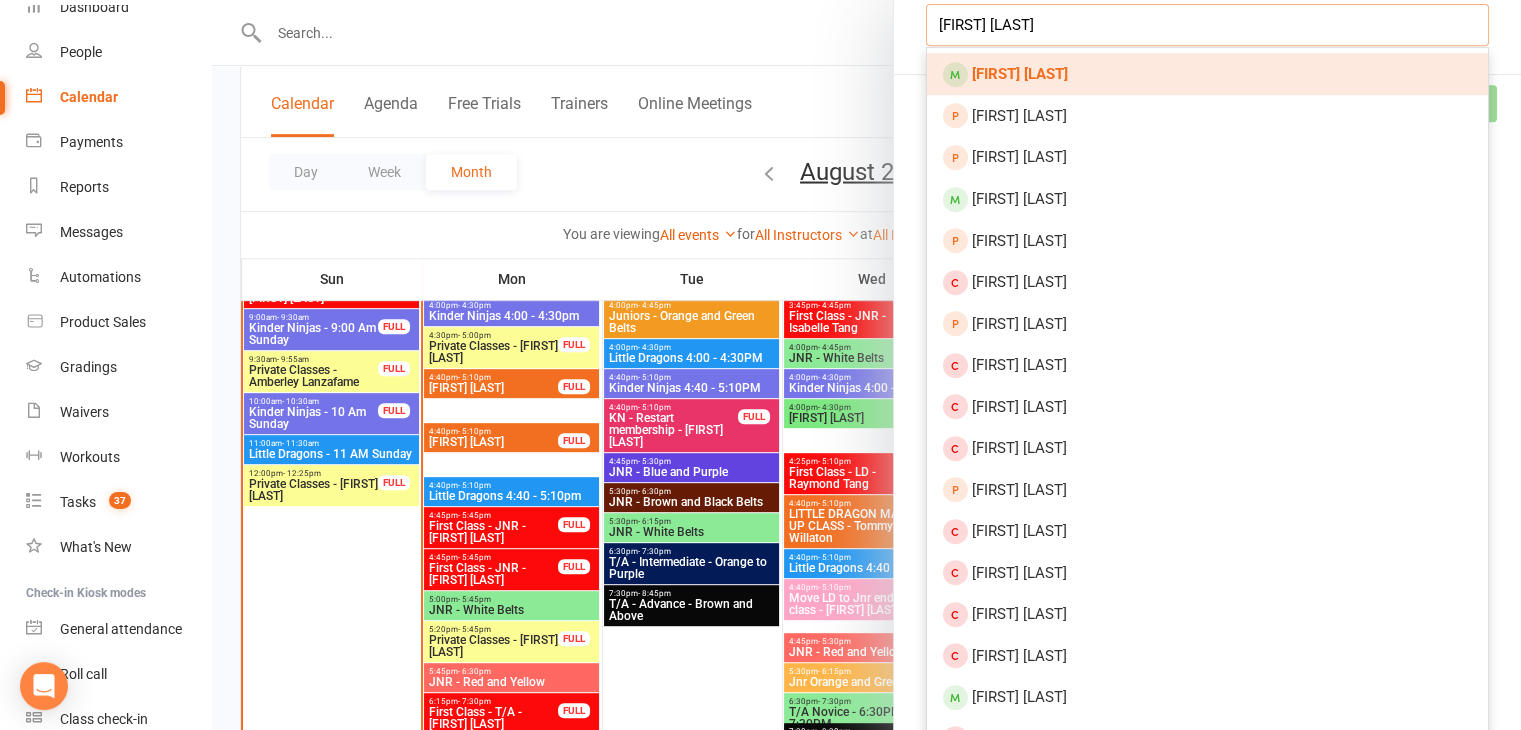 type 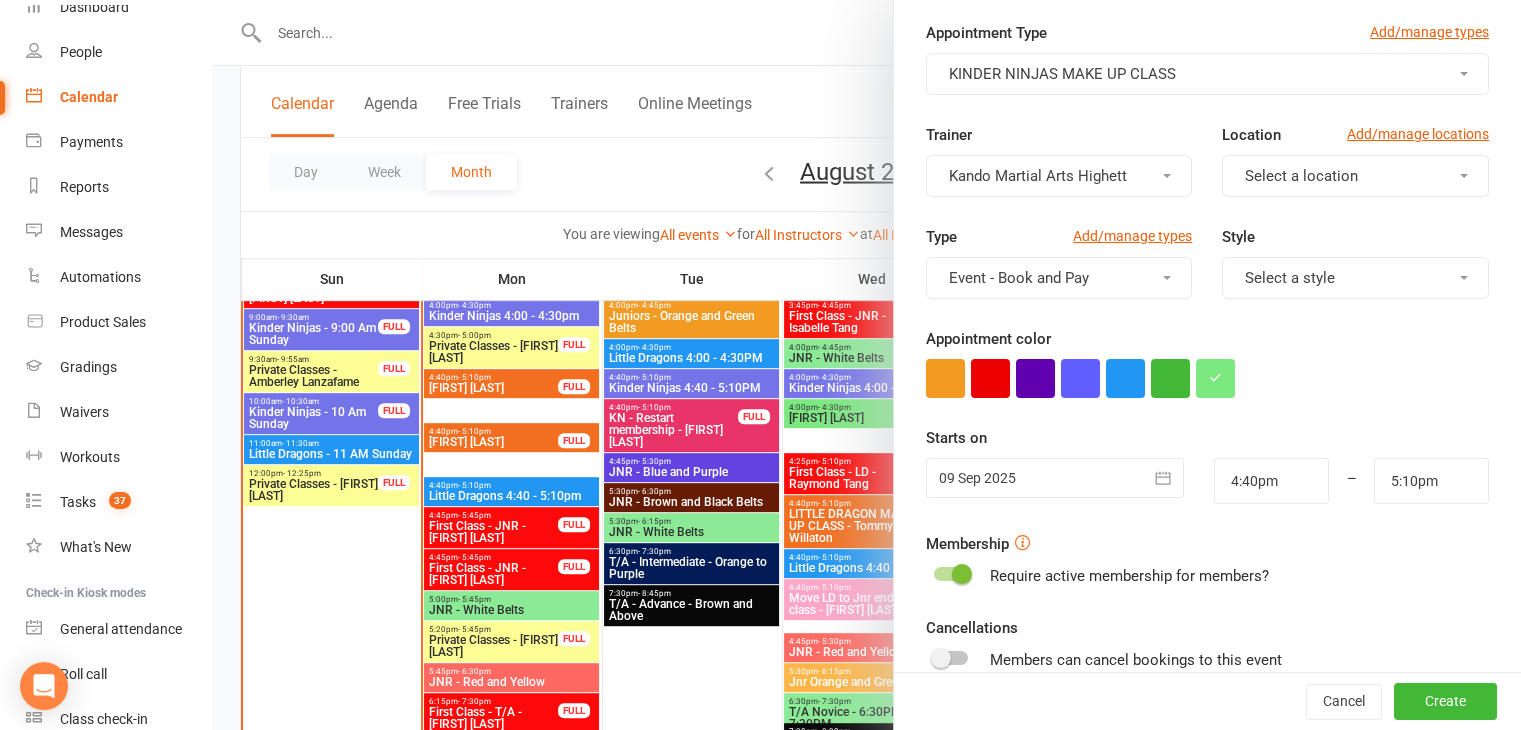 scroll, scrollTop: 64, scrollLeft: 0, axis: vertical 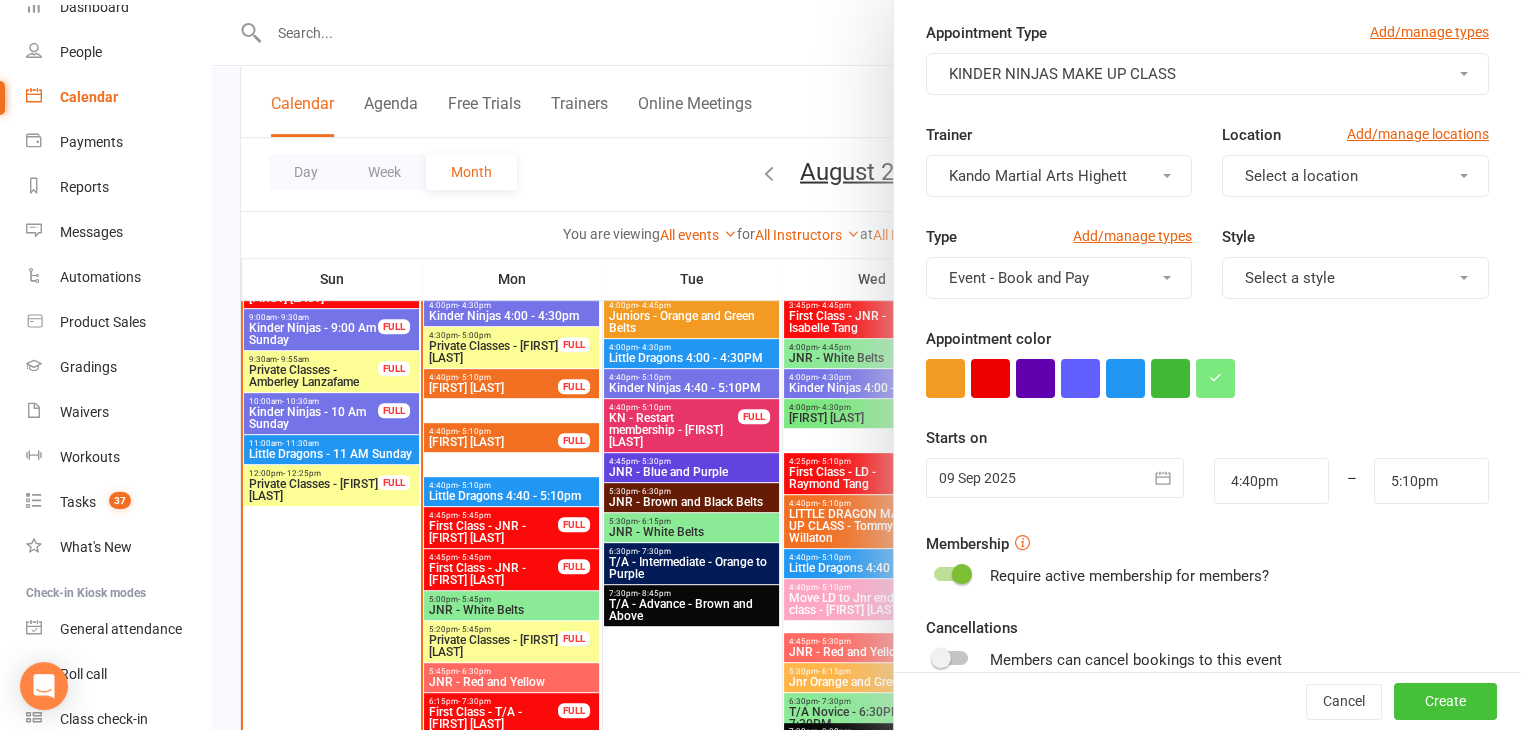 click on "Create" at bounding box center [1445, 702] 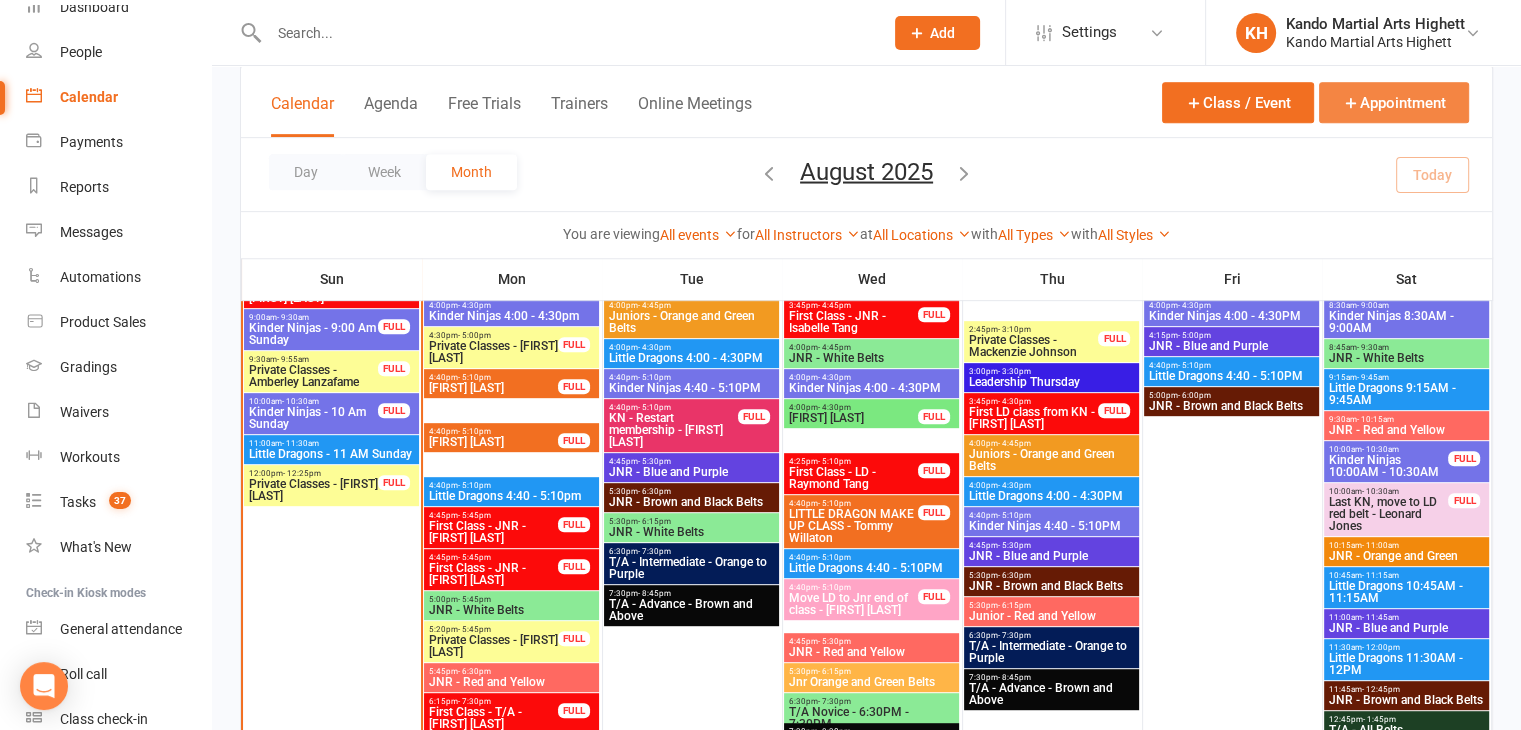 click at bounding box center [1351, 103] 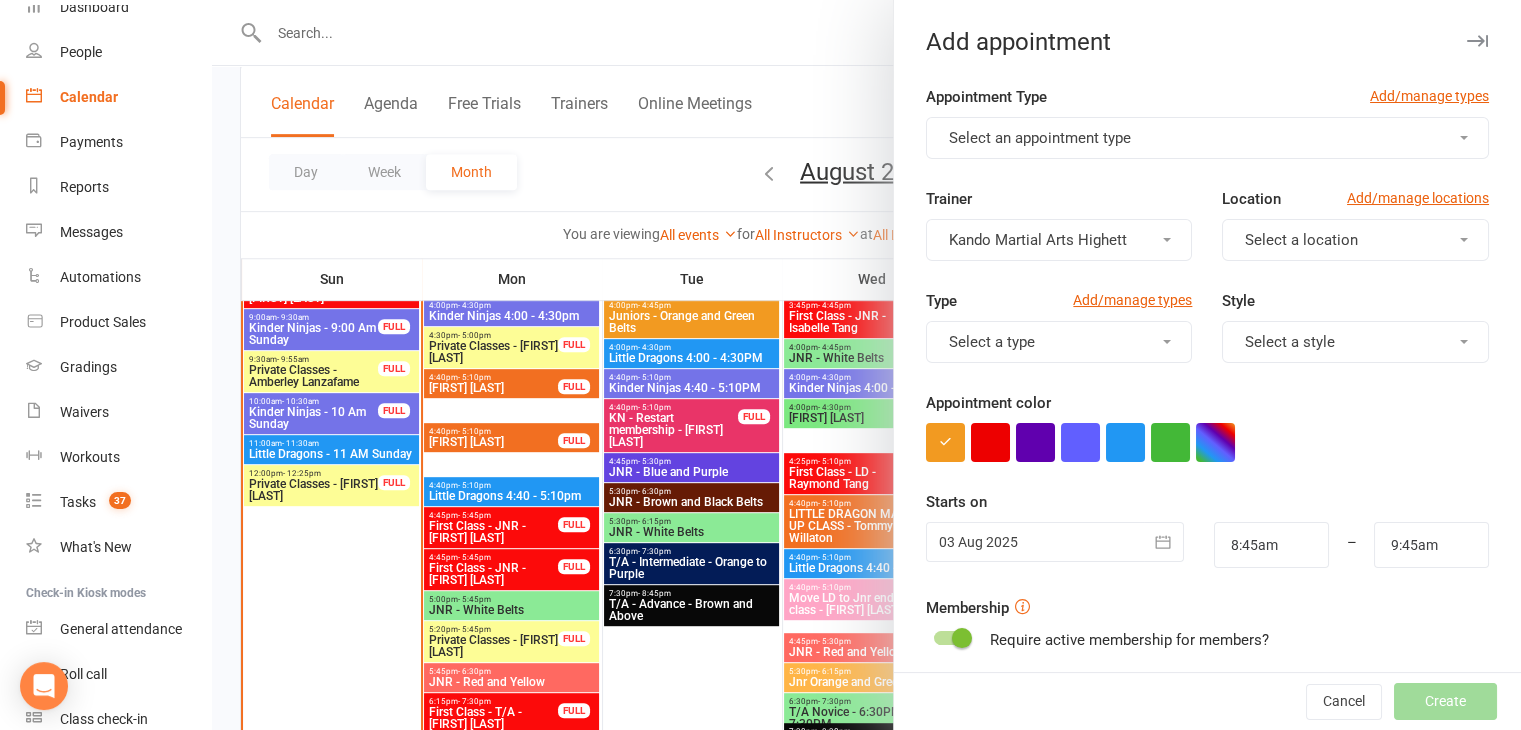 click on "Select an appointment type" at bounding box center [1207, 138] 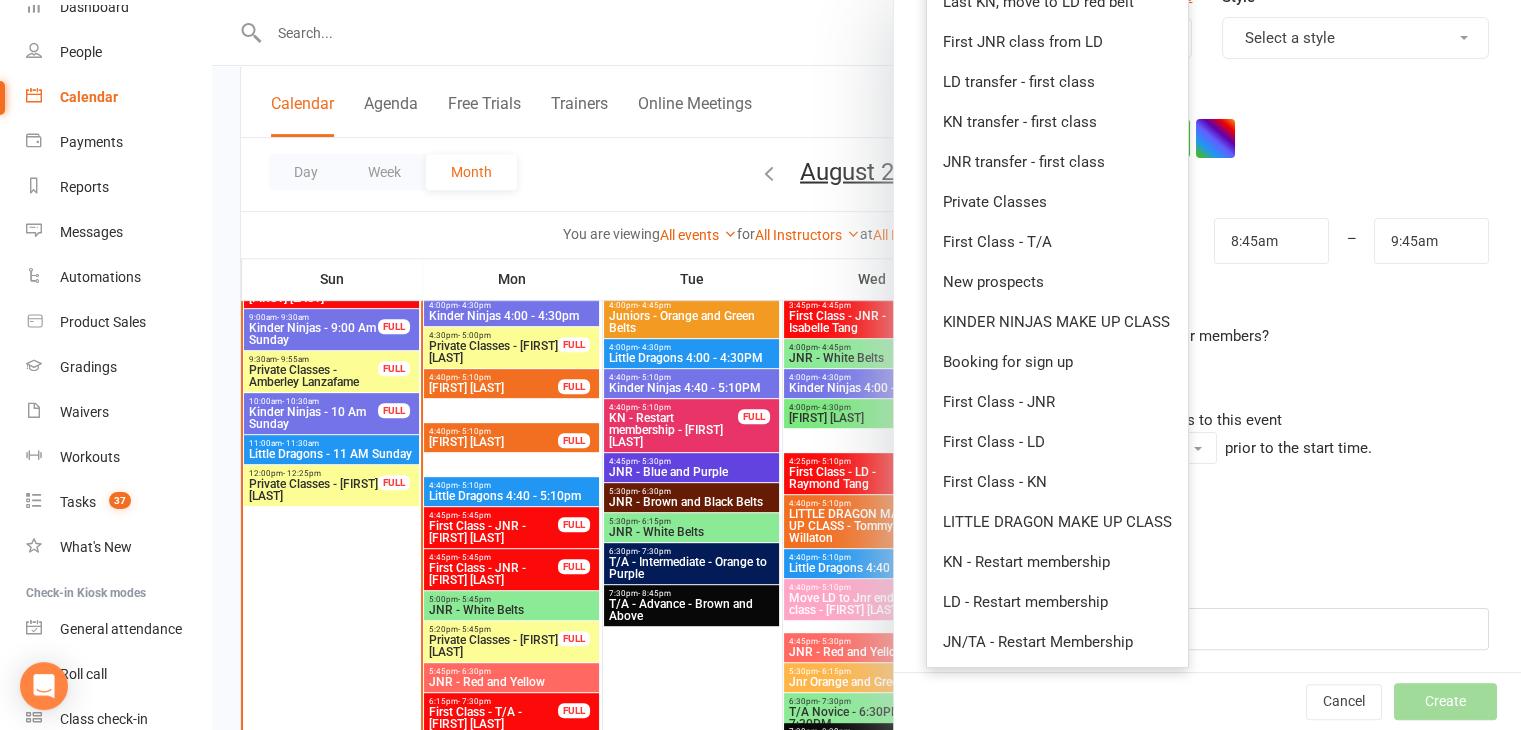 scroll, scrollTop: 308, scrollLeft: 0, axis: vertical 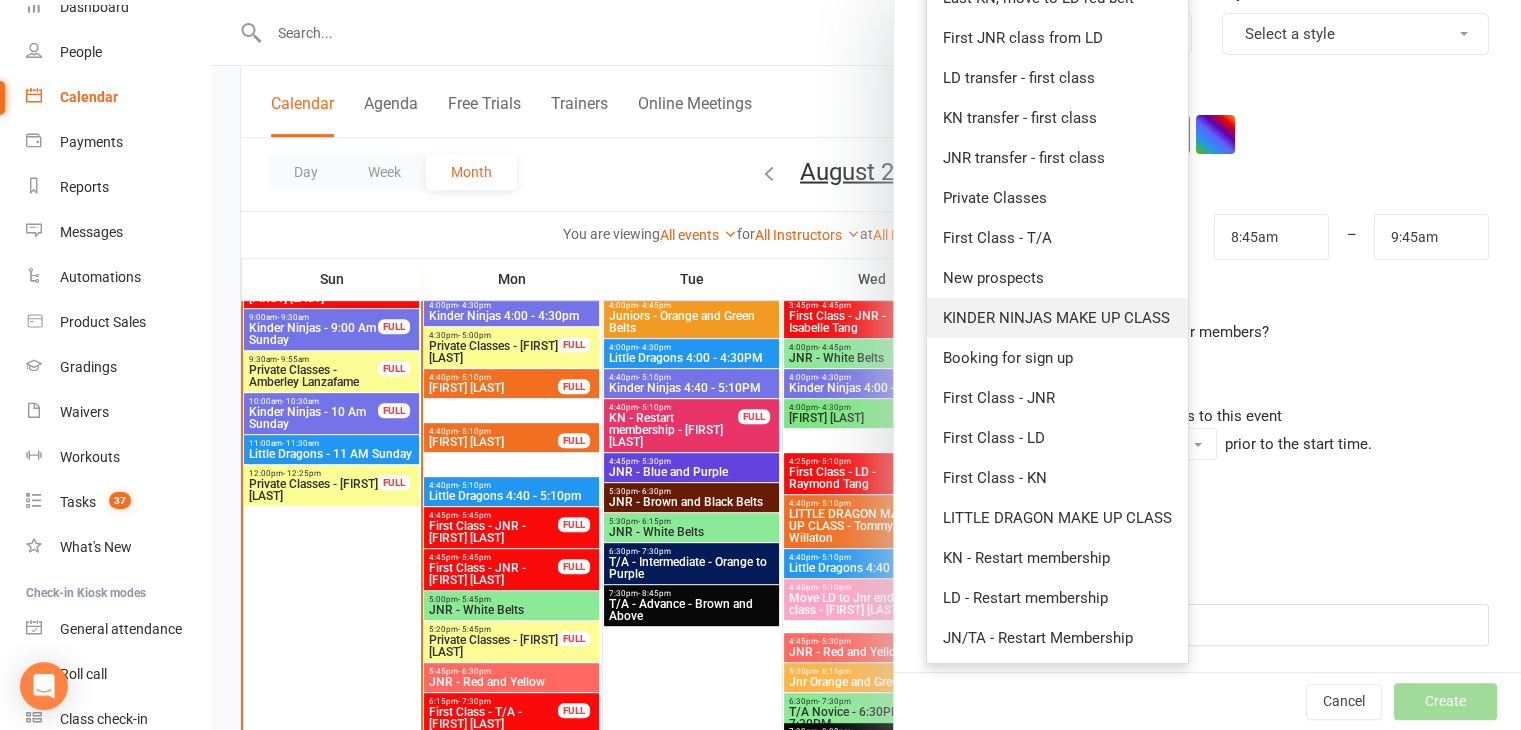 click on "KINDER NINJAS MAKE UP CLASS" at bounding box center (1056, 318) 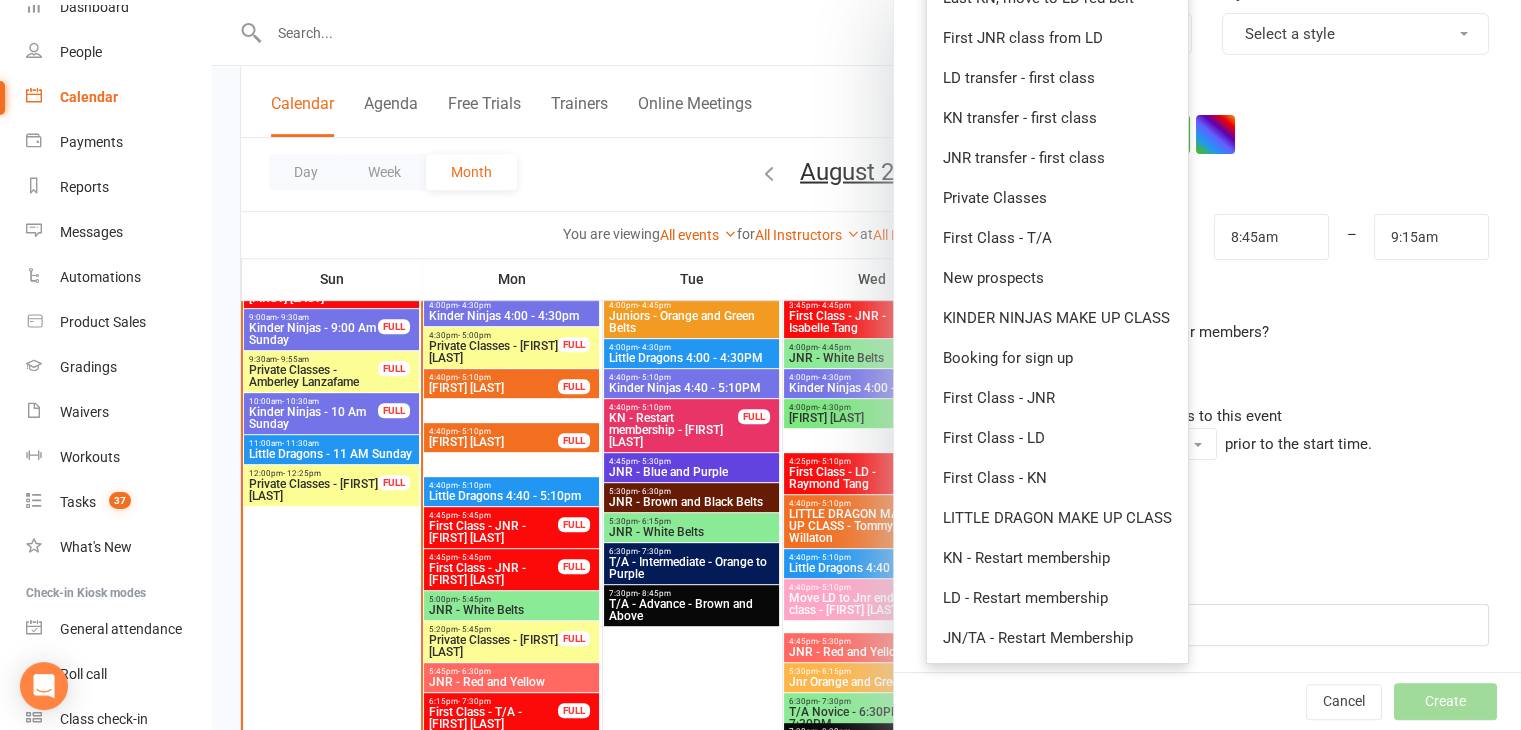 scroll, scrollTop: 0, scrollLeft: 0, axis: both 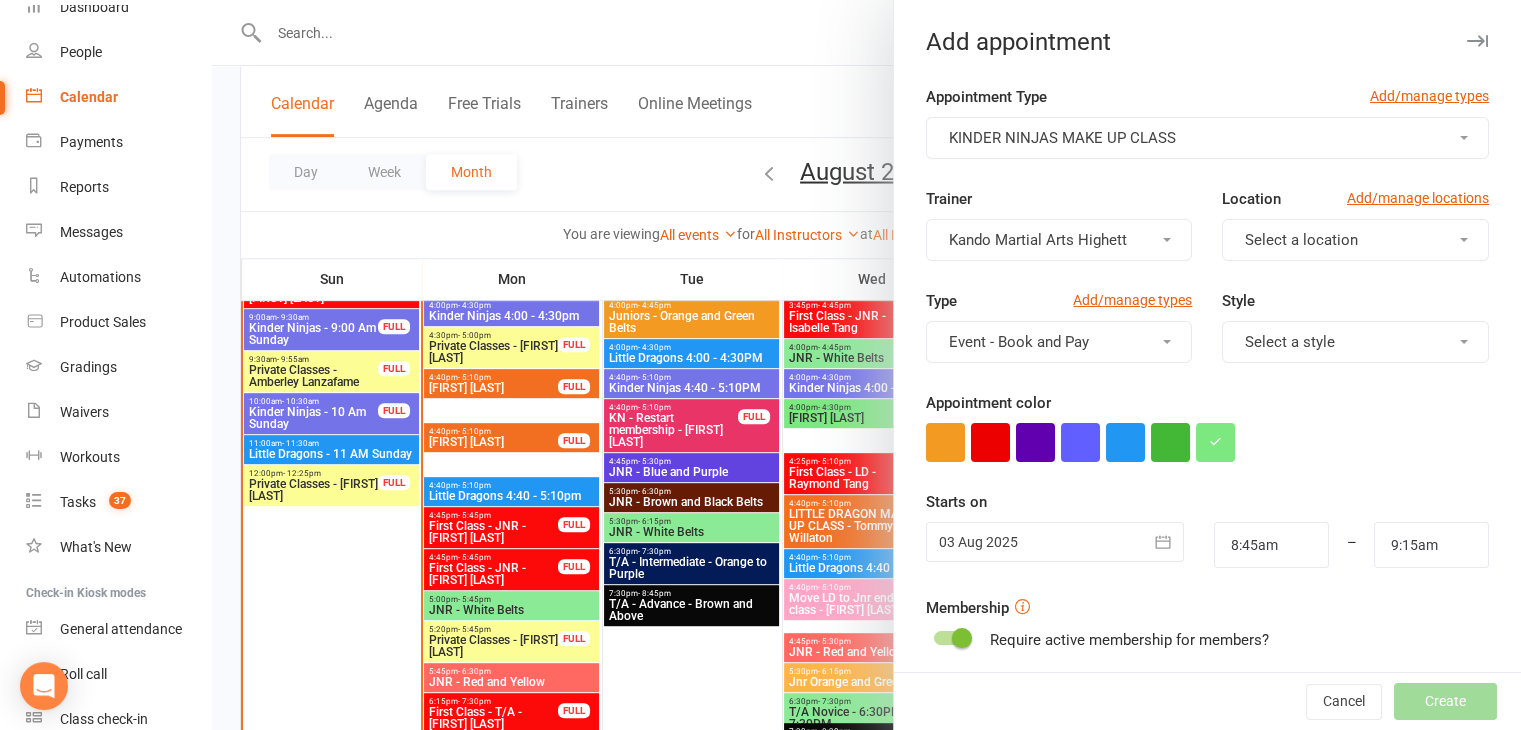 click 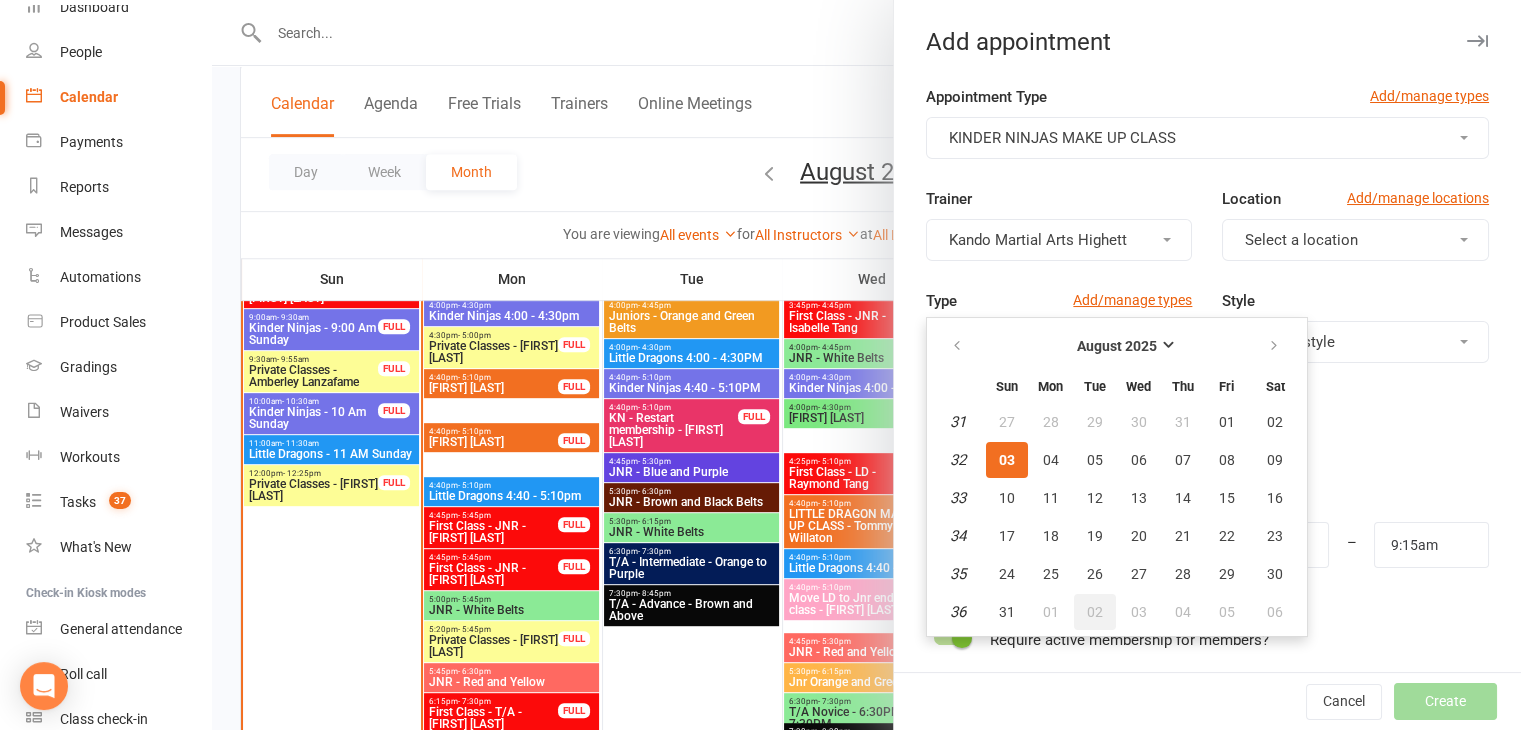 click on "02" at bounding box center (1095, 612) 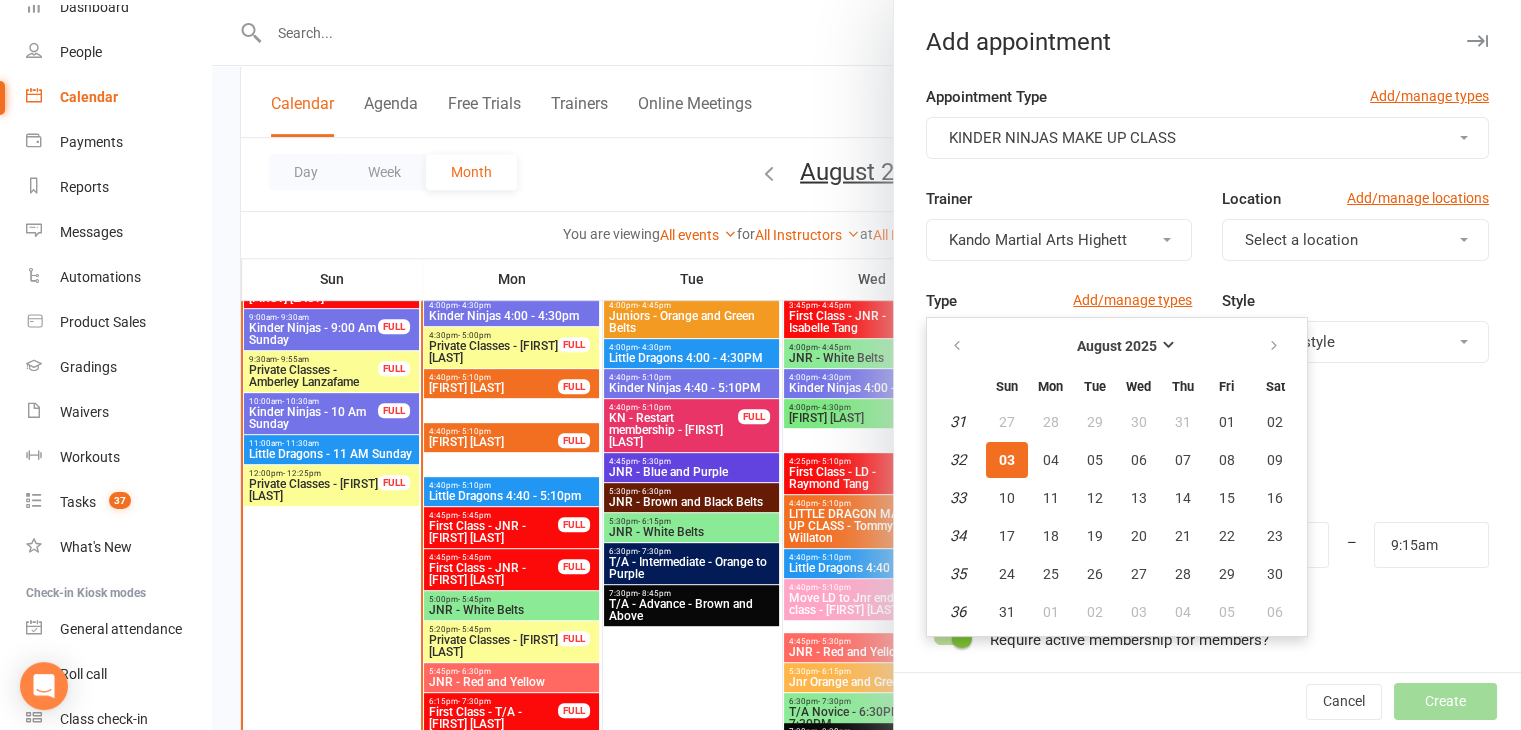 type on "02 Sep 2025" 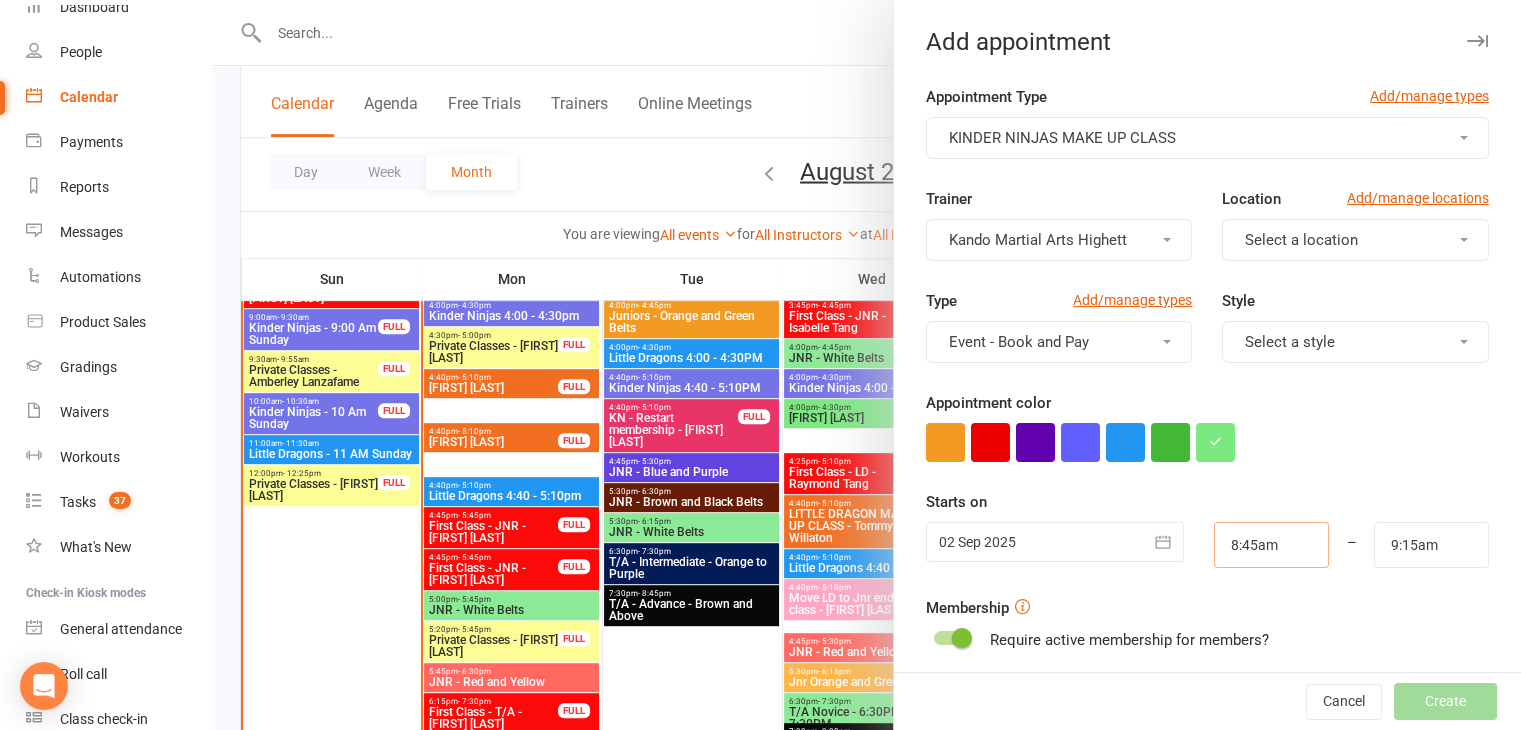 click on "8:45am" at bounding box center [1271, 545] 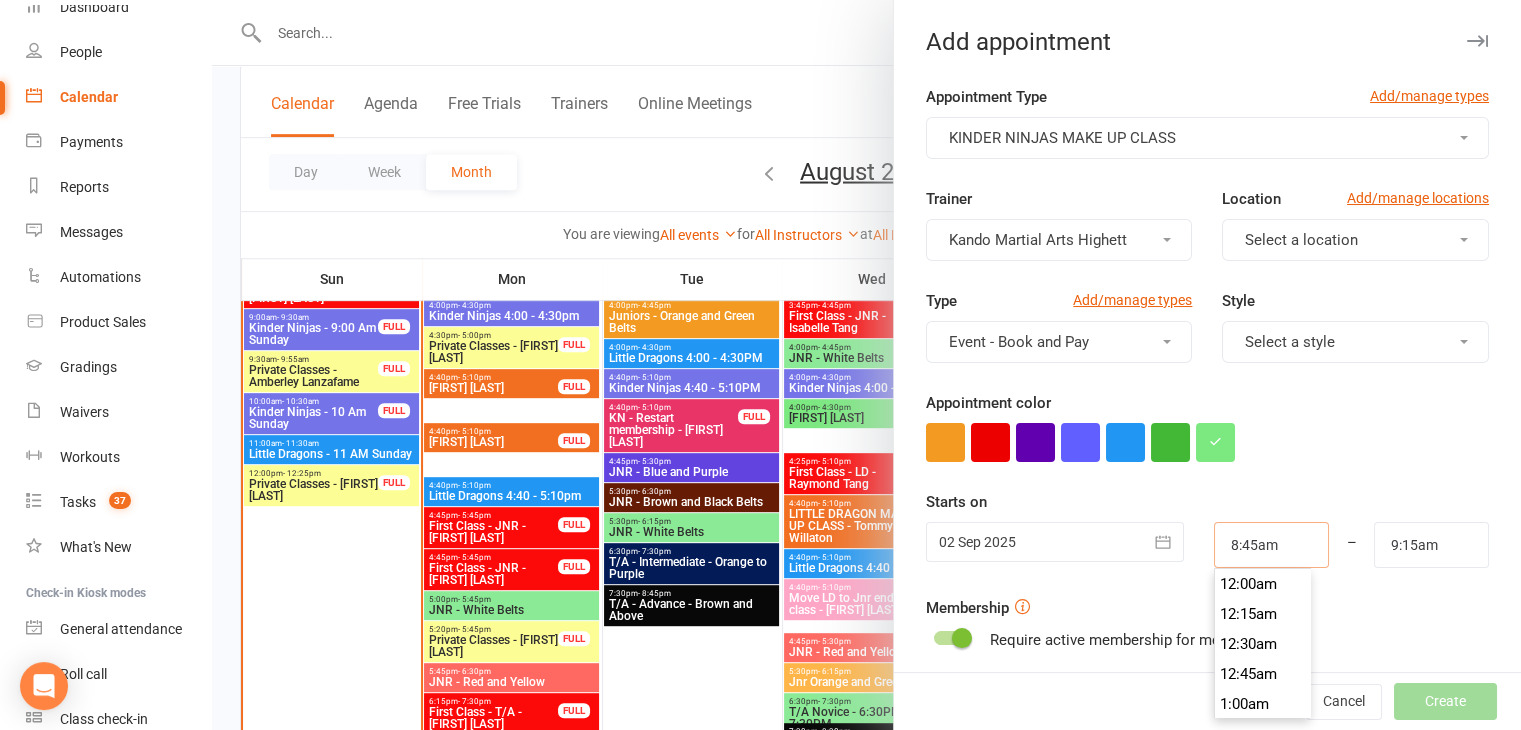 click on "8:45am" at bounding box center (1271, 545) 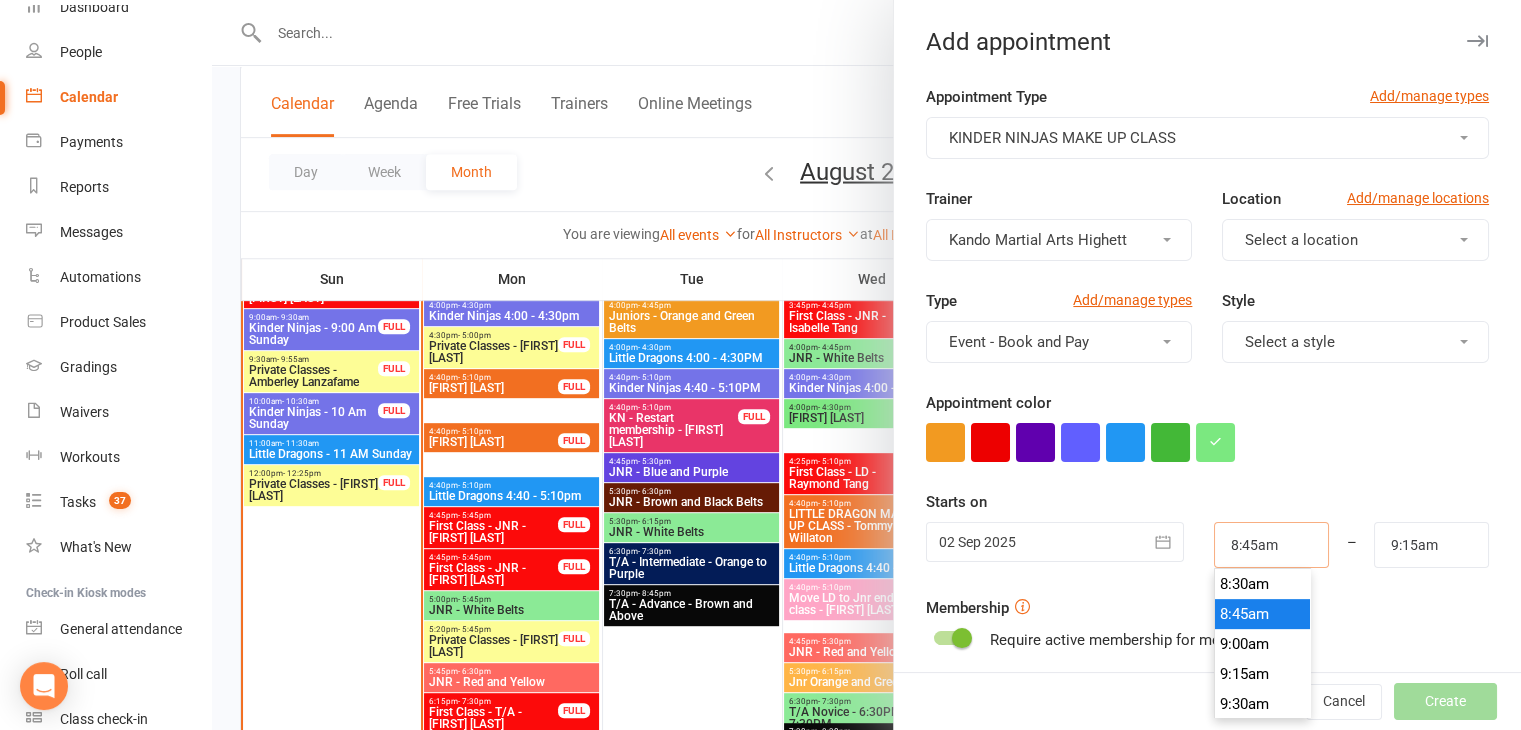 click on "8:45am" at bounding box center (1271, 545) 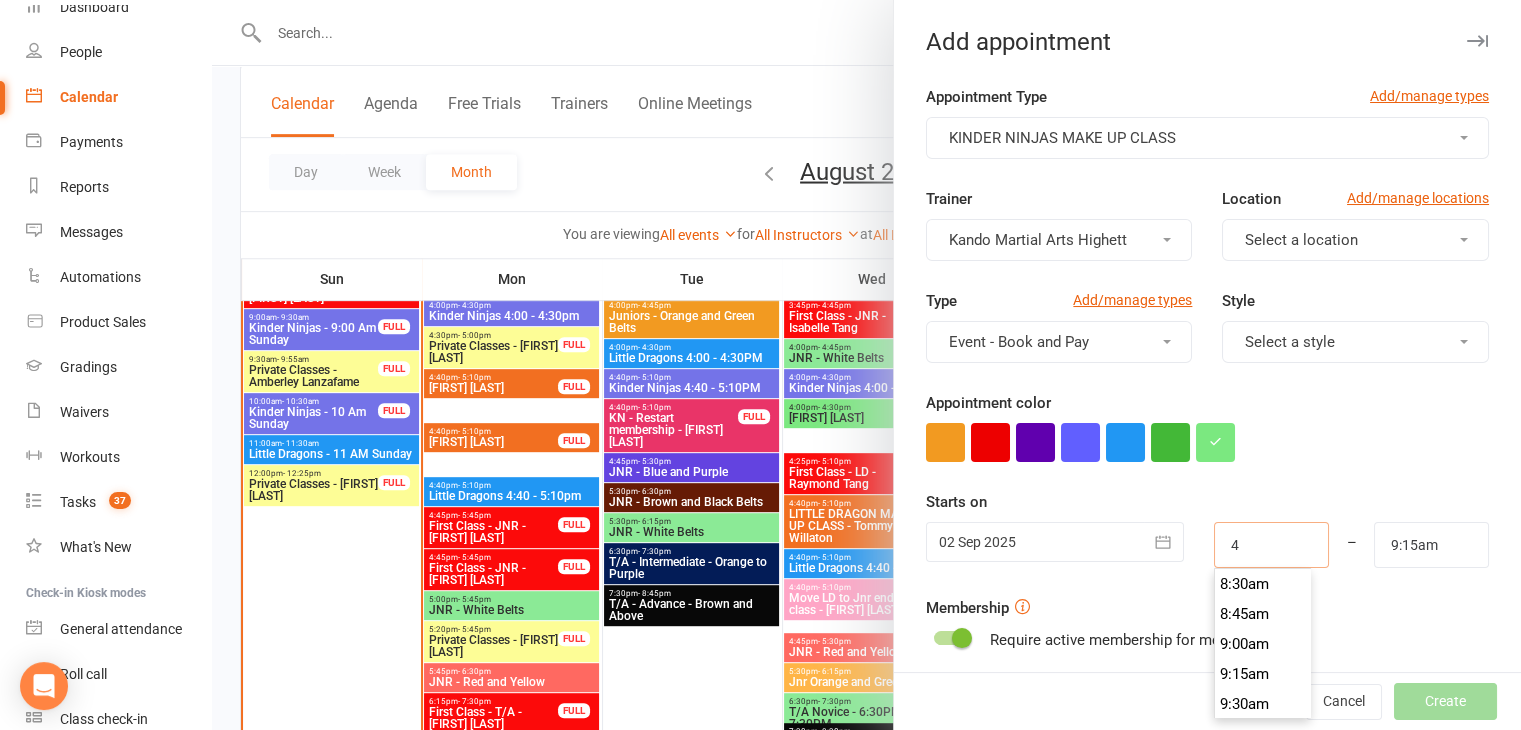 scroll, scrollTop: 450, scrollLeft: 0, axis: vertical 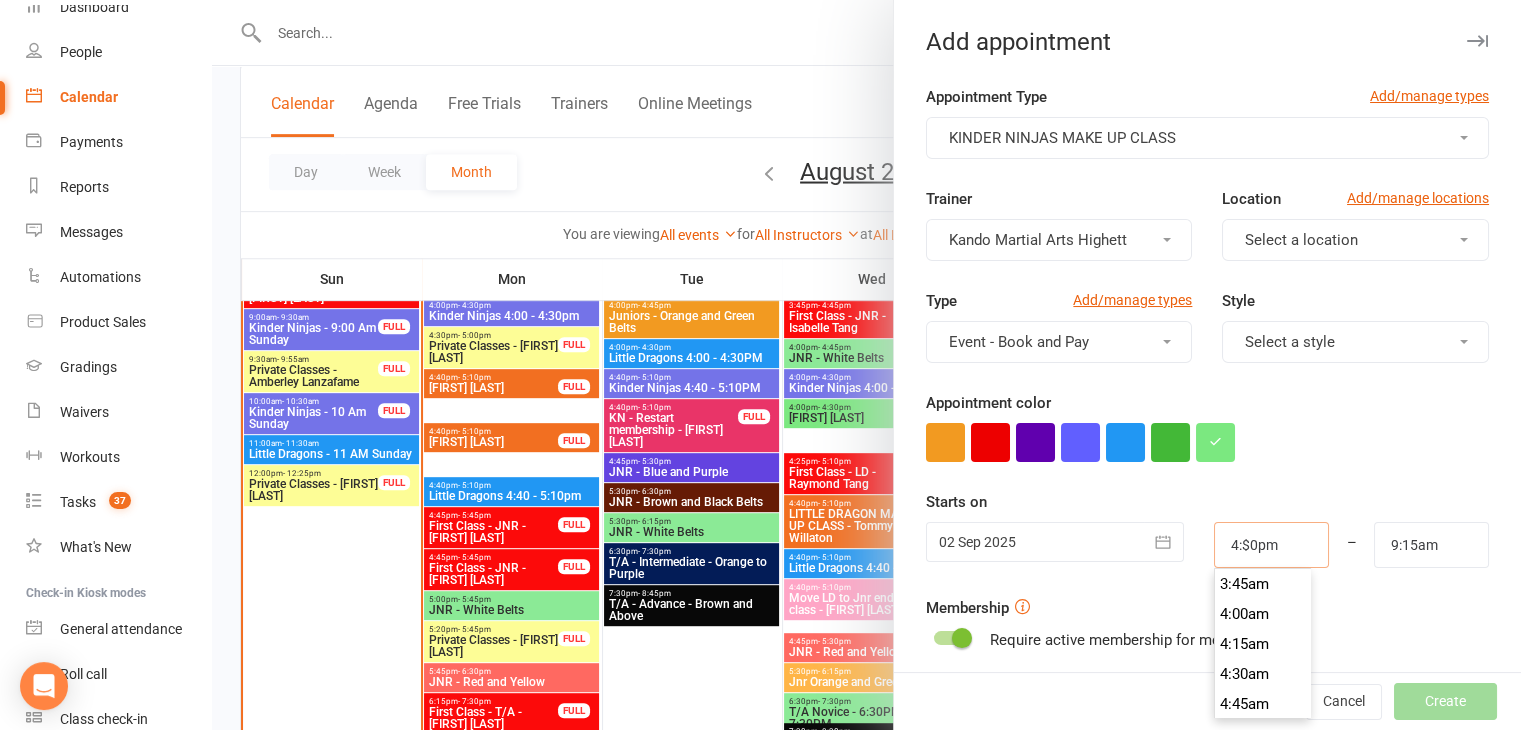 type on "4:$0pm" 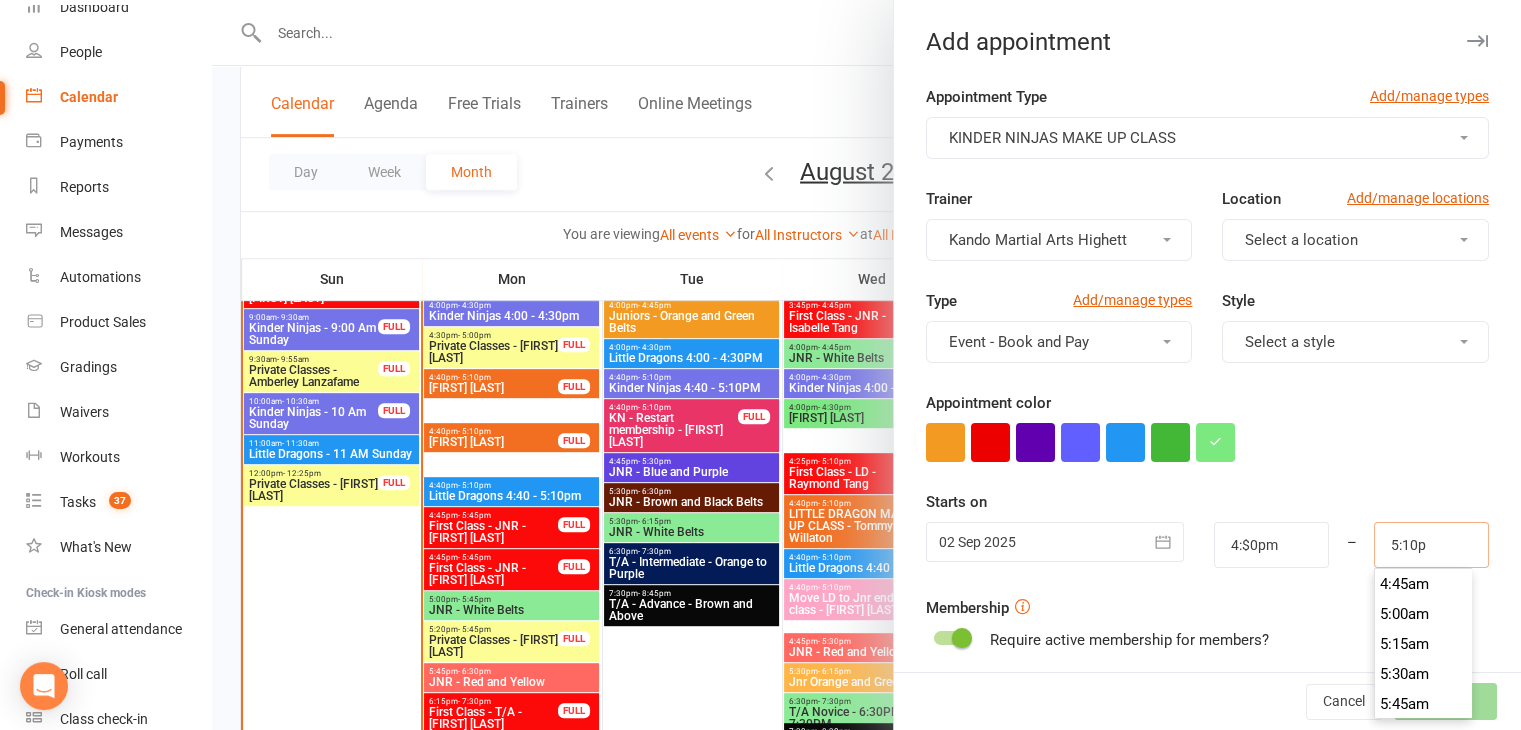 scroll, scrollTop: 2040, scrollLeft: 0, axis: vertical 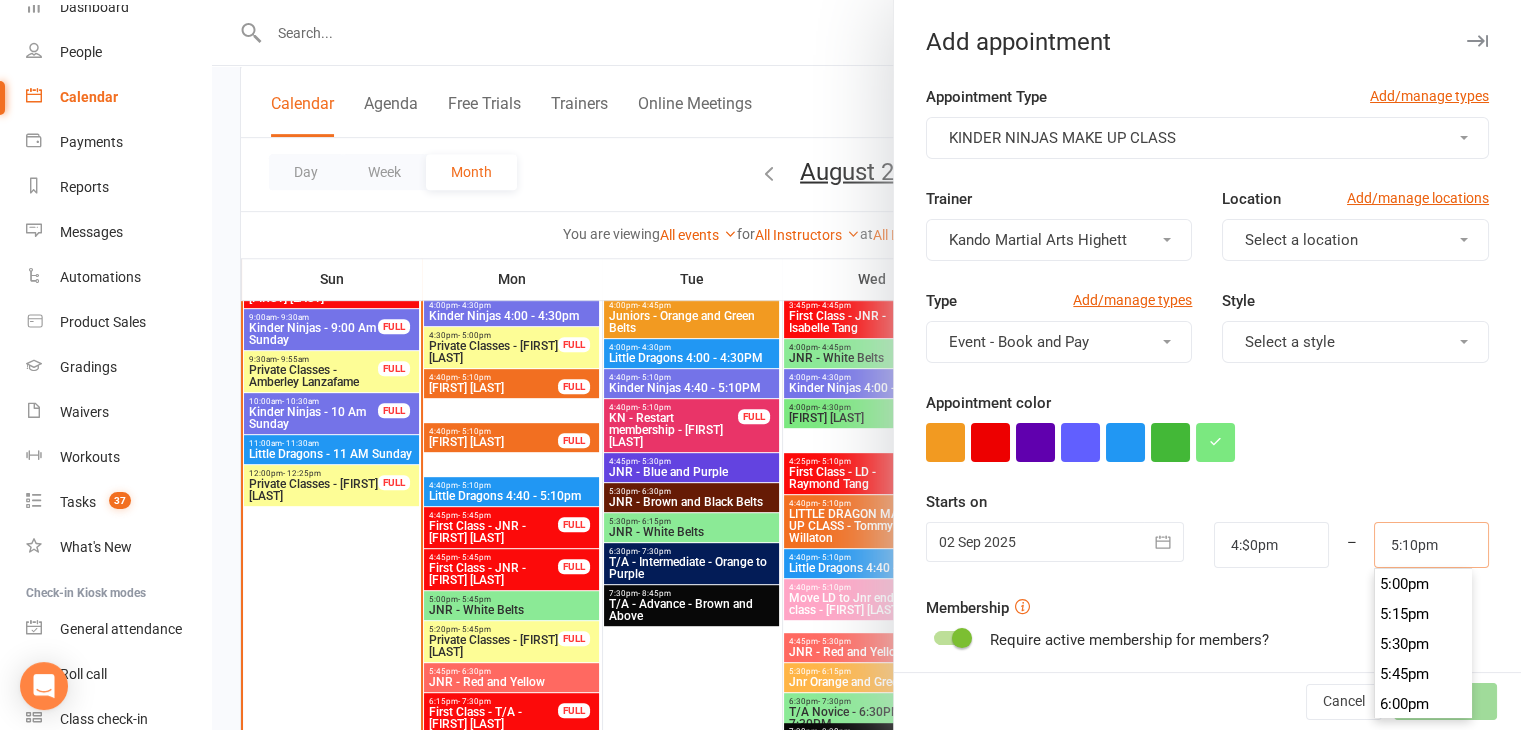 type on "5:10pm" 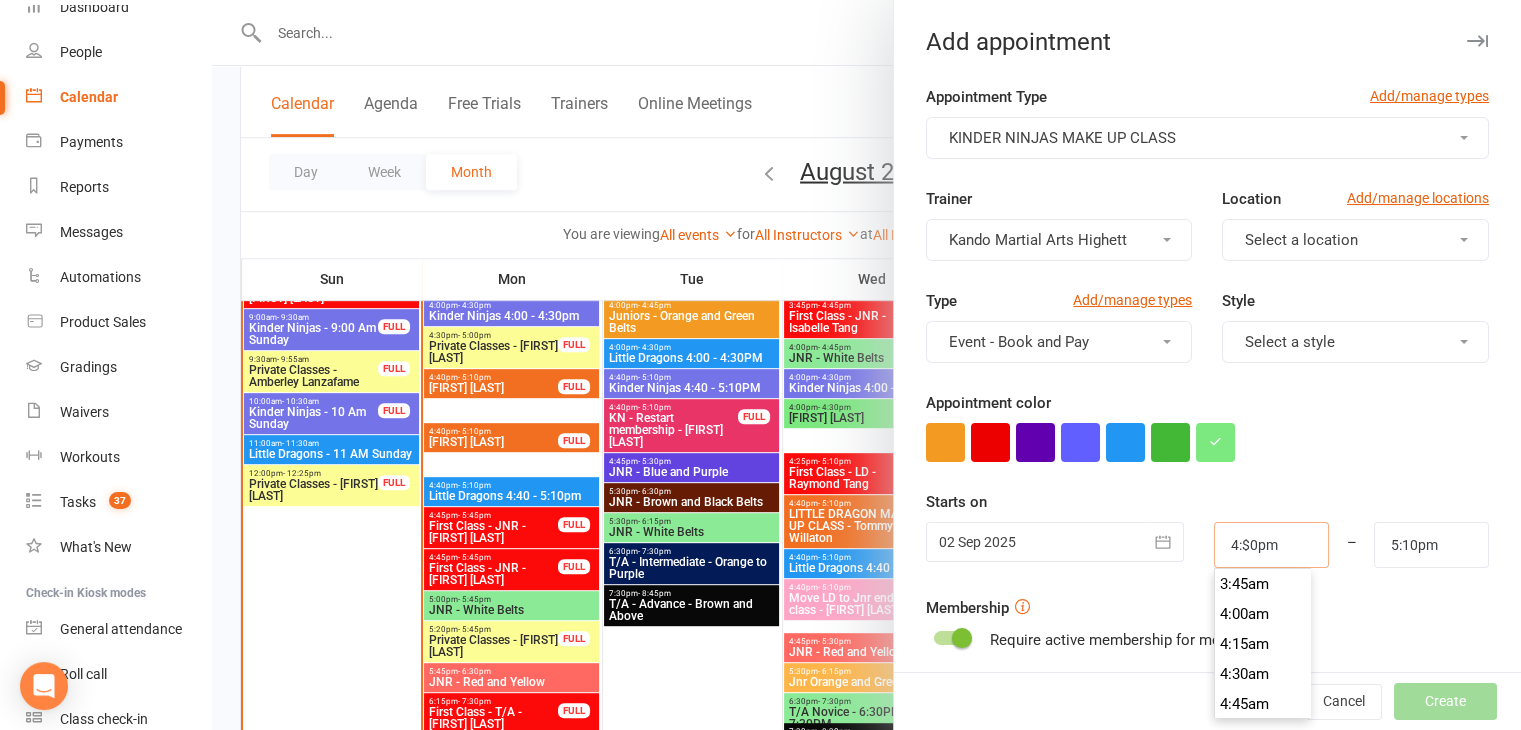 scroll, scrollTop: 0, scrollLeft: 0, axis: both 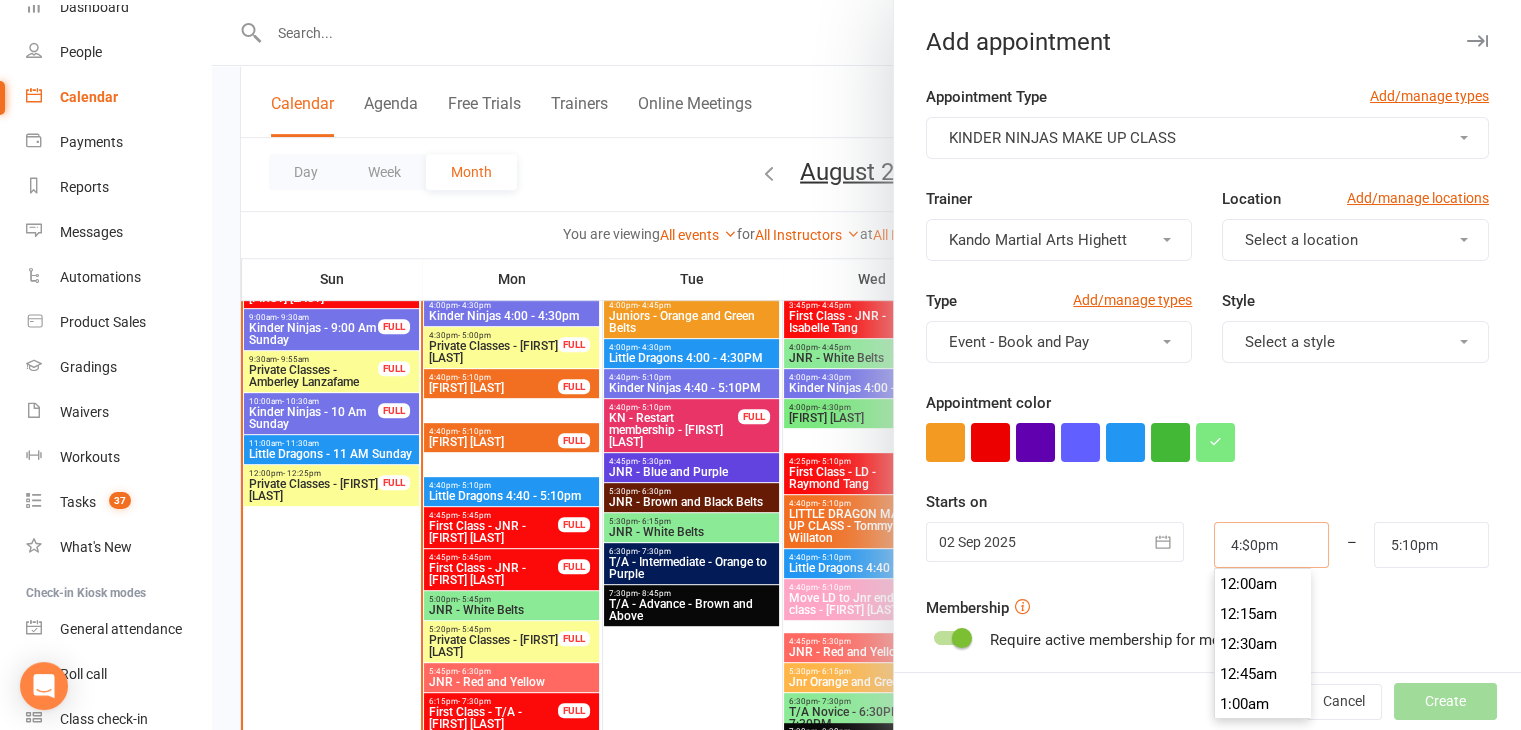 click on "4:$0pm" at bounding box center (1271, 545) 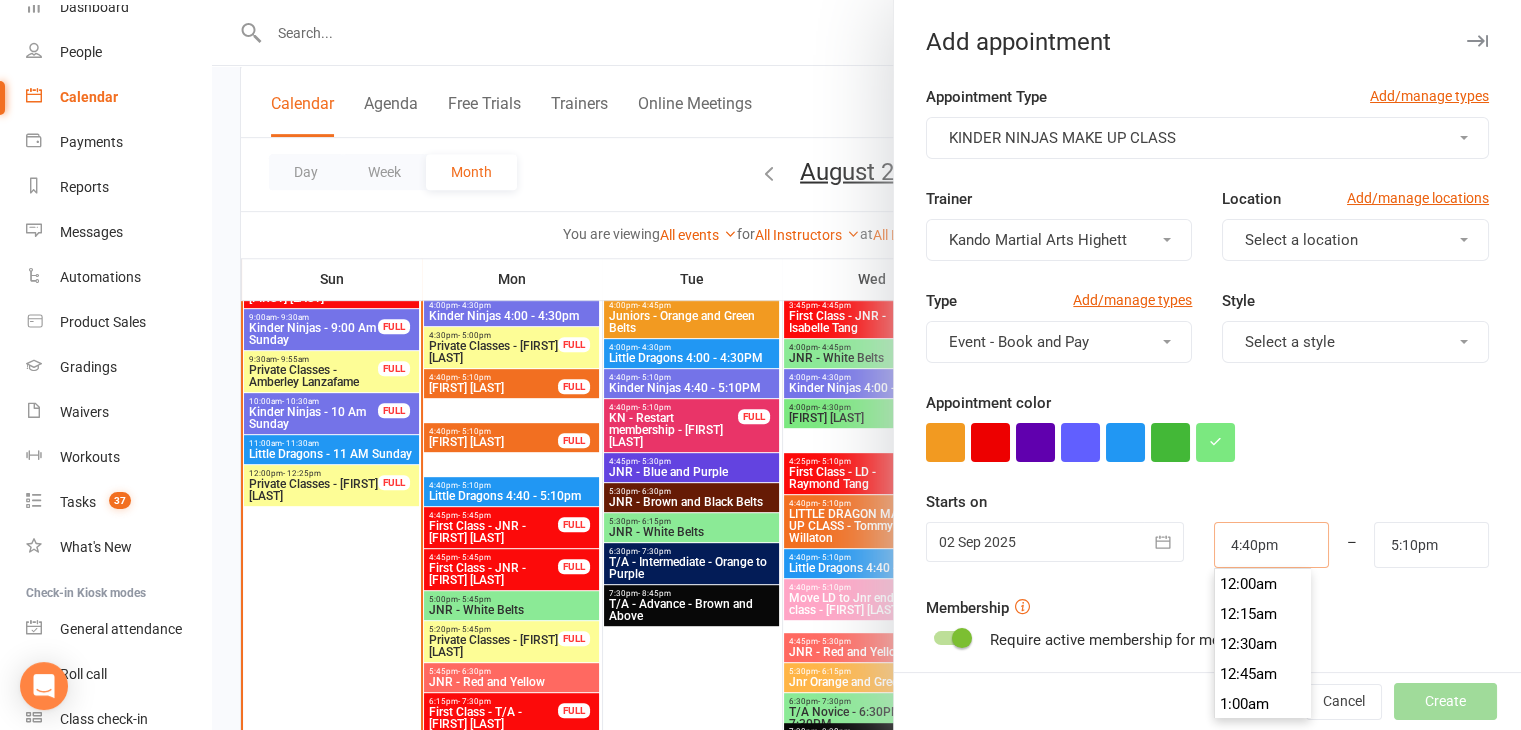 scroll, scrollTop: 1980, scrollLeft: 0, axis: vertical 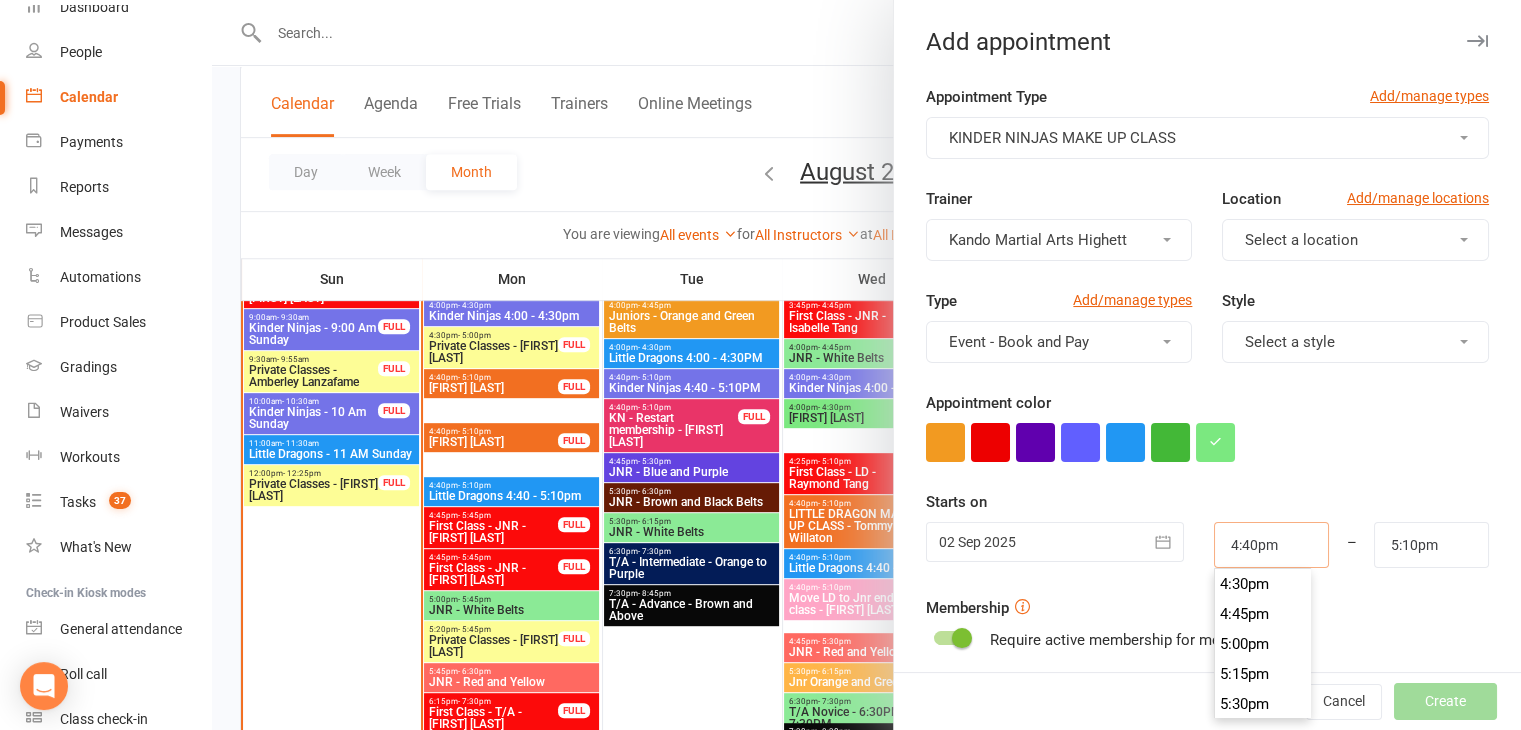 type on "4:40pm" 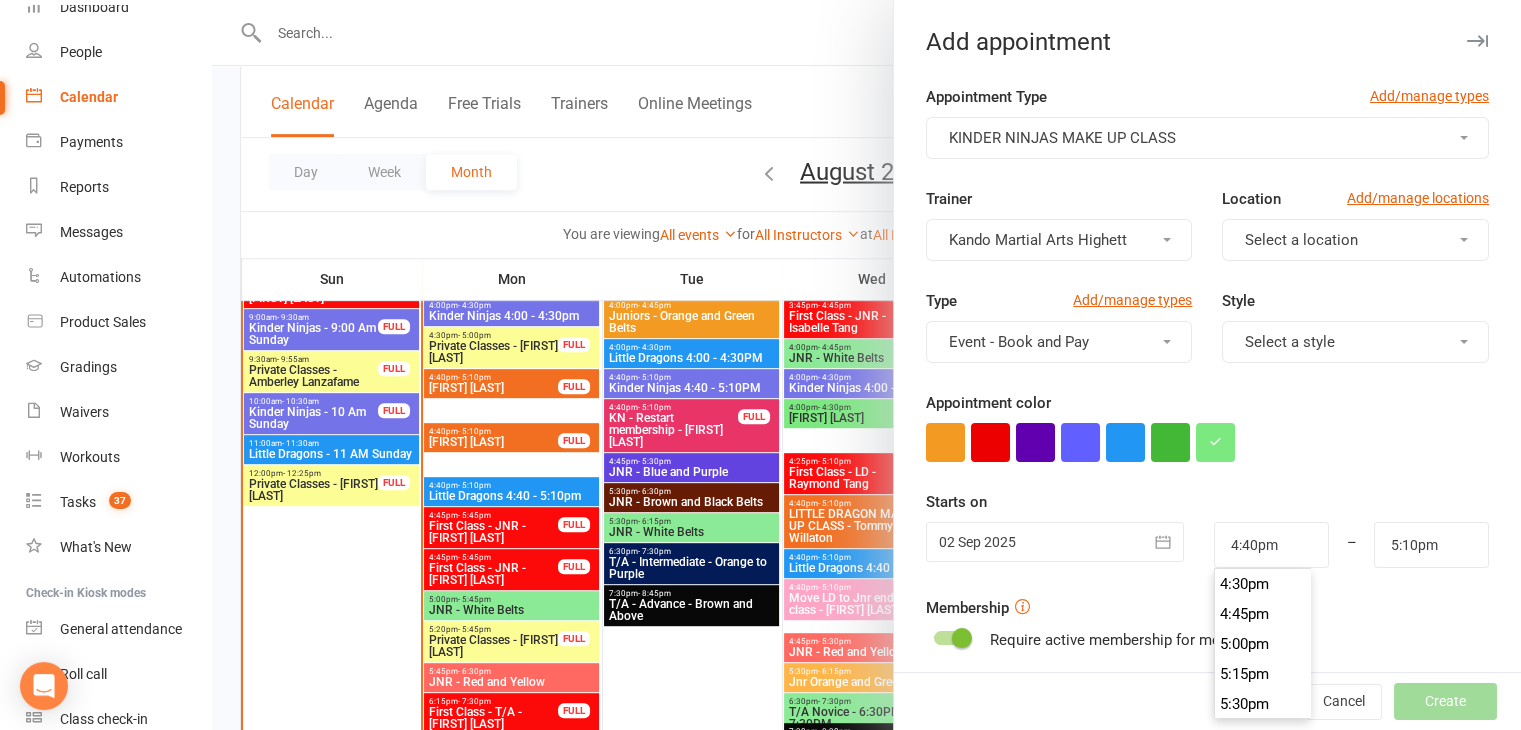 click on "Appointment Type Add/manage types
KINDER NINJAS MAKE UP CLASS
Trainer
Kando Martial Arts Highett
Location Add/manage locations
Select a location
Type Add/manage types
Event - Book and Pay
Style
Select a style
Appointment color Time 4:40pm – 5:10pm Starts on 02 Sep 2025
September 2025
Sun Mon Tue Wed Thu Fri Sat
36
31
01
02
03
04
05
06
37
07
08
09
10
11
12
13" at bounding box center (1207, 519) 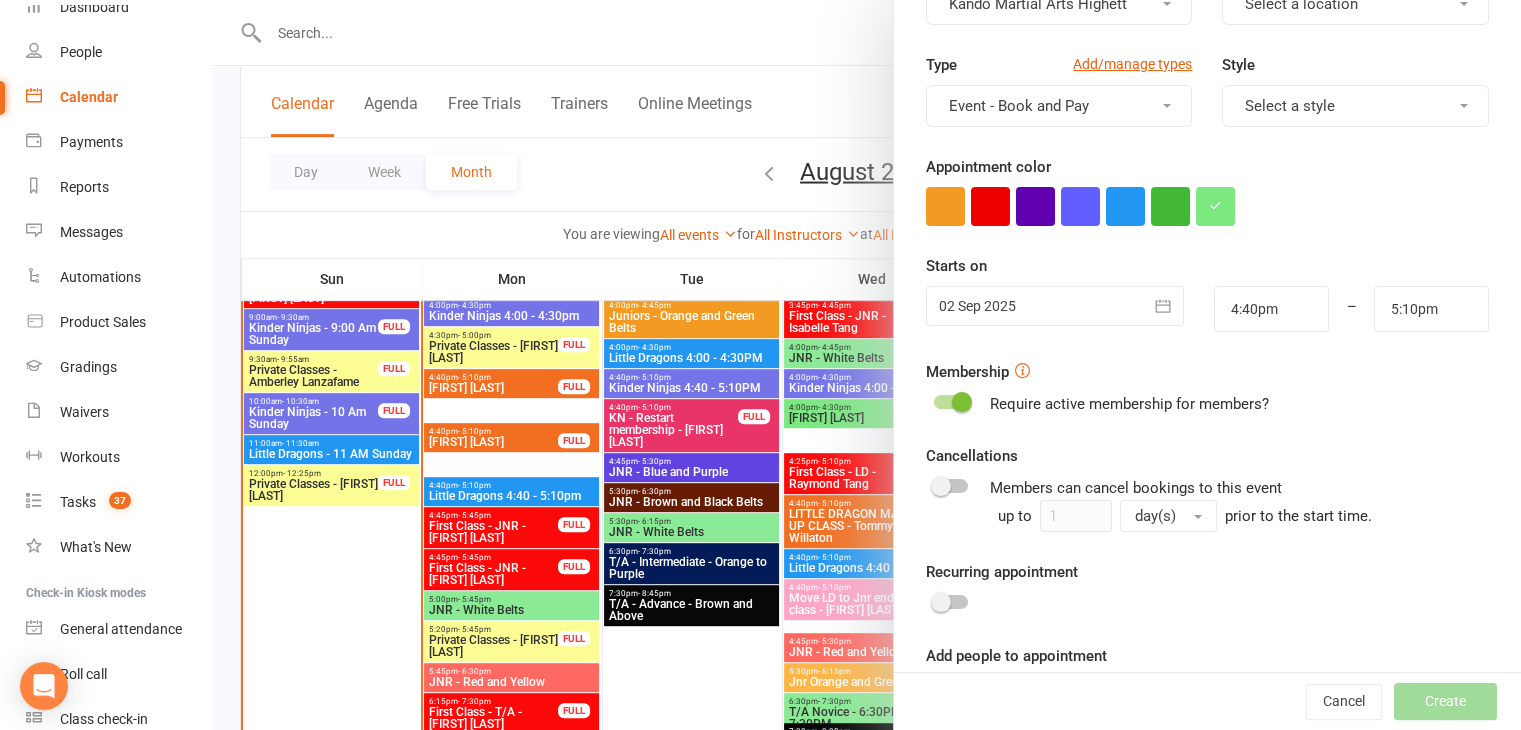 scroll, scrollTop: 300, scrollLeft: 0, axis: vertical 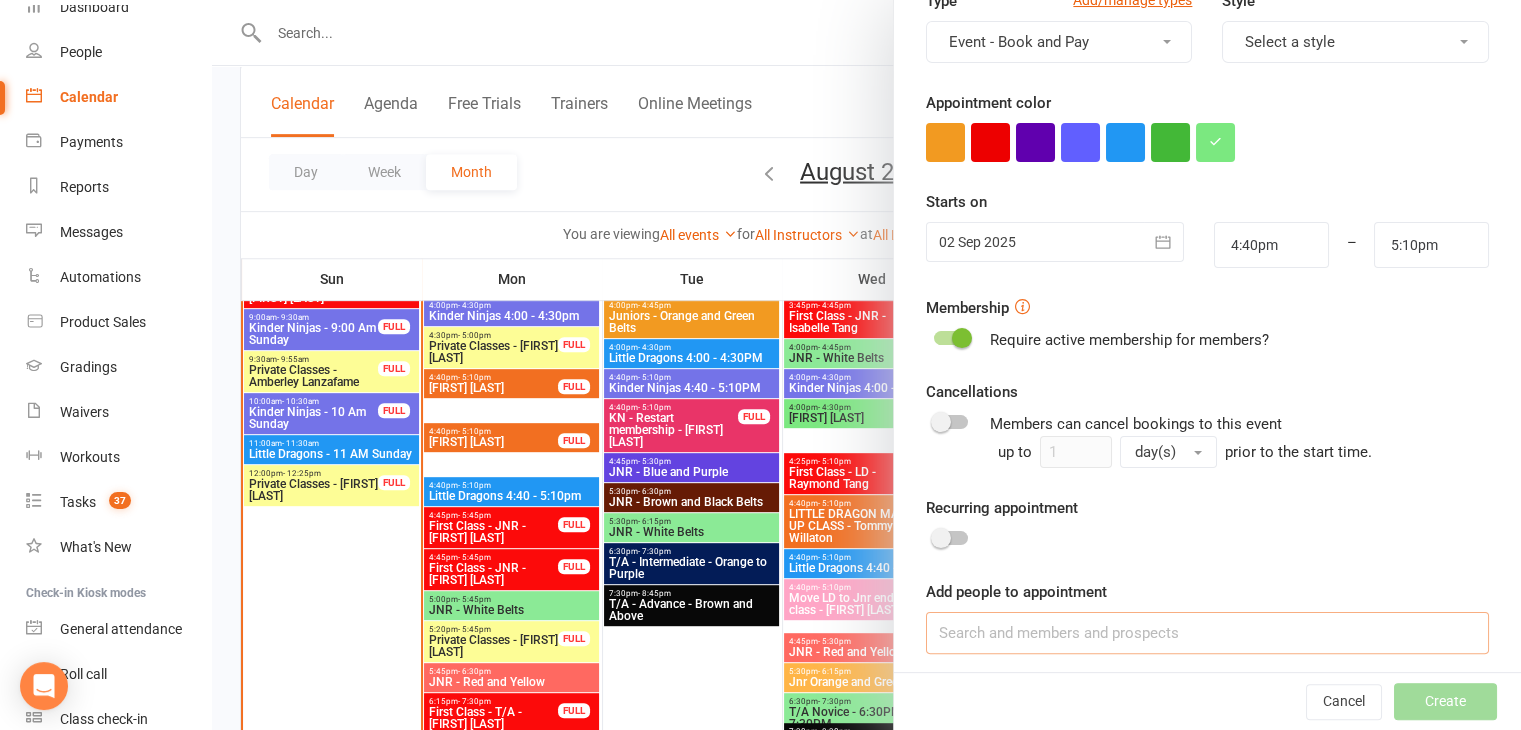 click at bounding box center (1207, 633) 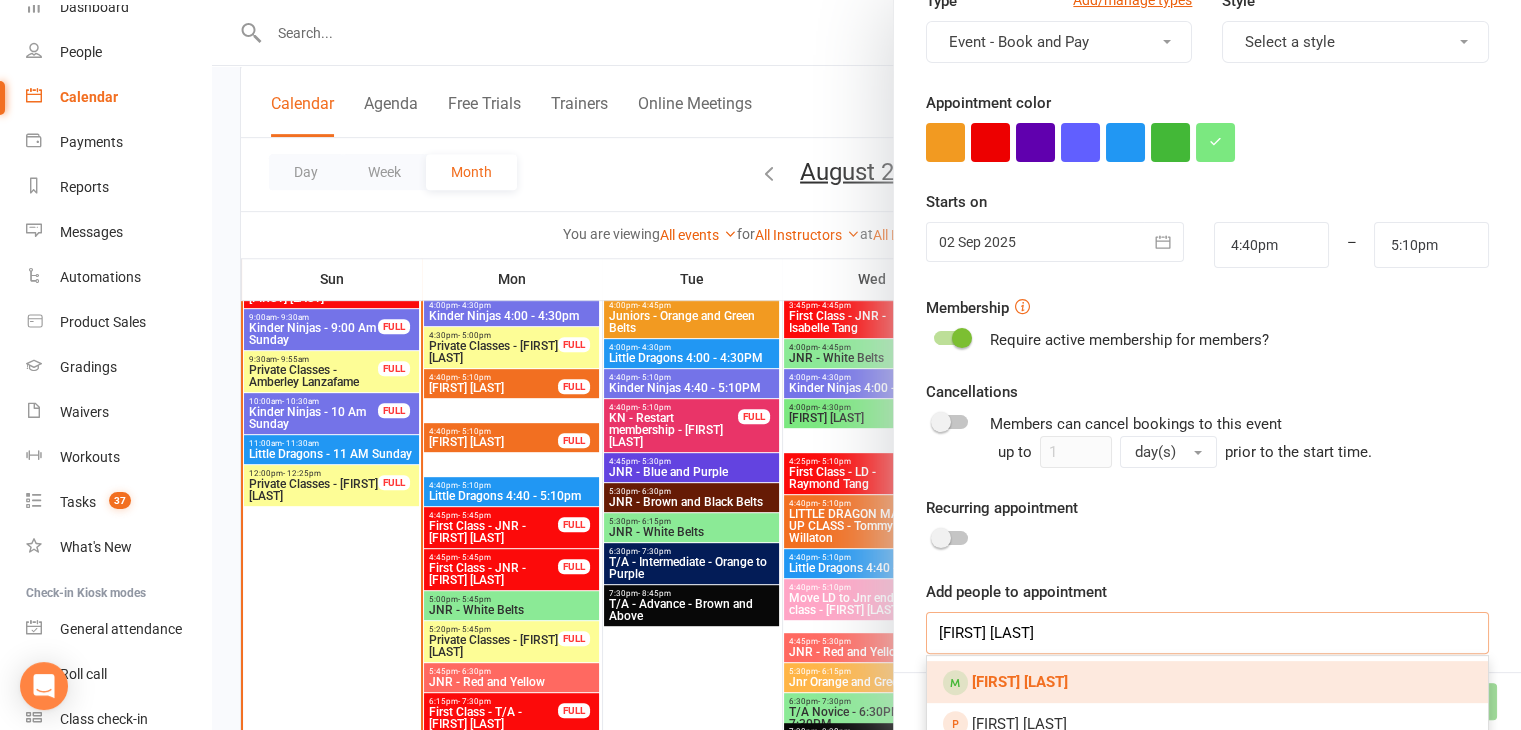 type on "emma be" 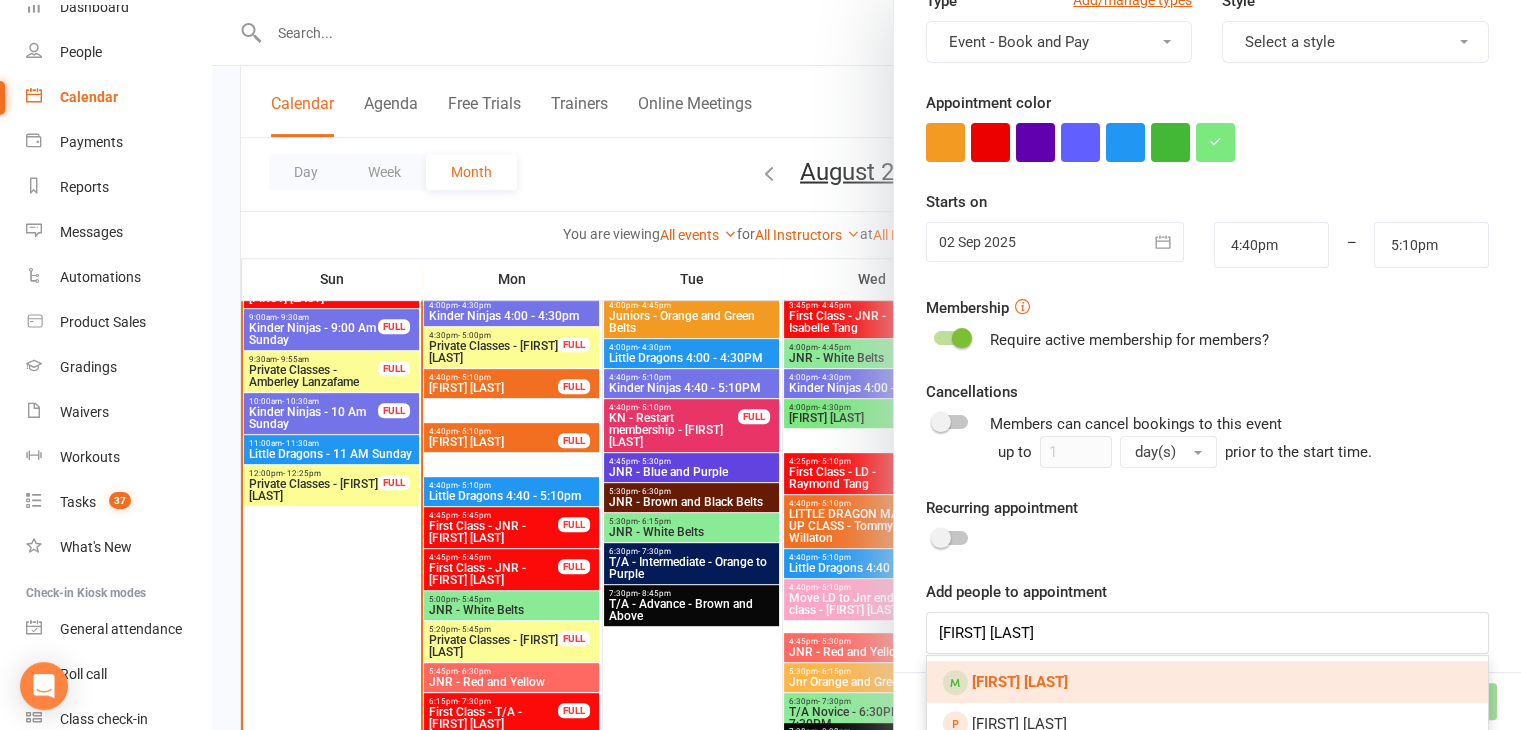 click on "Emma Be" at bounding box center (1207, 682) 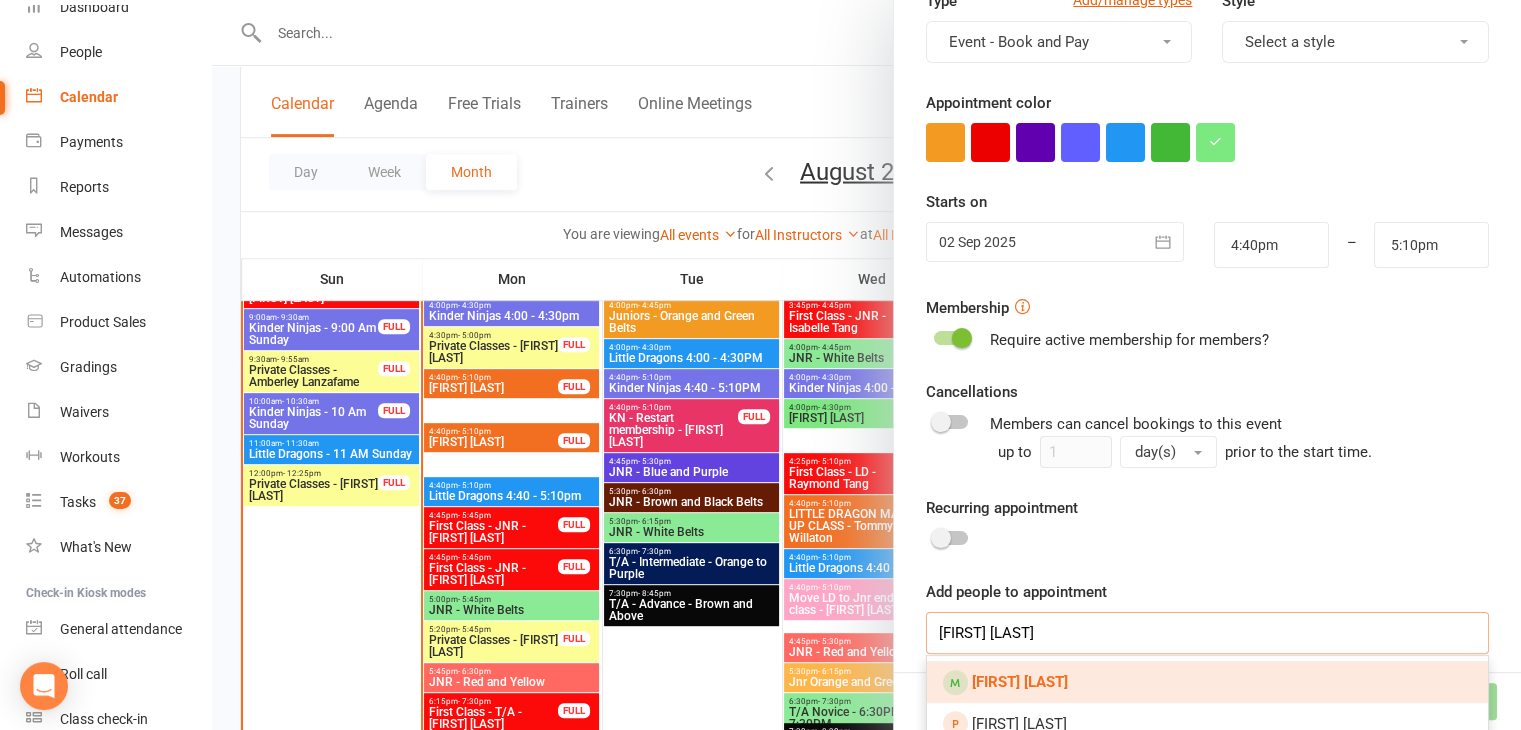 type 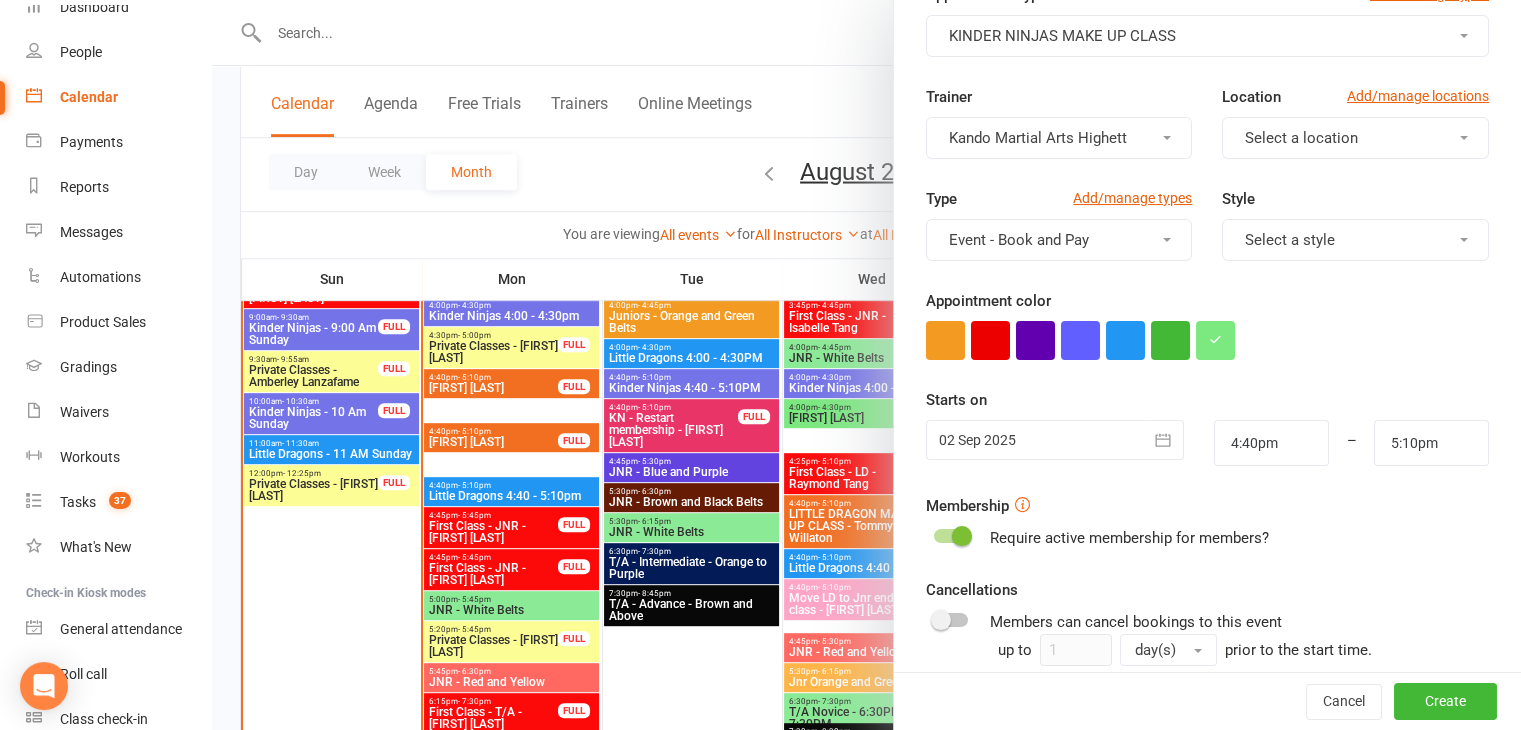 scroll, scrollTop: 0, scrollLeft: 0, axis: both 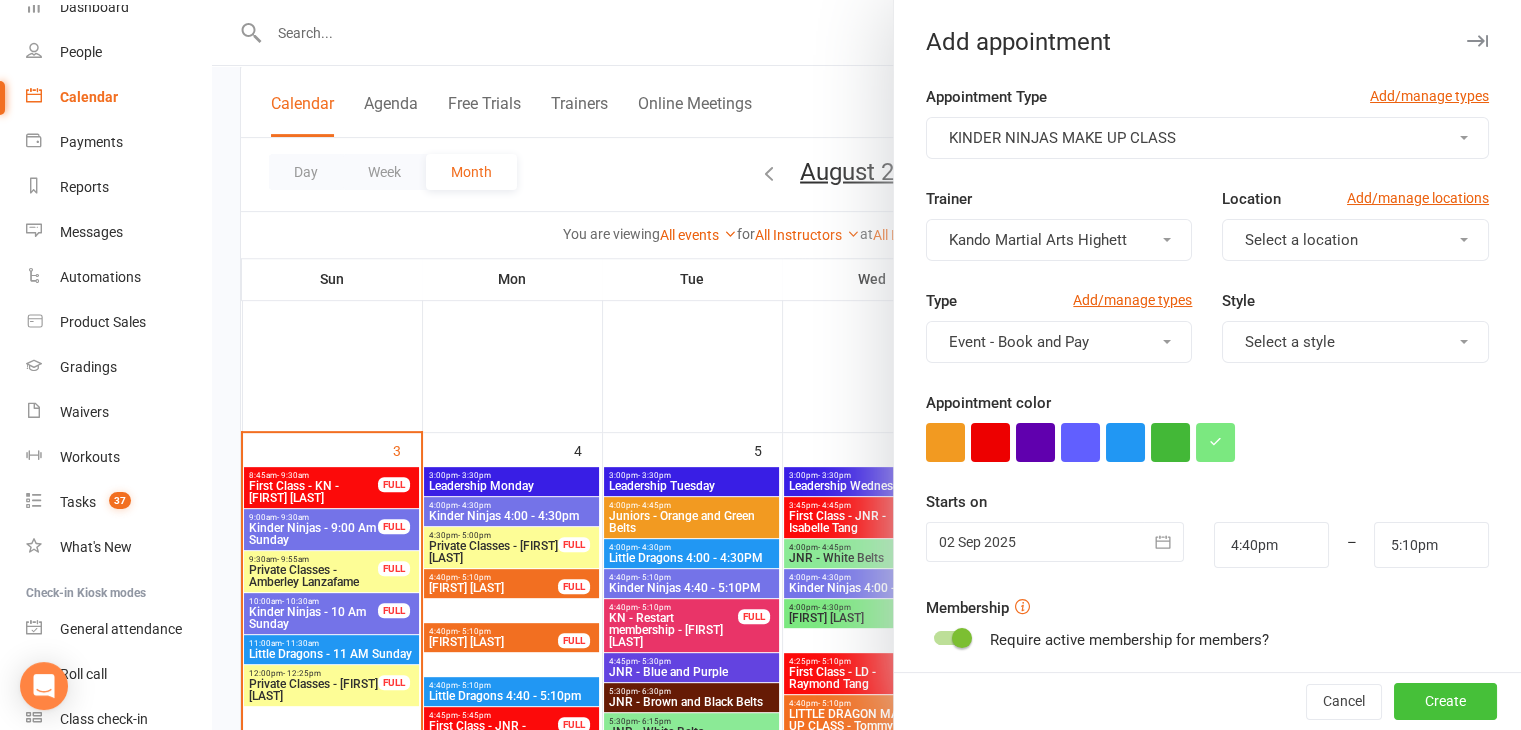click on "Create" at bounding box center [1445, 702] 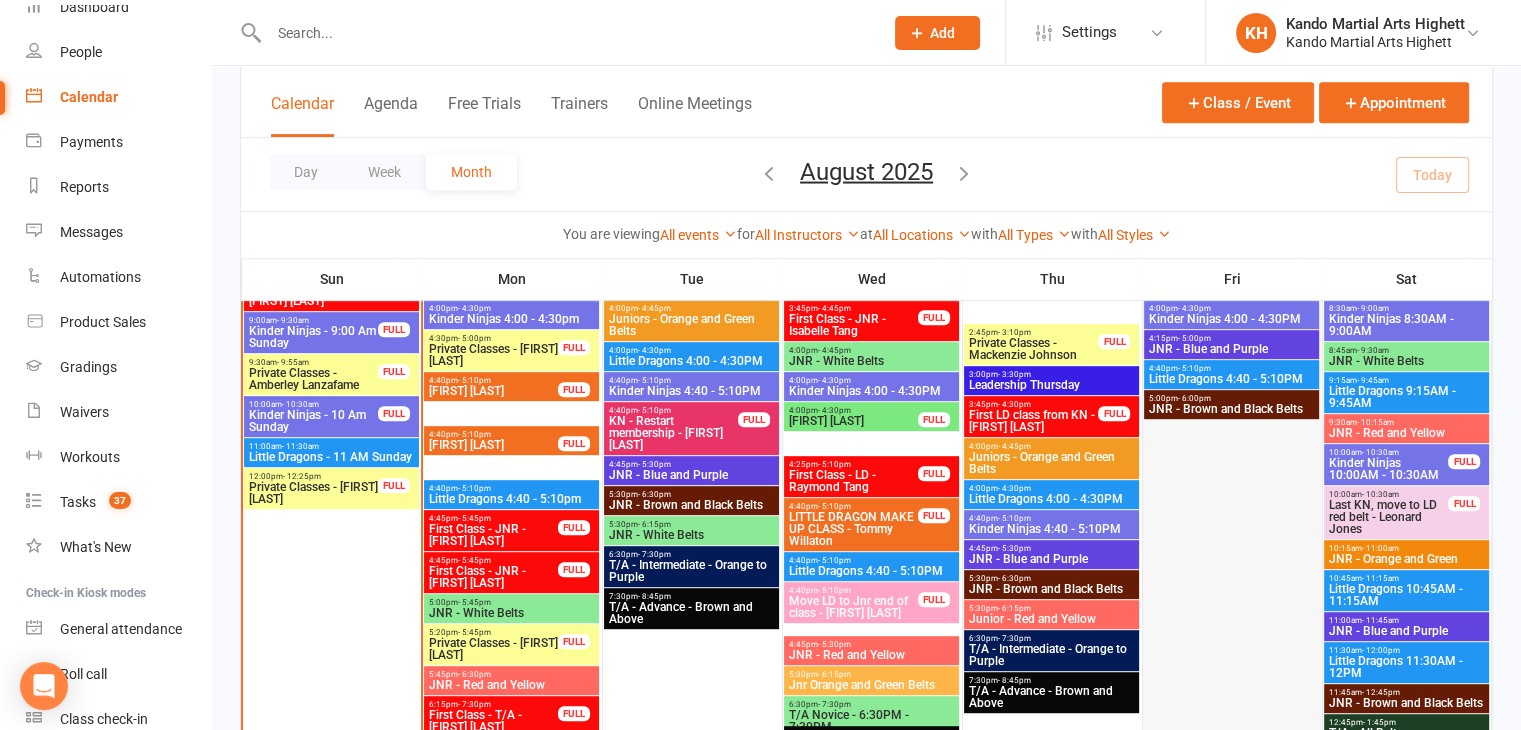 scroll, scrollTop: 796, scrollLeft: 0, axis: vertical 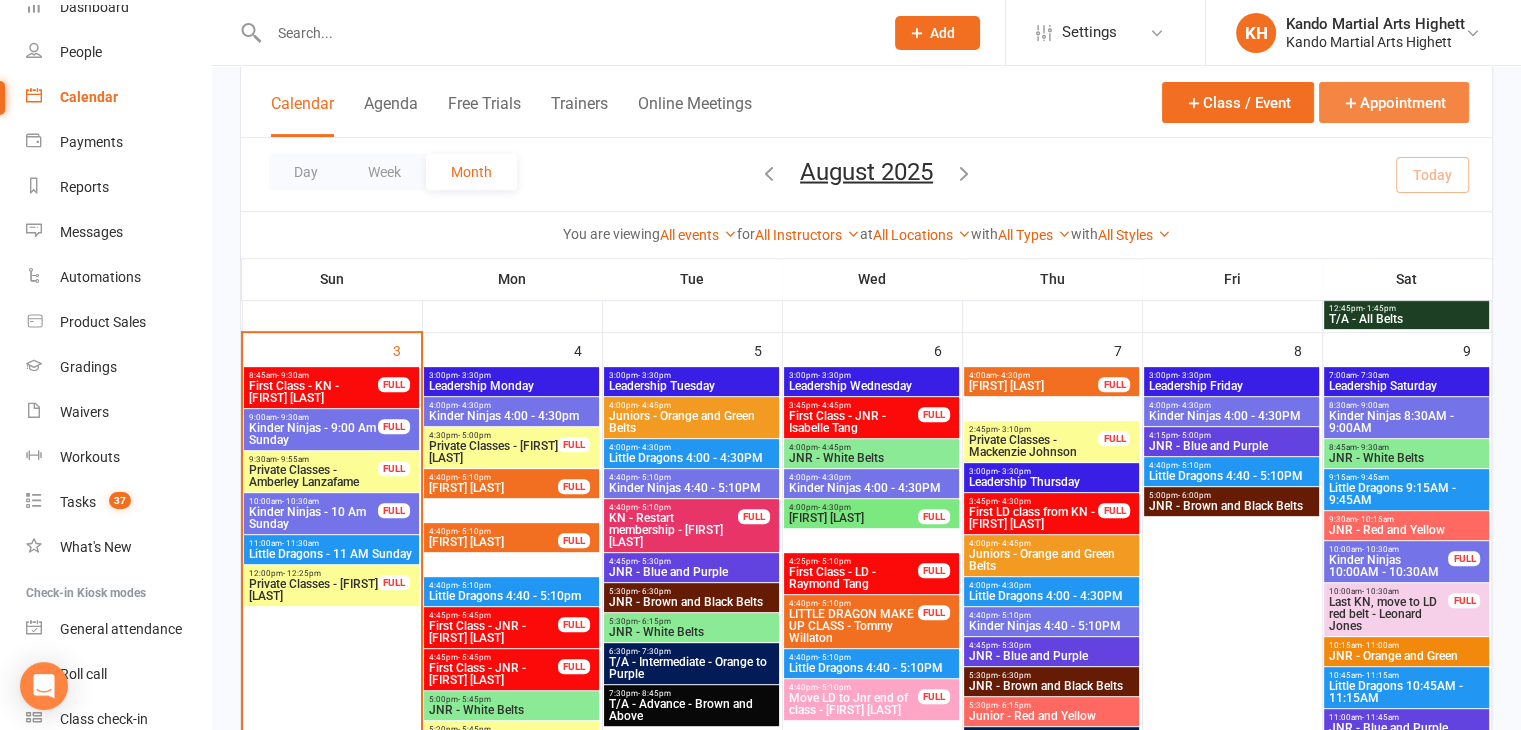 click on "Appointment" at bounding box center [1394, 102] 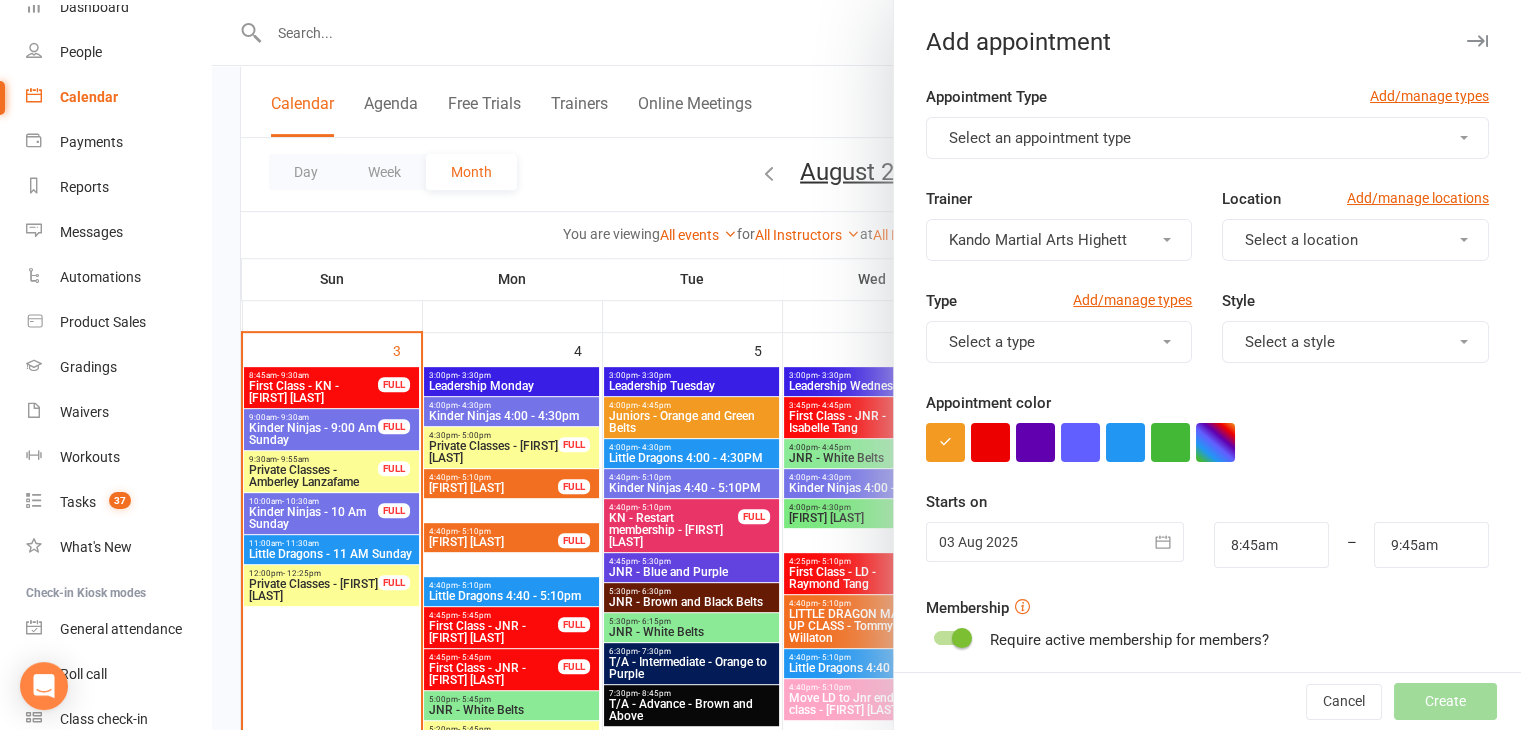 click on "Select an appointment type" at bounding box center [1207, 138] 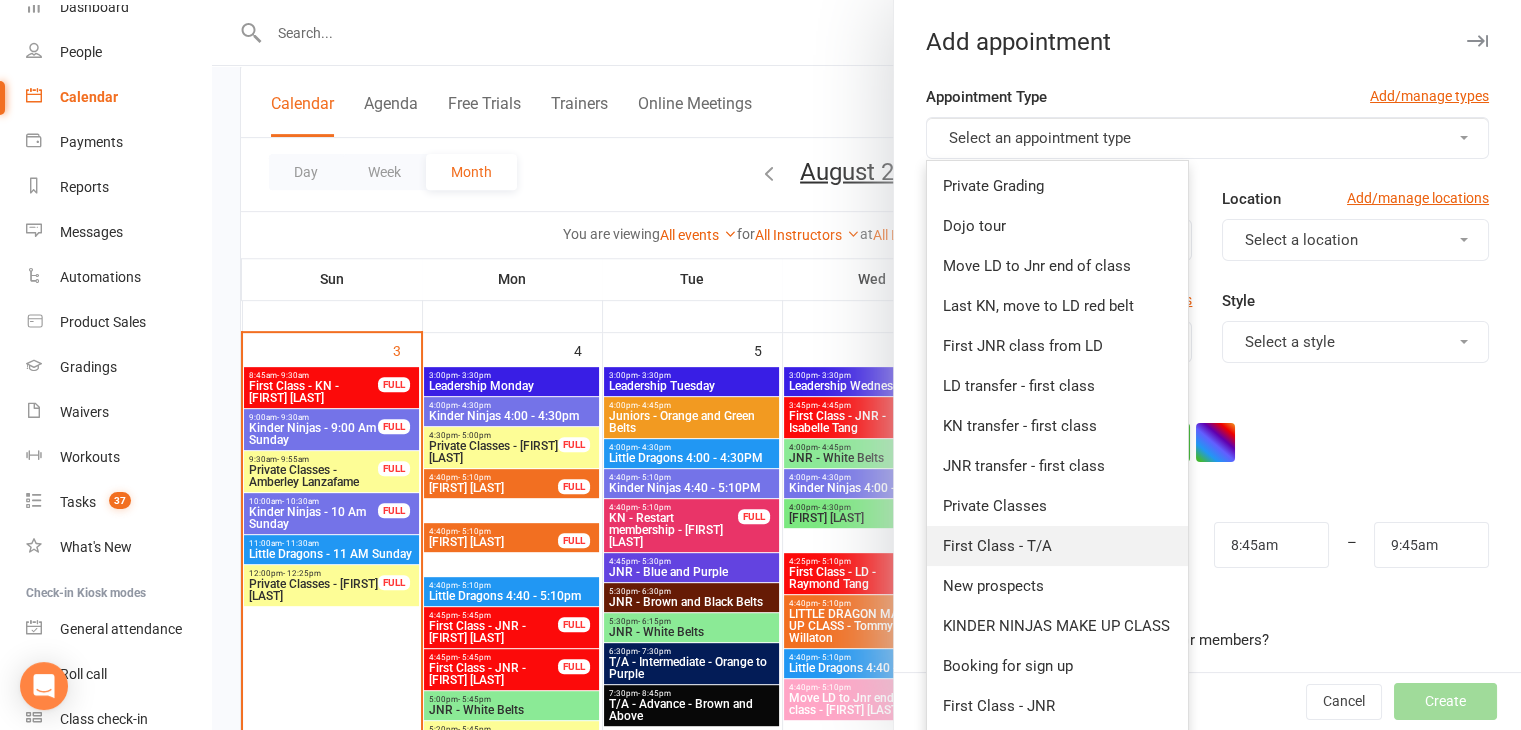 scroll, scrollTop: 200, scrollLeft: 0, axis: vertical 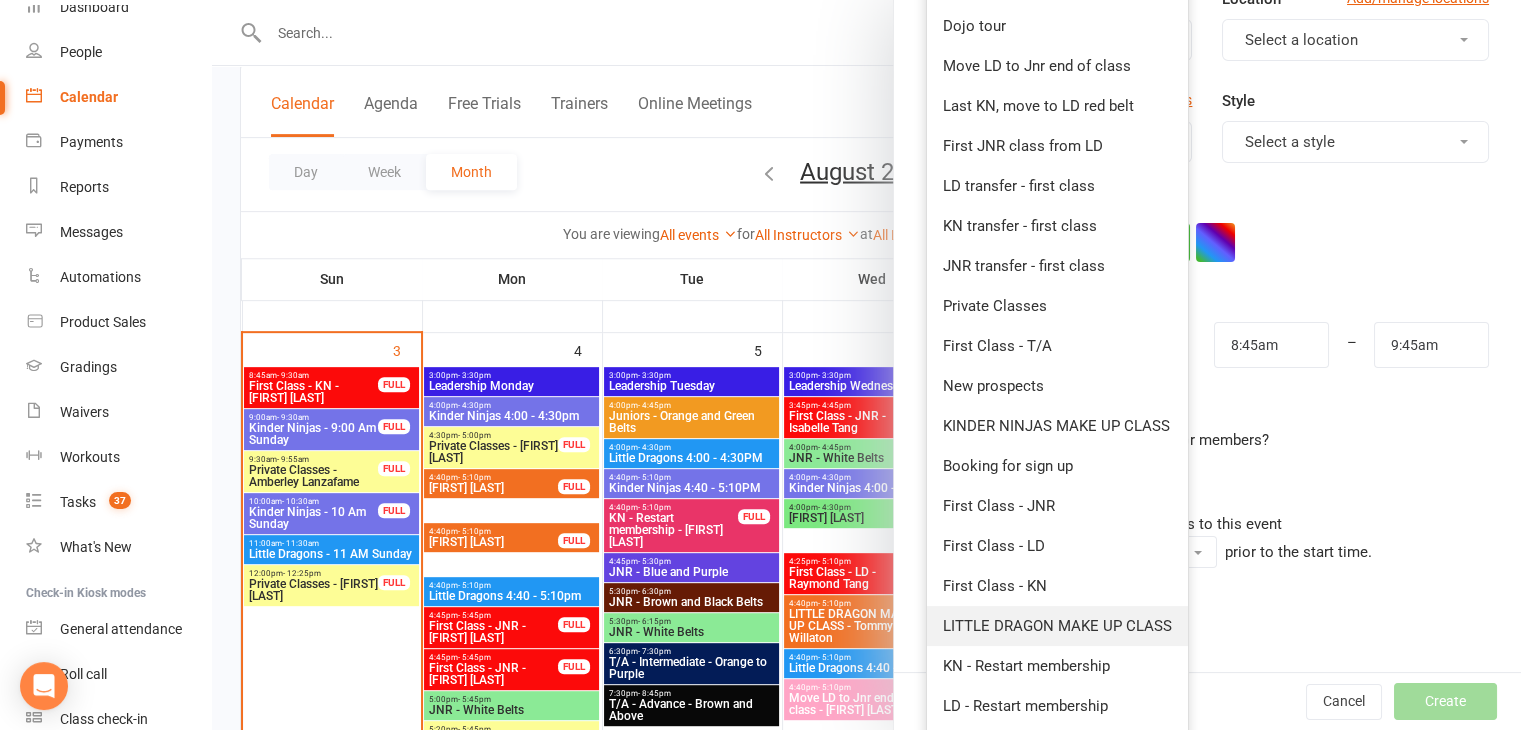 click on "LITTLE DRAGON MAKE UP CLASS" at bounding box center [1057, 626] 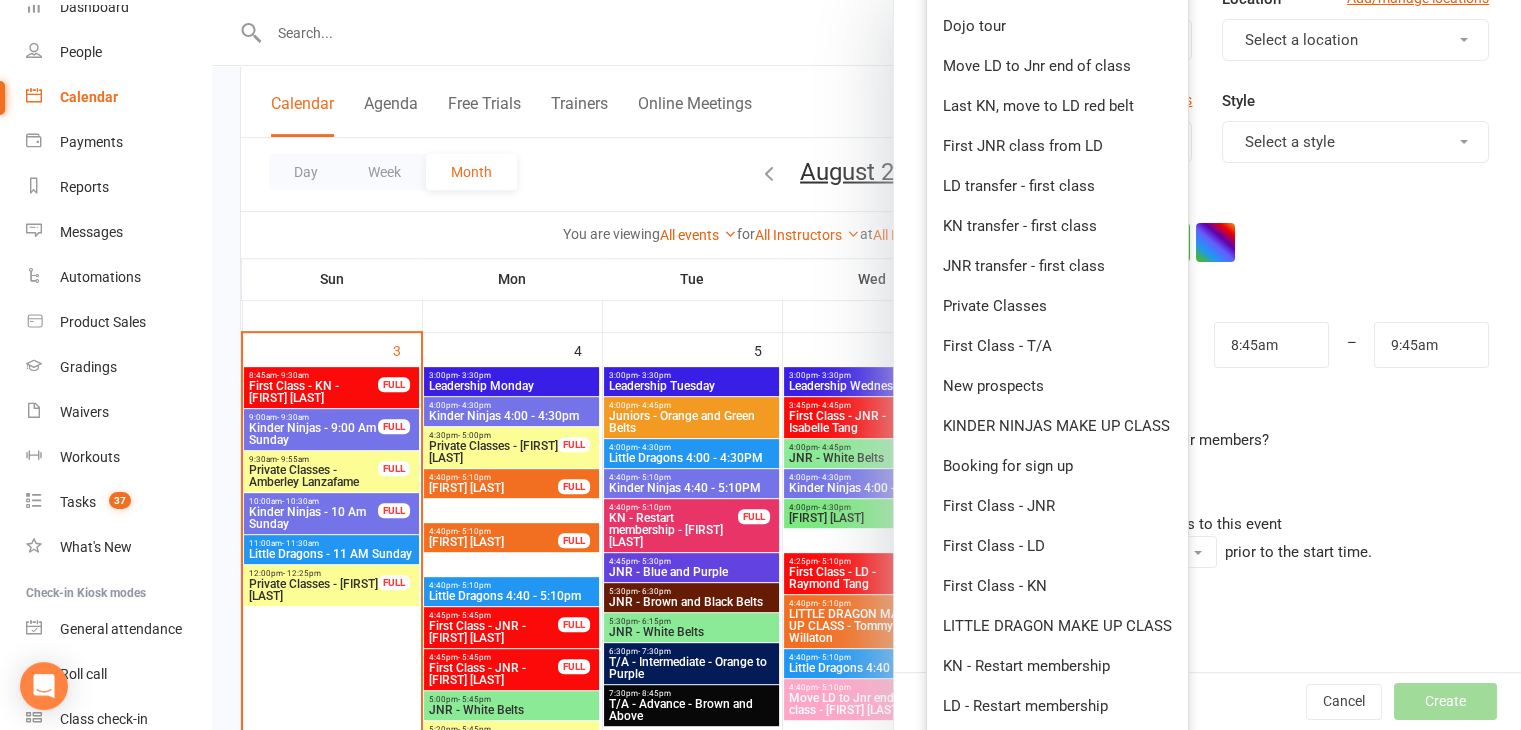 type on "9:15am" 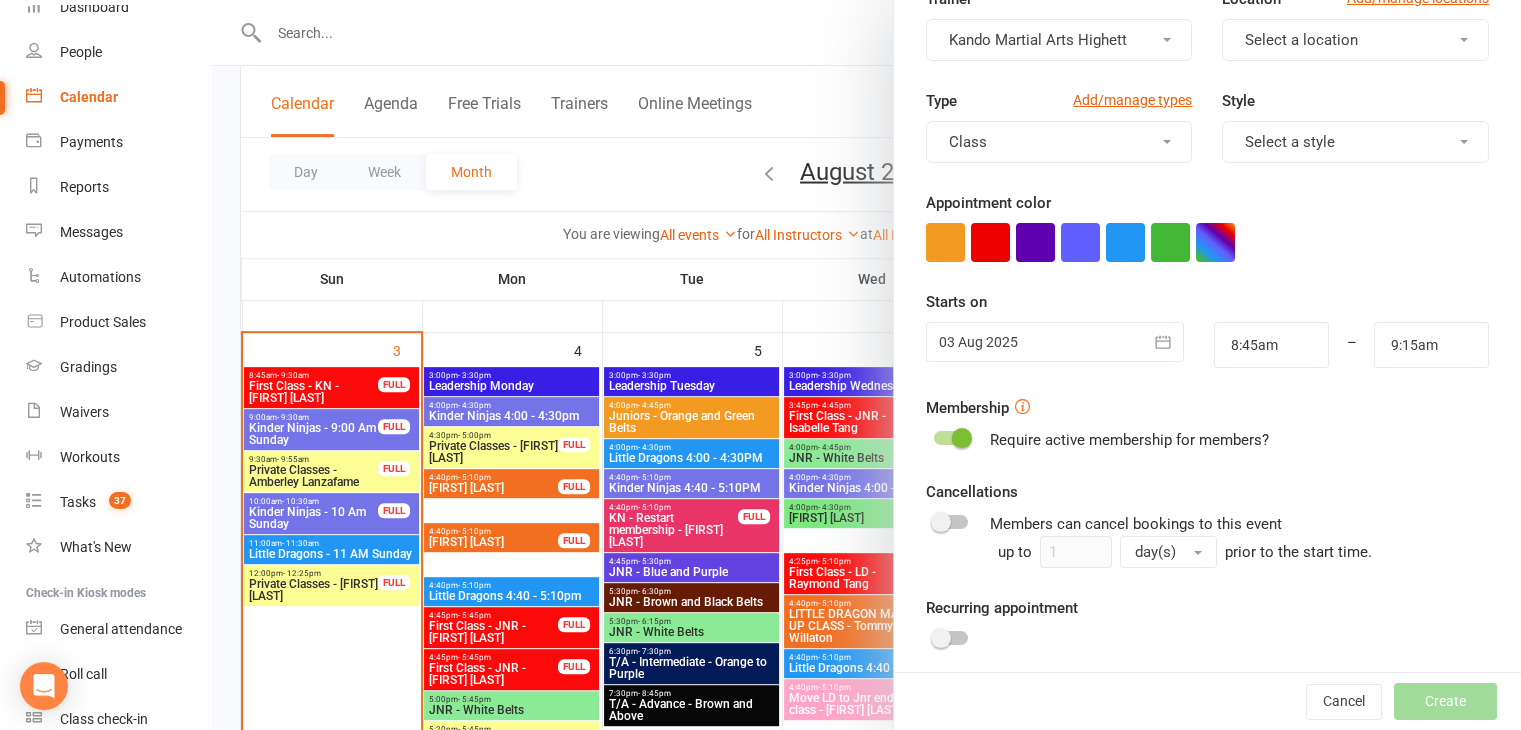 scroll, scrollTop: 0, scrollLeft: 0, axis: both 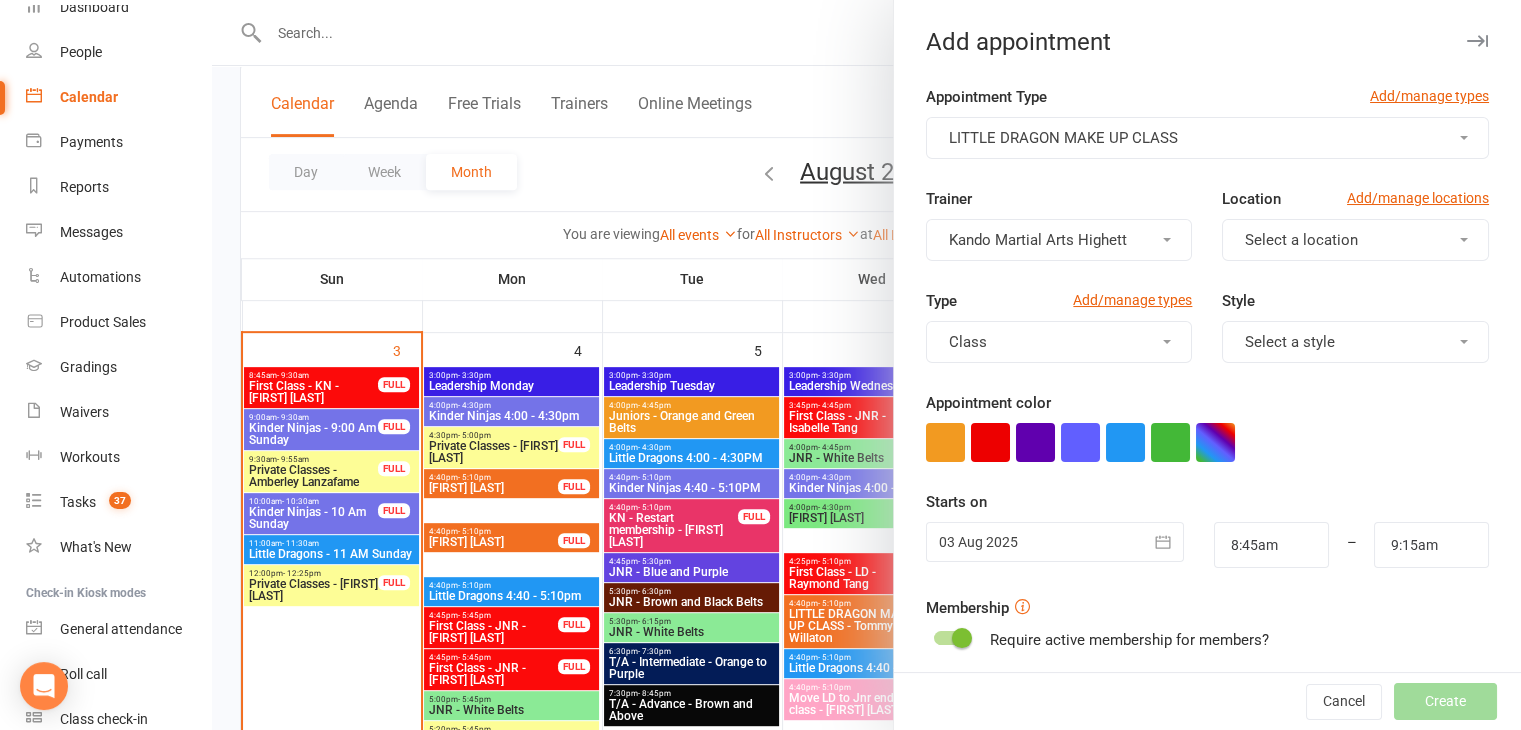 click 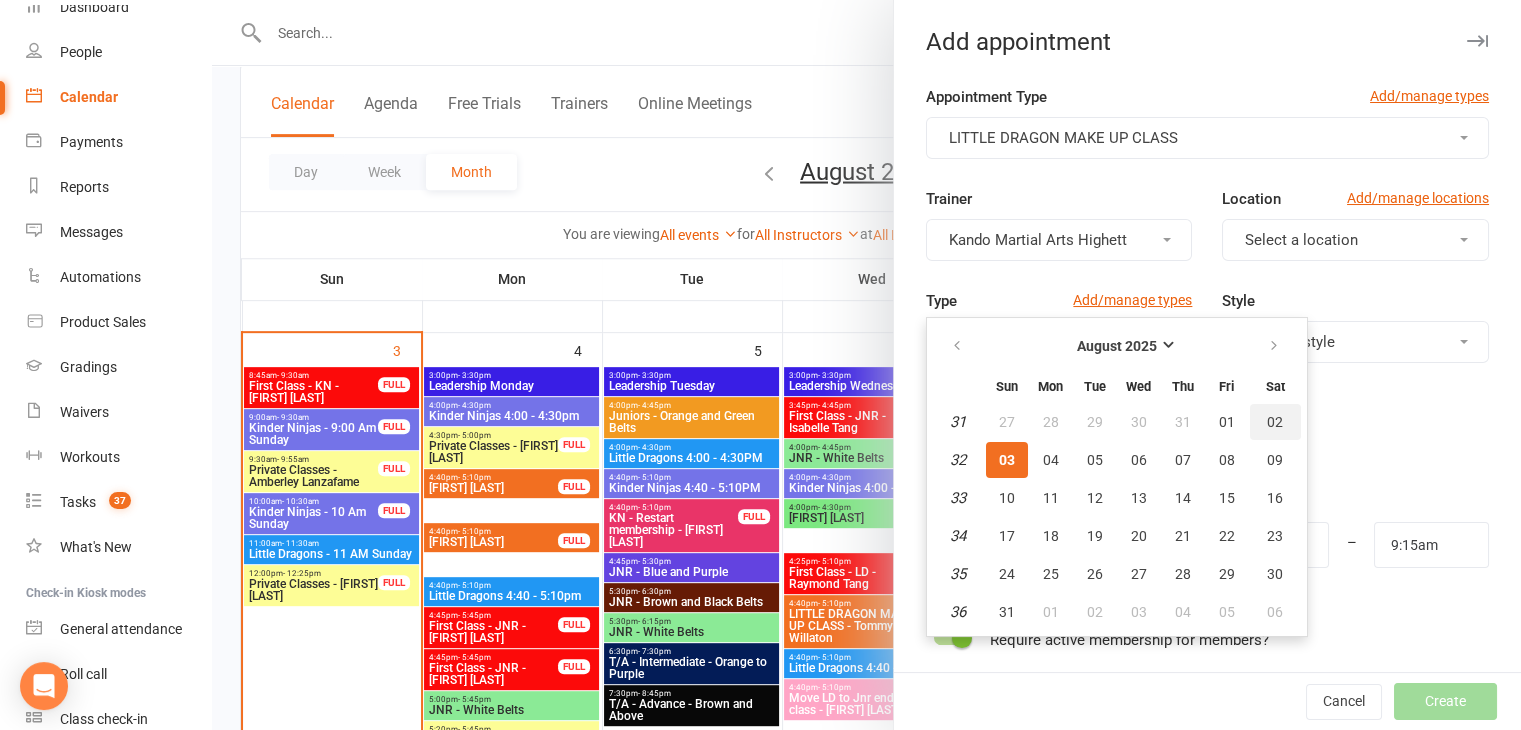 click on "02" at bounding box center [1275, 422] 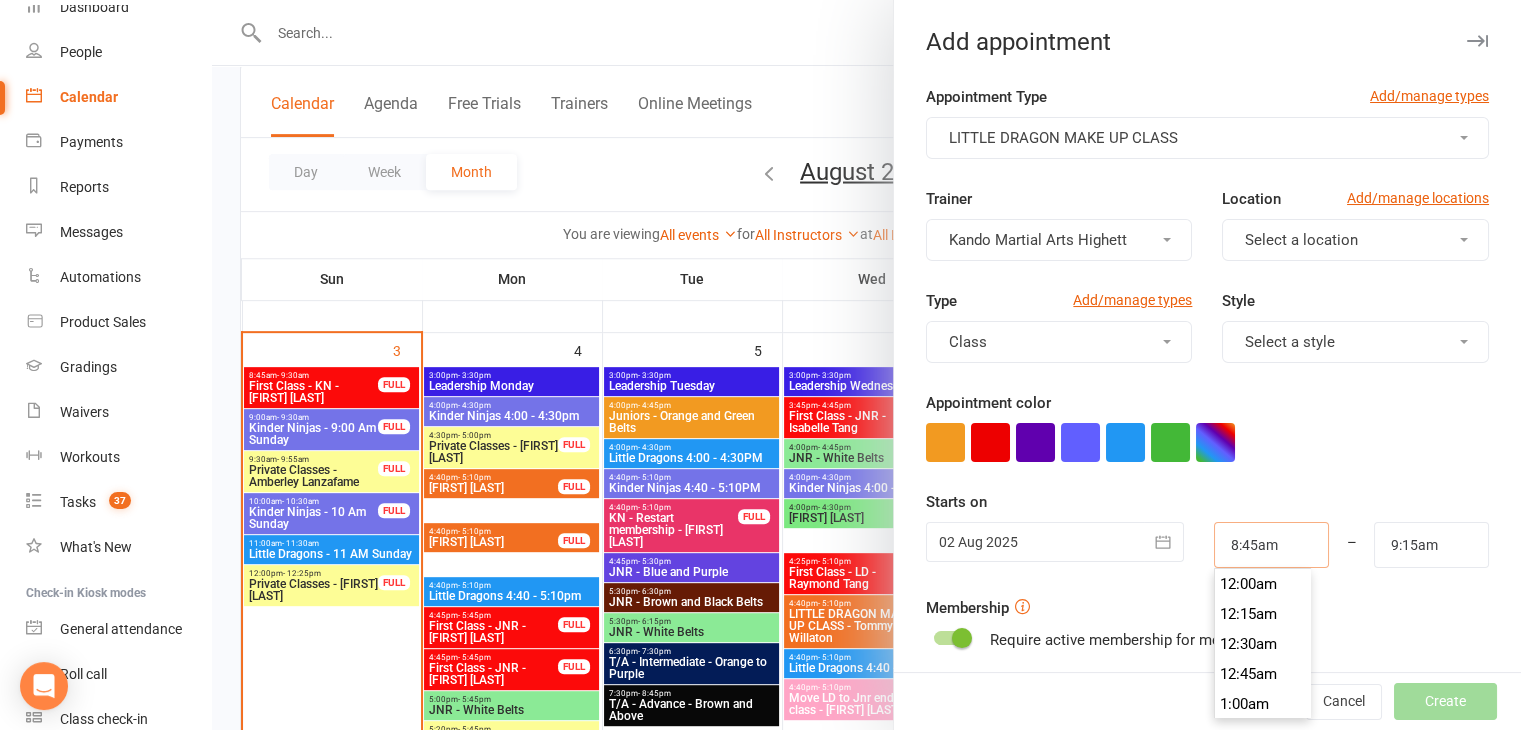 click on "8:45am" at bounding box center [1271, 545] 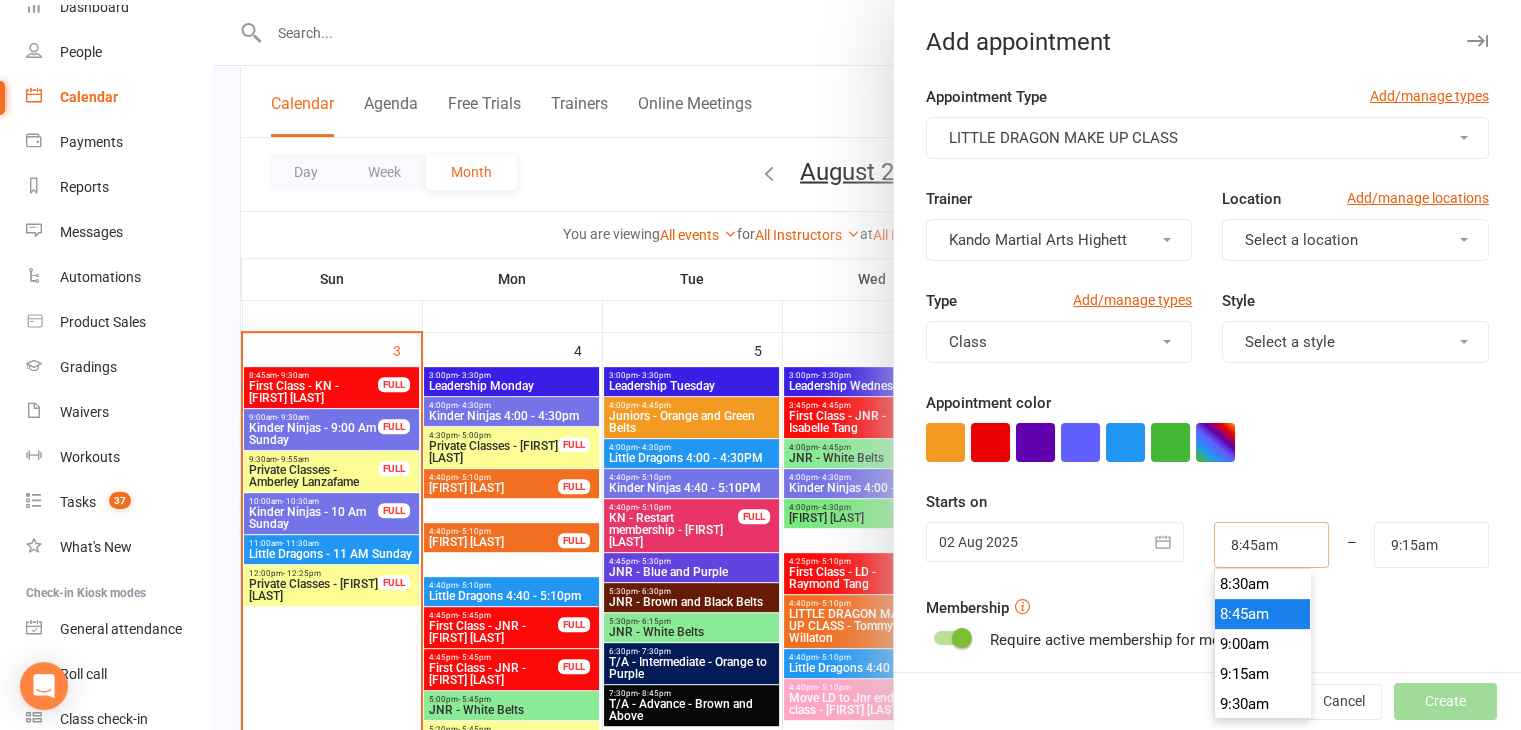 click on "8:45am" at bounding box center [1271, 545] 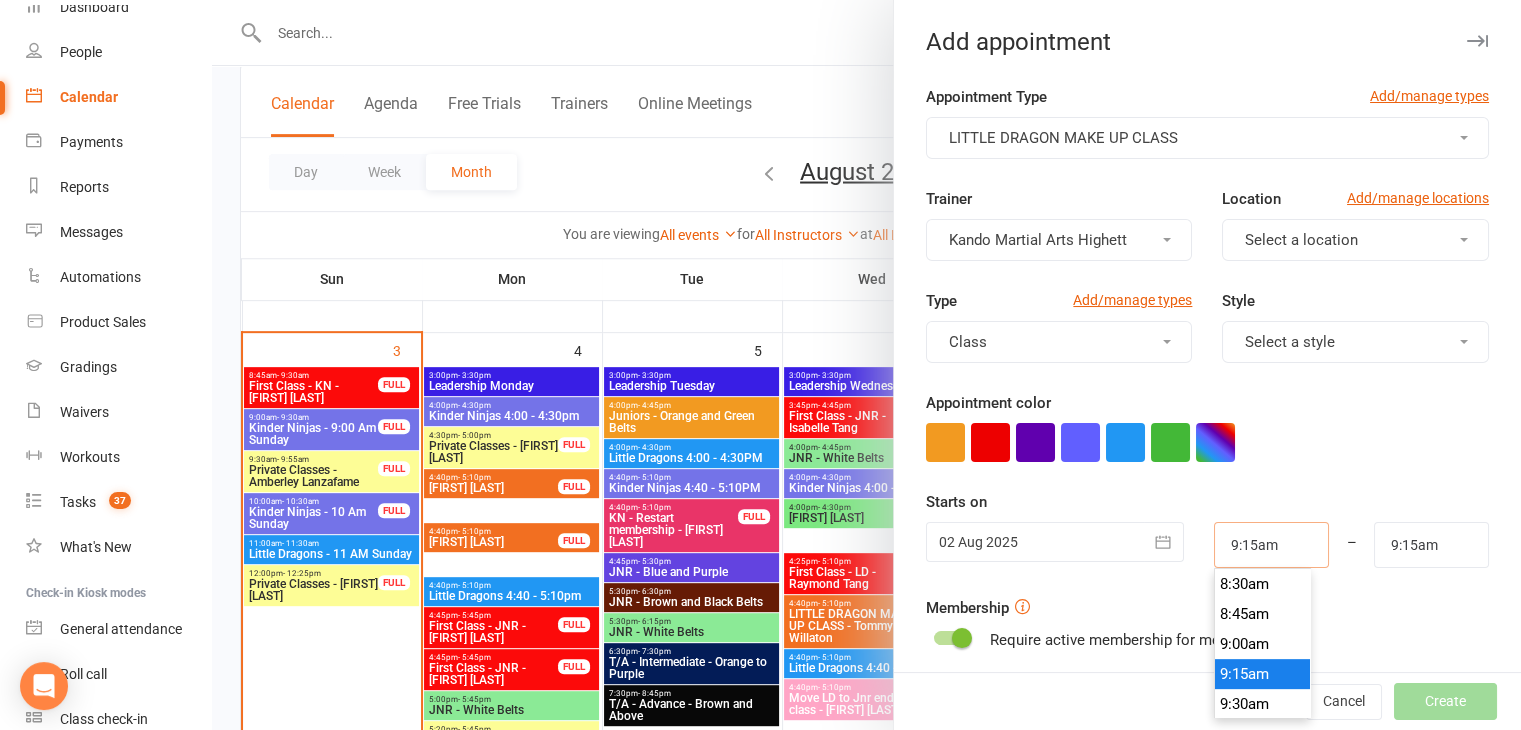 type on "9:15am" 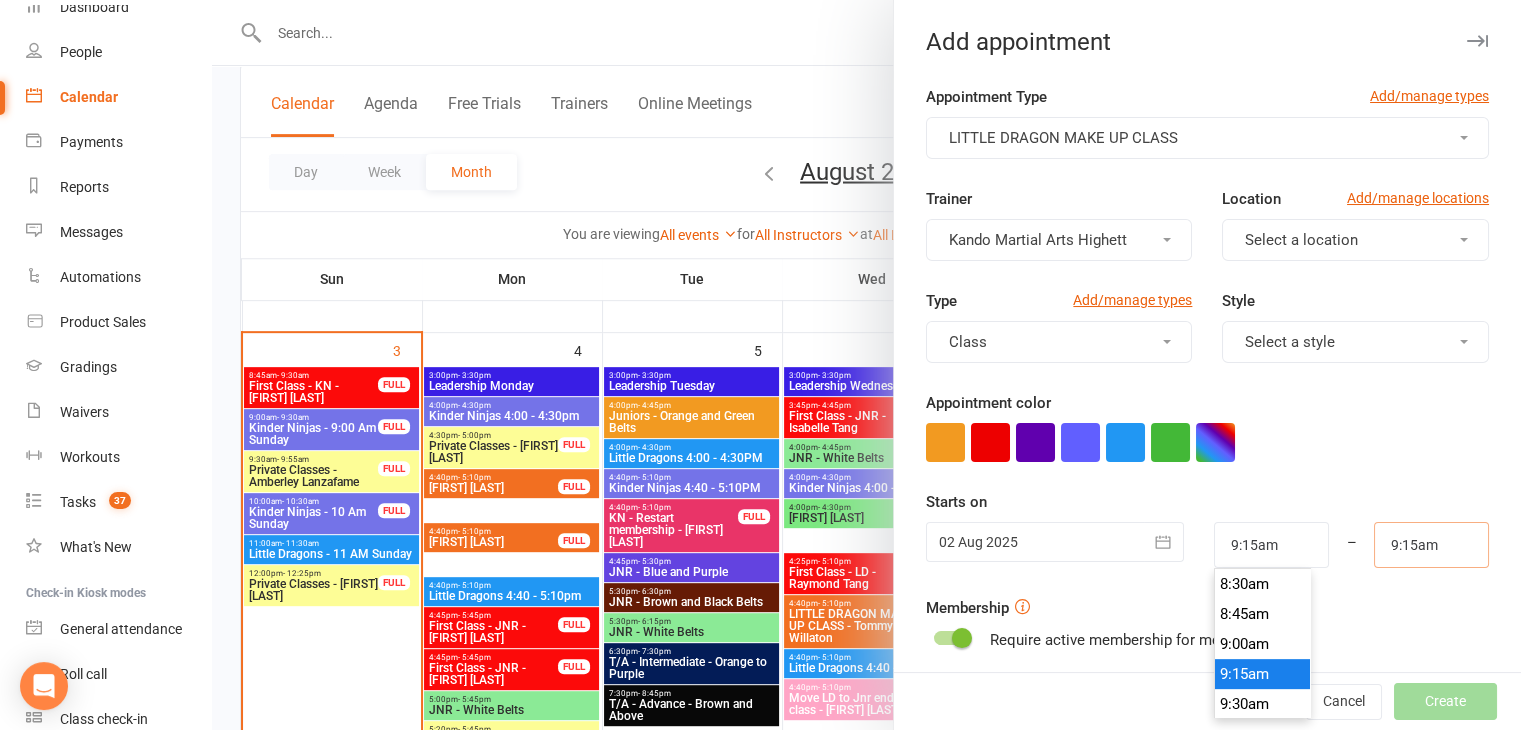 click on "9:15am" at bounding box center (1431, 545) 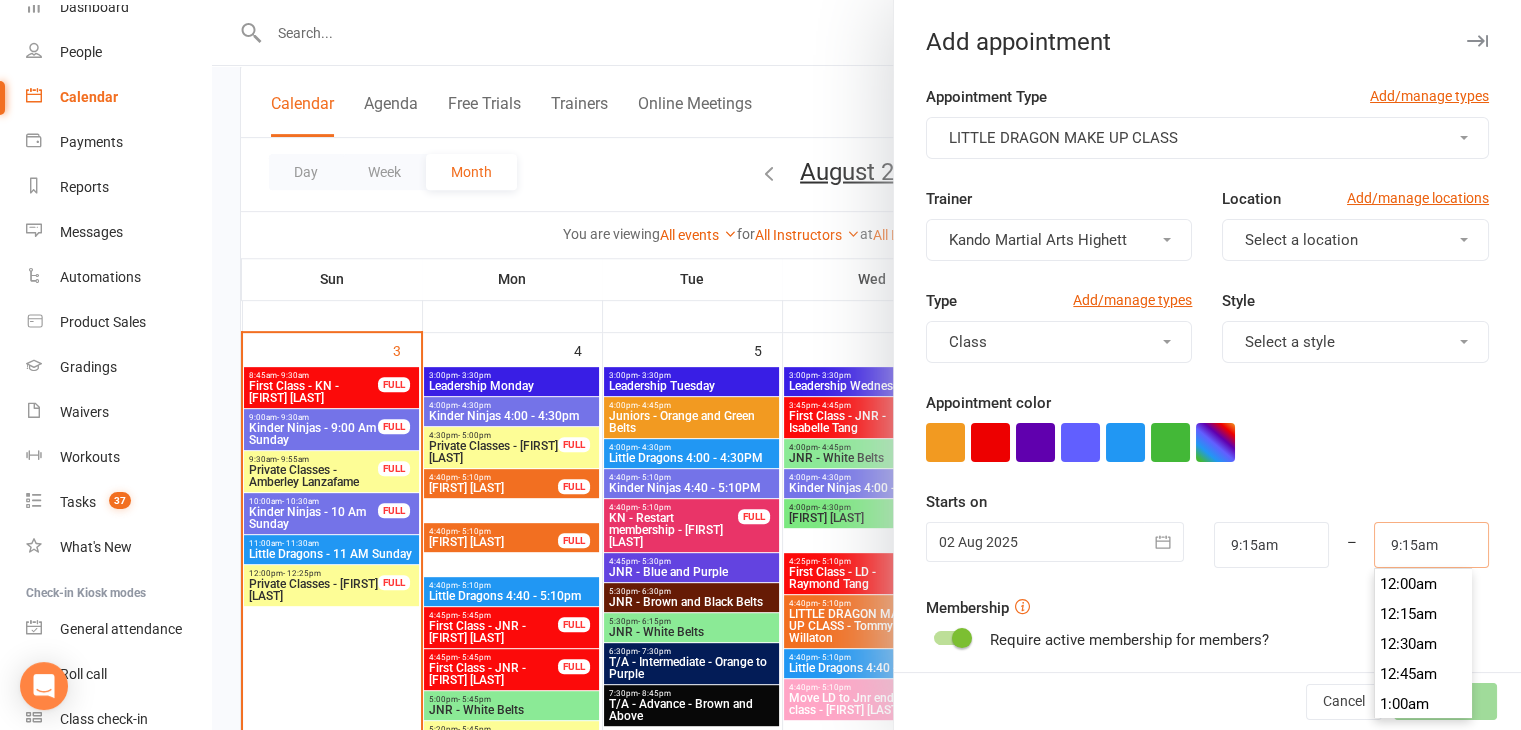 click on "9:15am" at bounding box center [1431, 545] 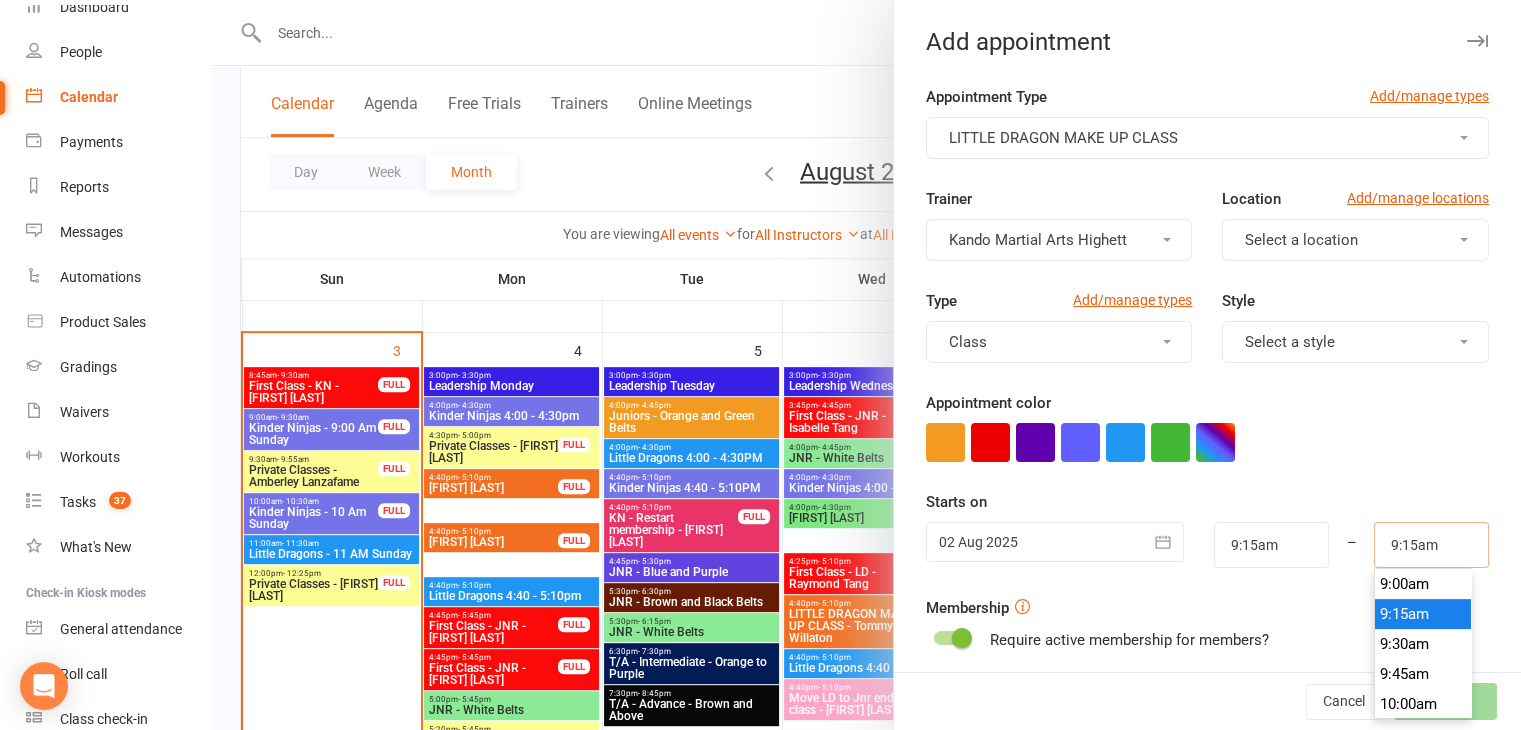 click on "9:15am" at bounding box center (1431, 545) 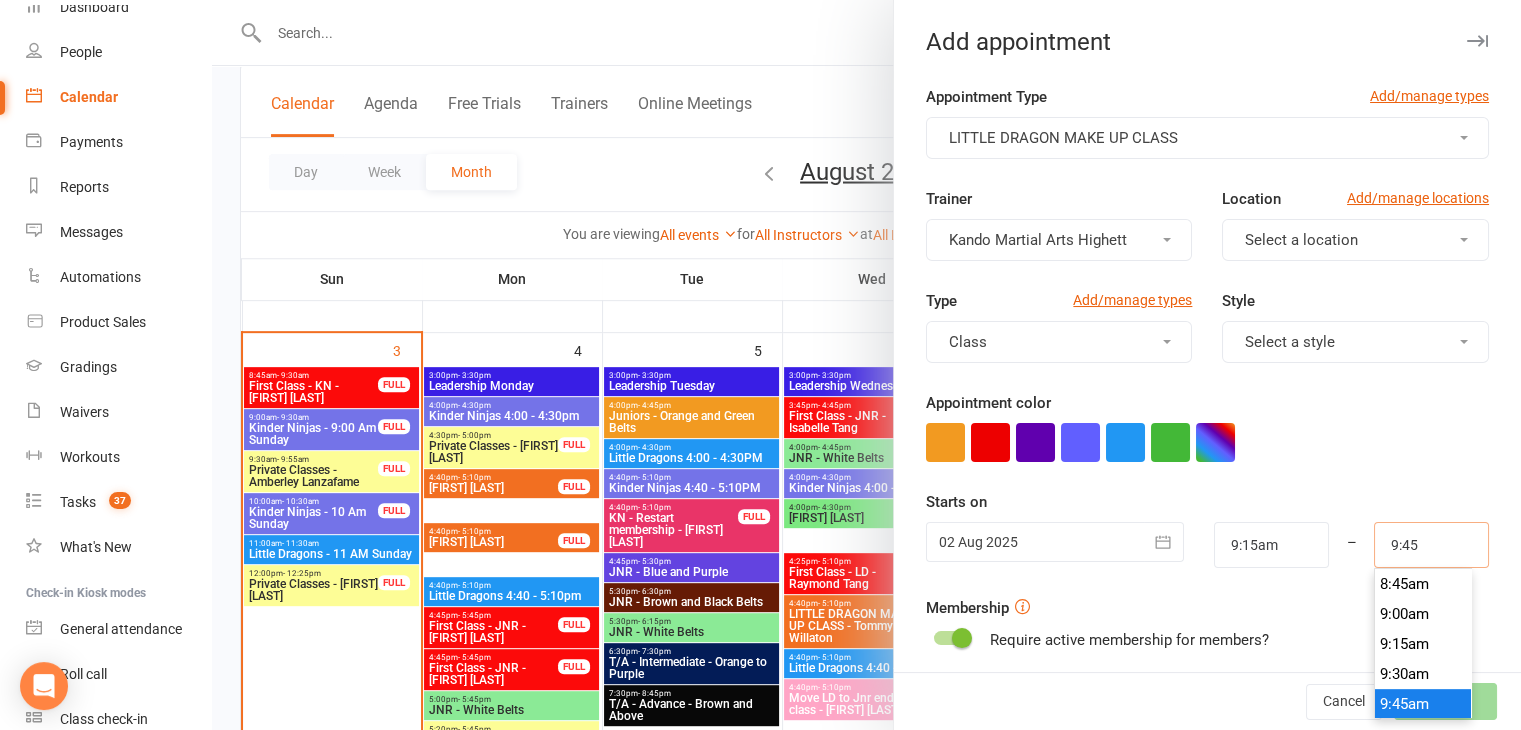 scroll, scrollTop: 1140, scrollLeft: 0, axis: vertical 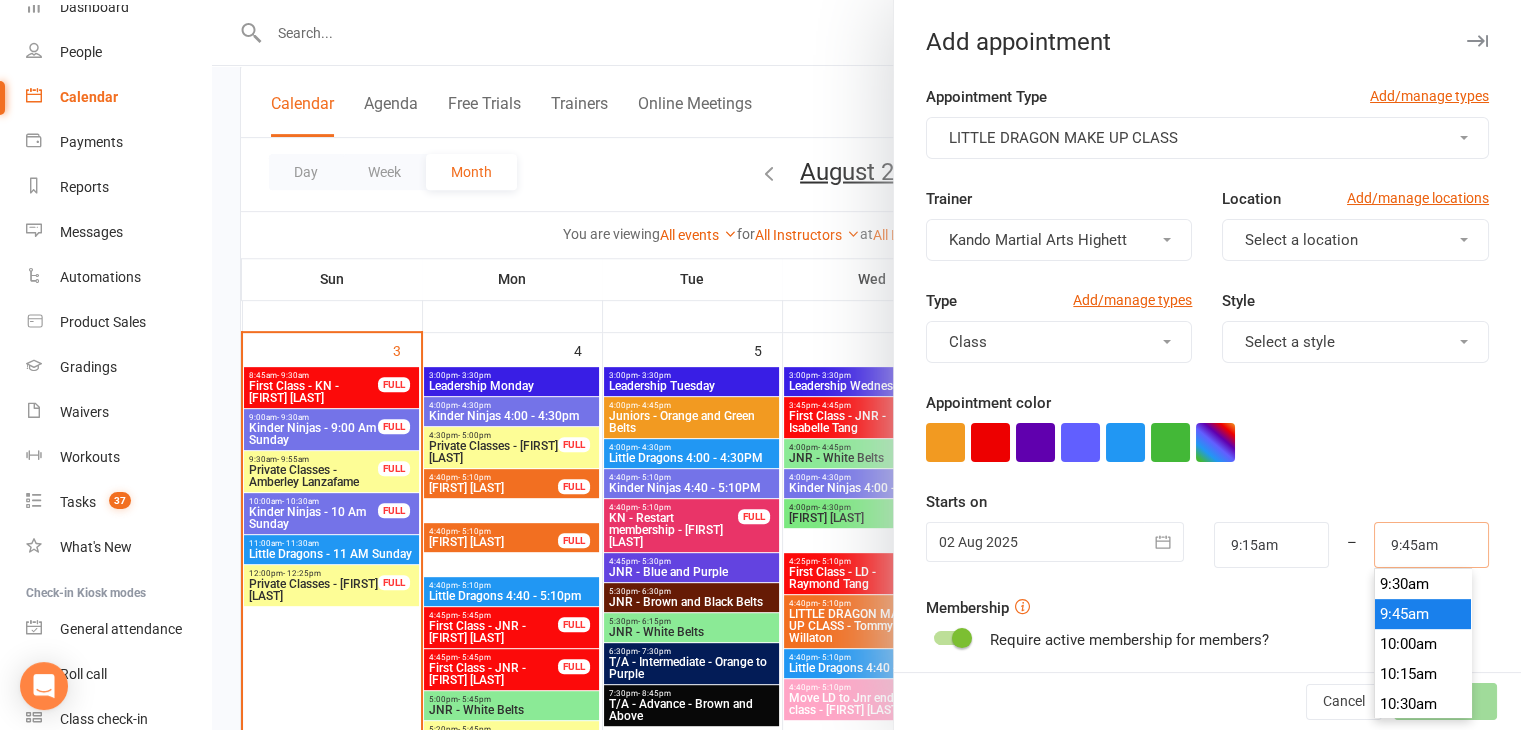 type on "9:45am" 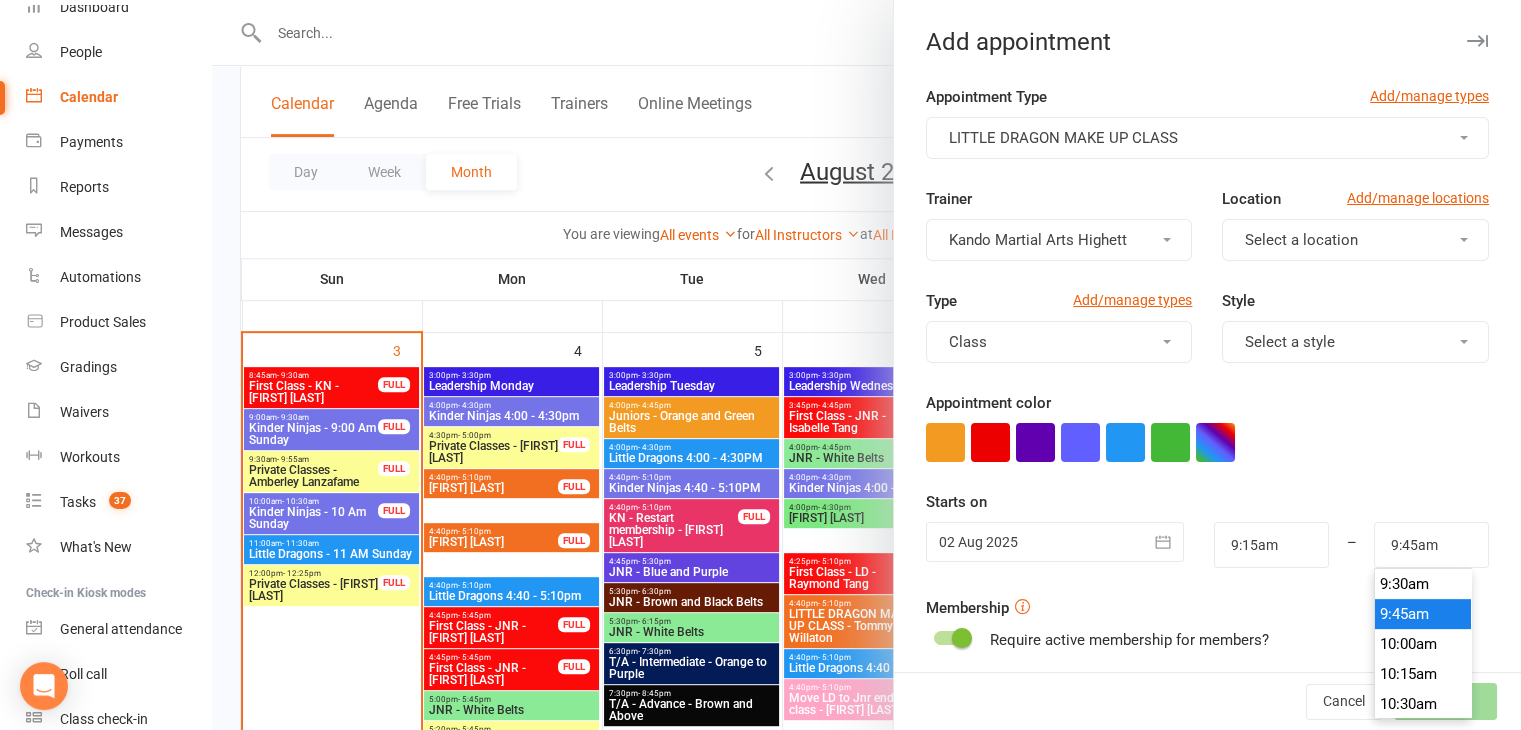 click on "9:45am" at bounding box center [1423, 614] 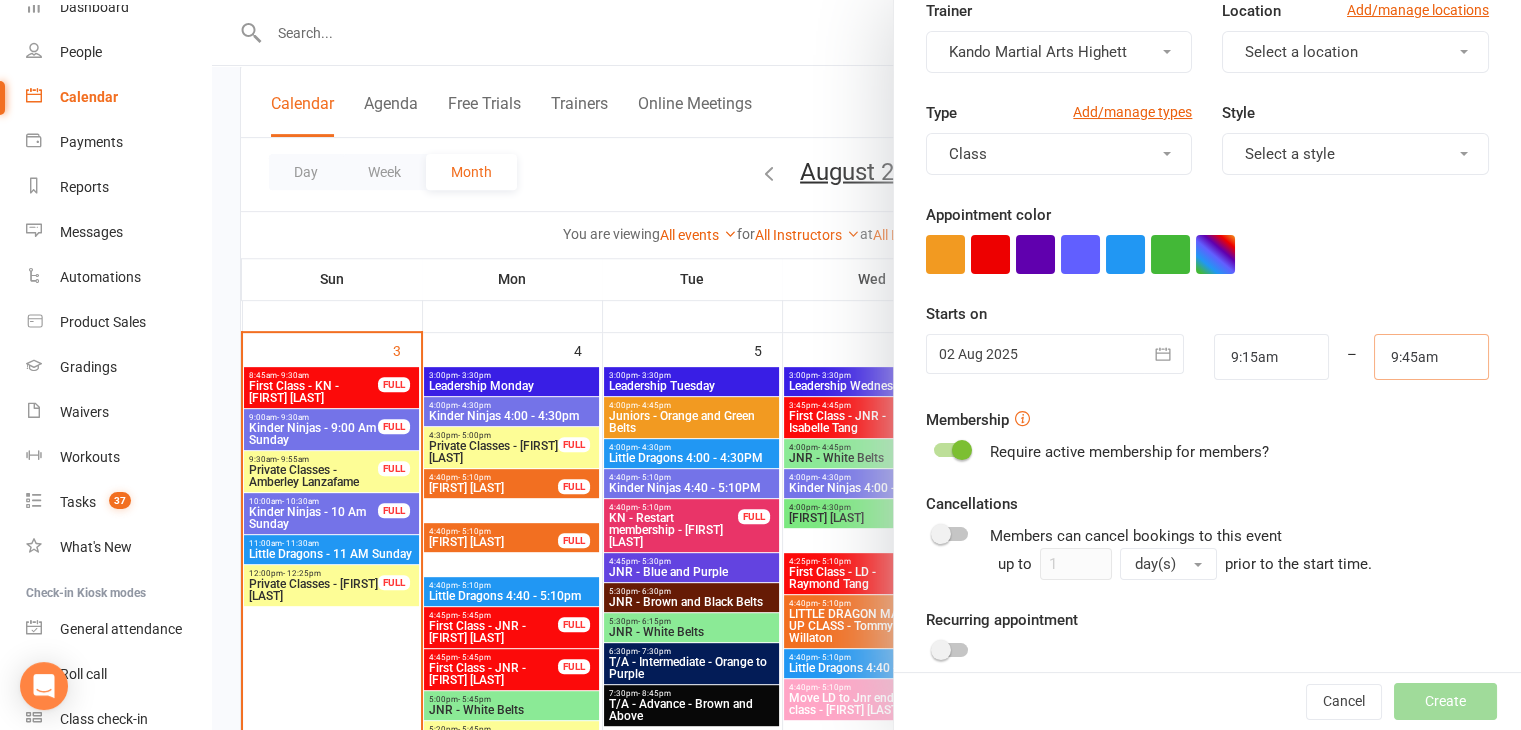 scroll, scrollTop: 308, scrollLeft: 0, axis: vertical 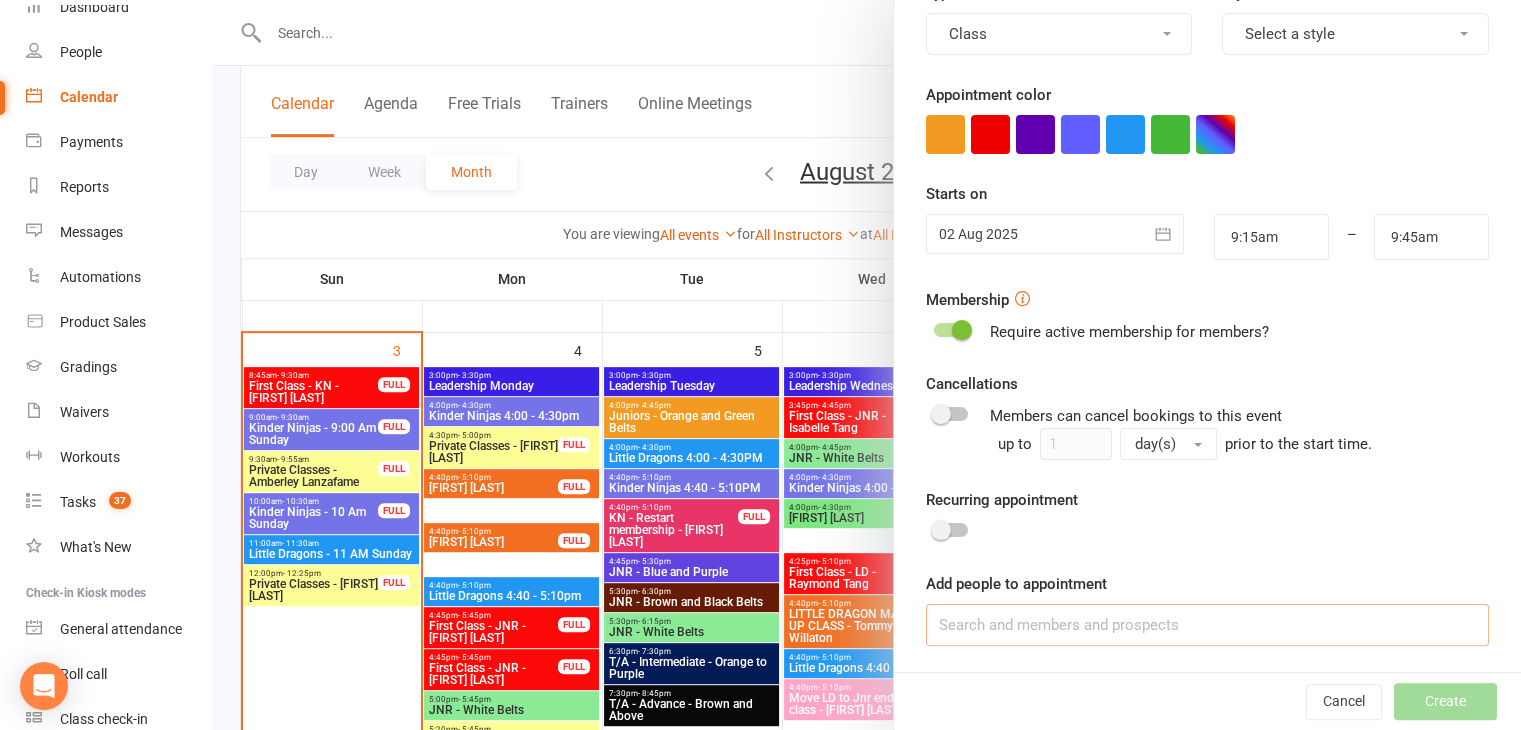 click at bounding box center [1207, 625] 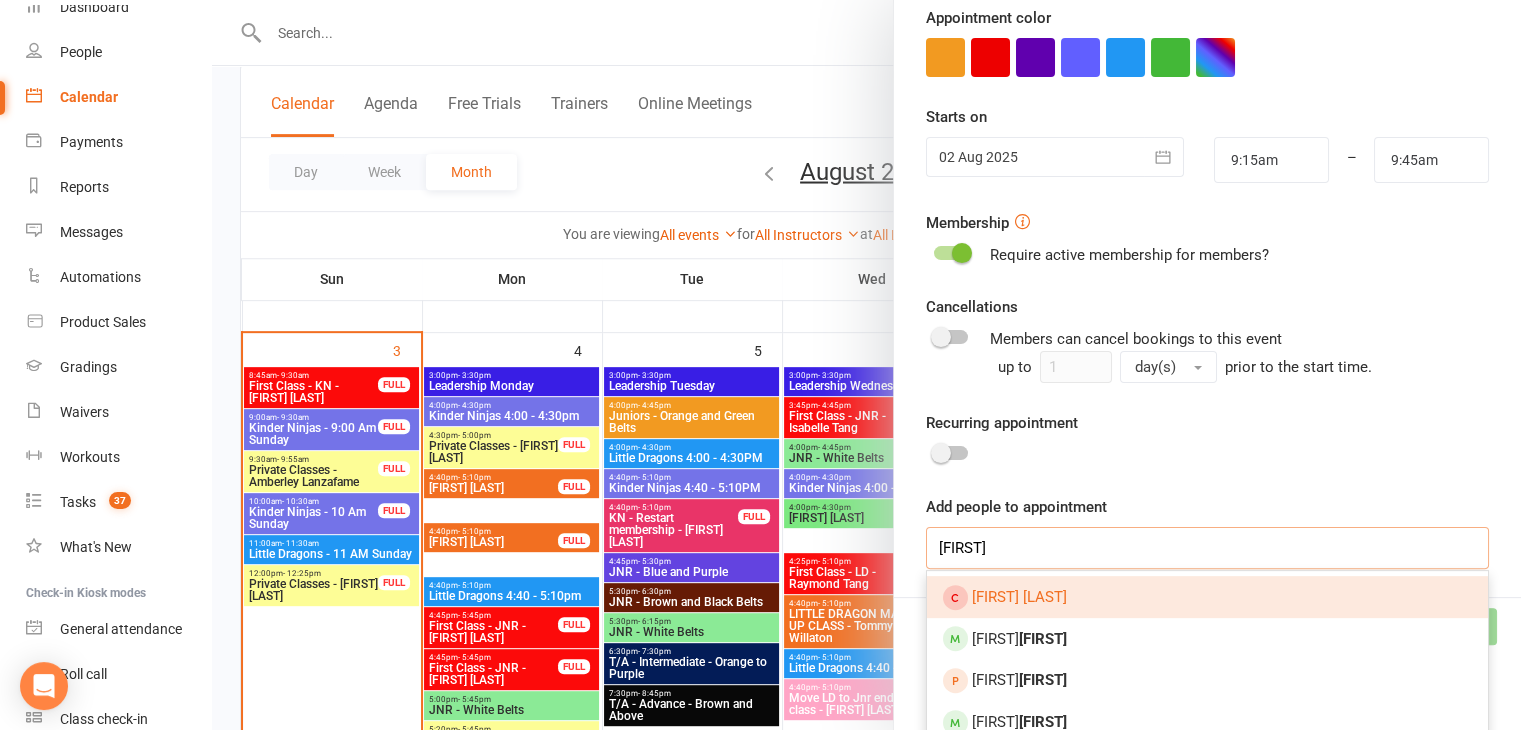 scroll, scrollTop: 608, scrollLeft: 0, axis: vertical 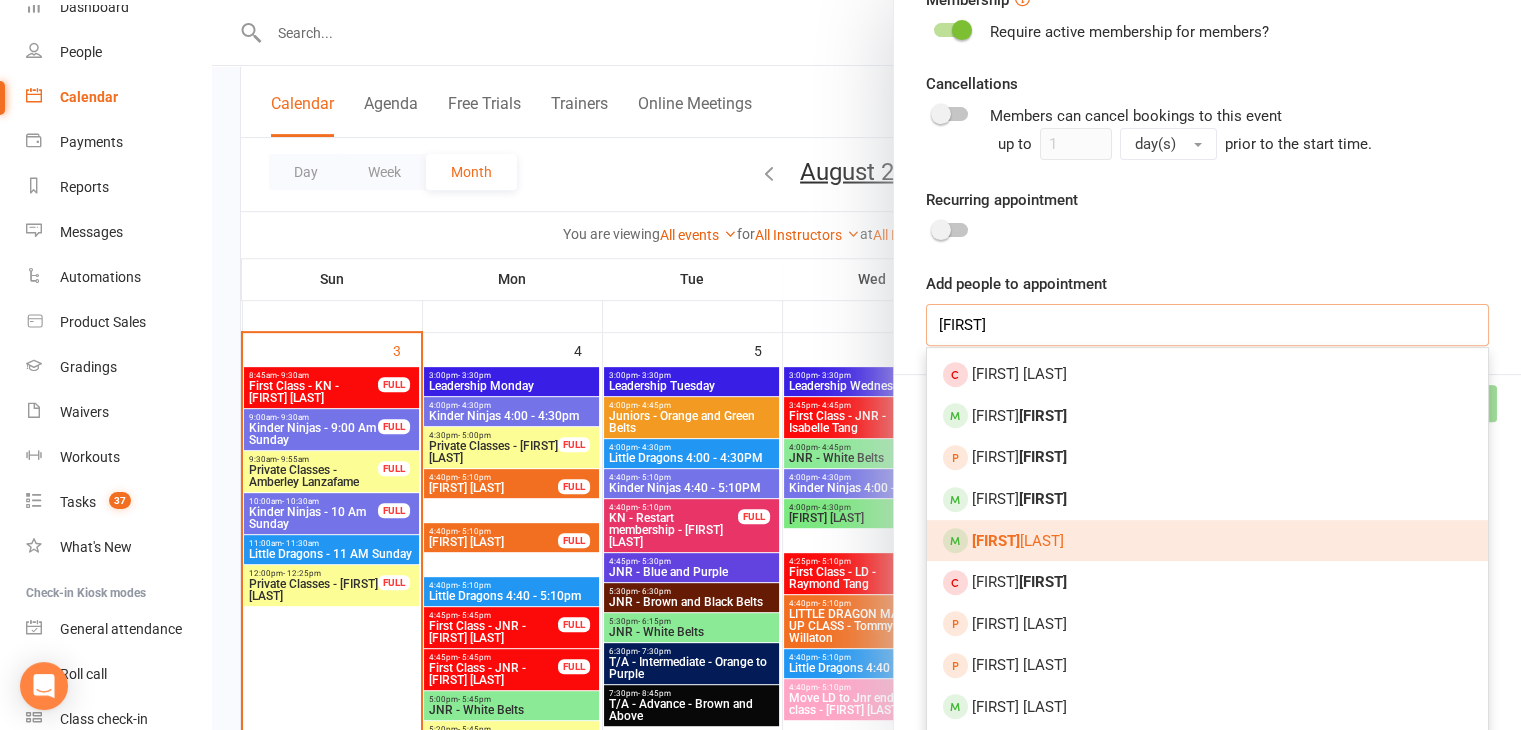 type on "bradley" 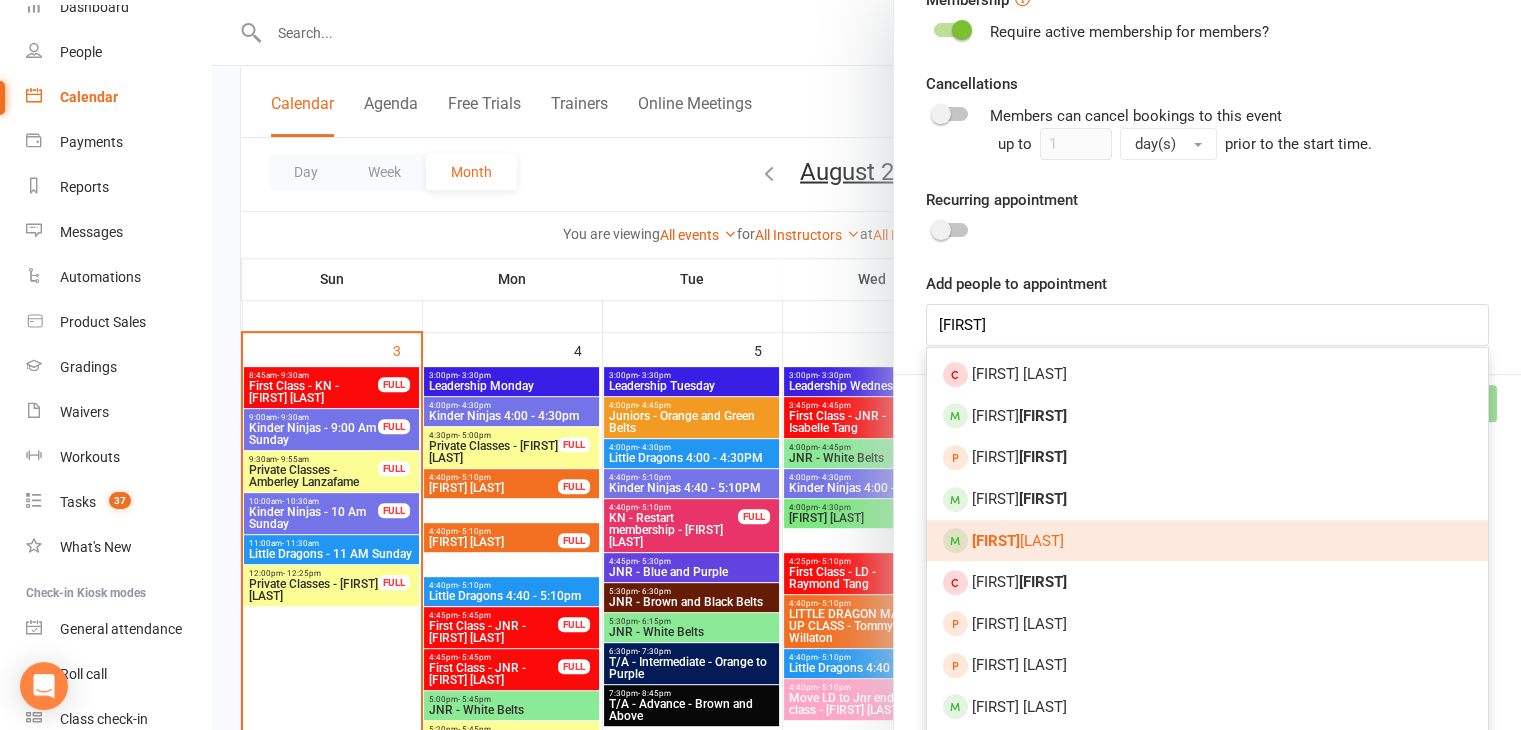 click on "Bradley  Liong" at bounding box center (1018, 541) 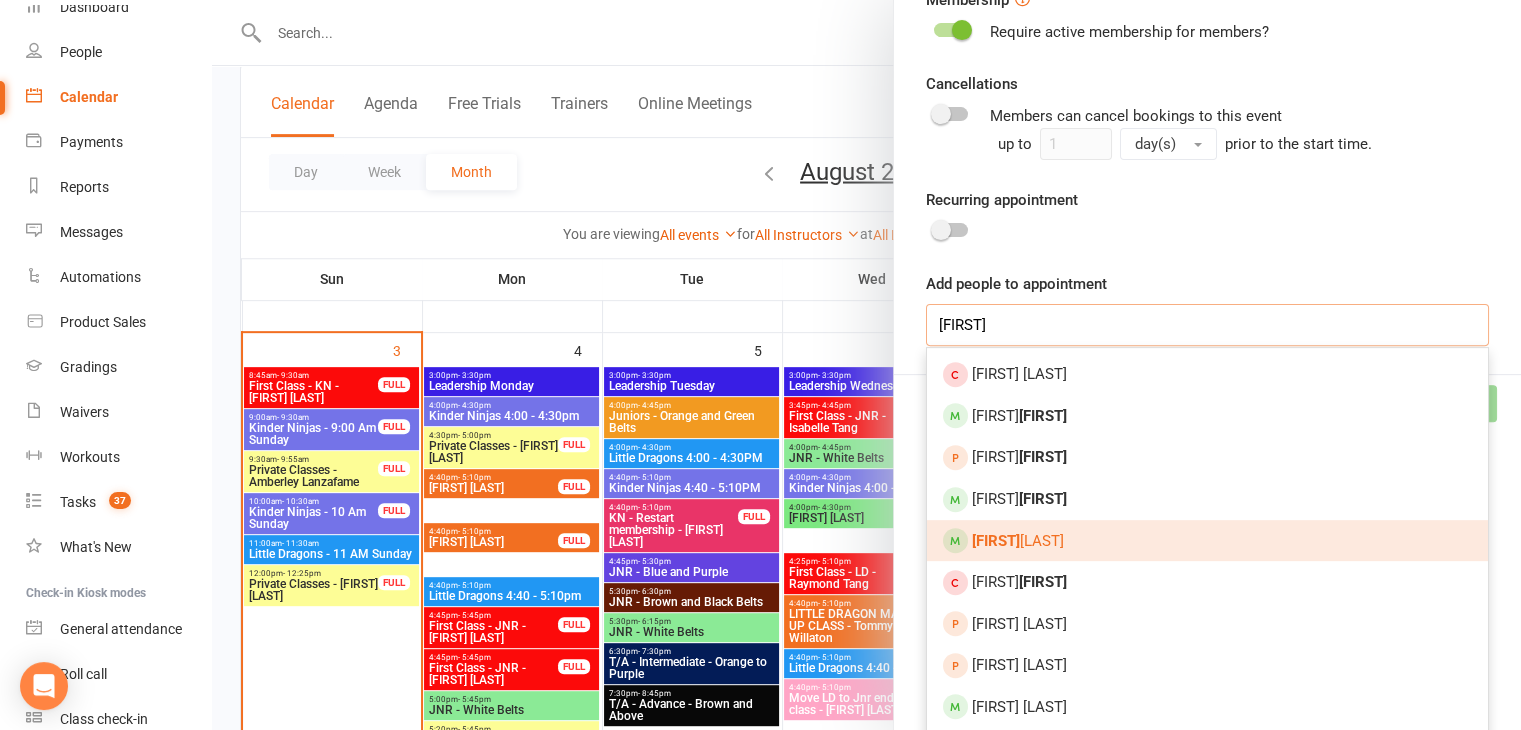 type 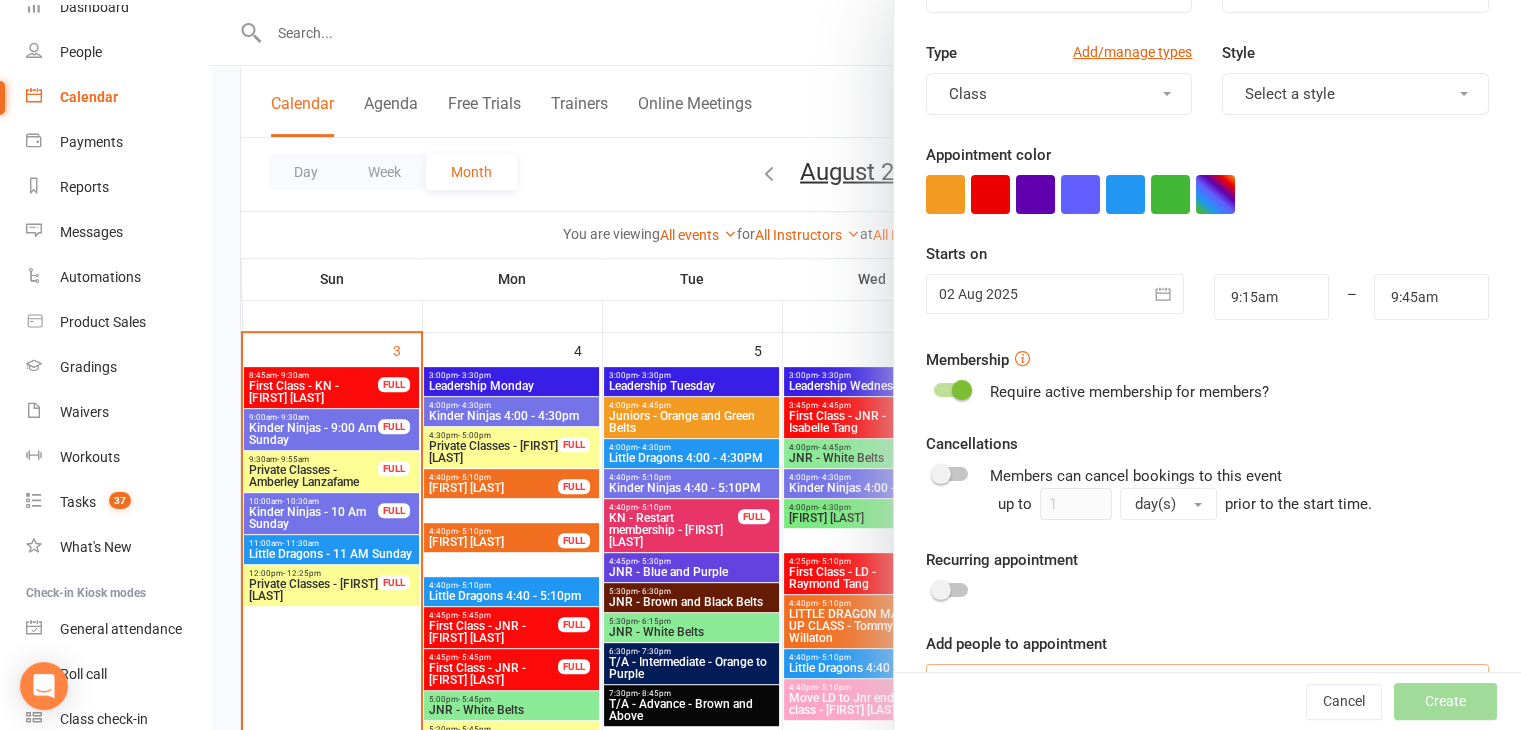 scroll, scrollTop: 0, scrollLeft: 0, axis: both 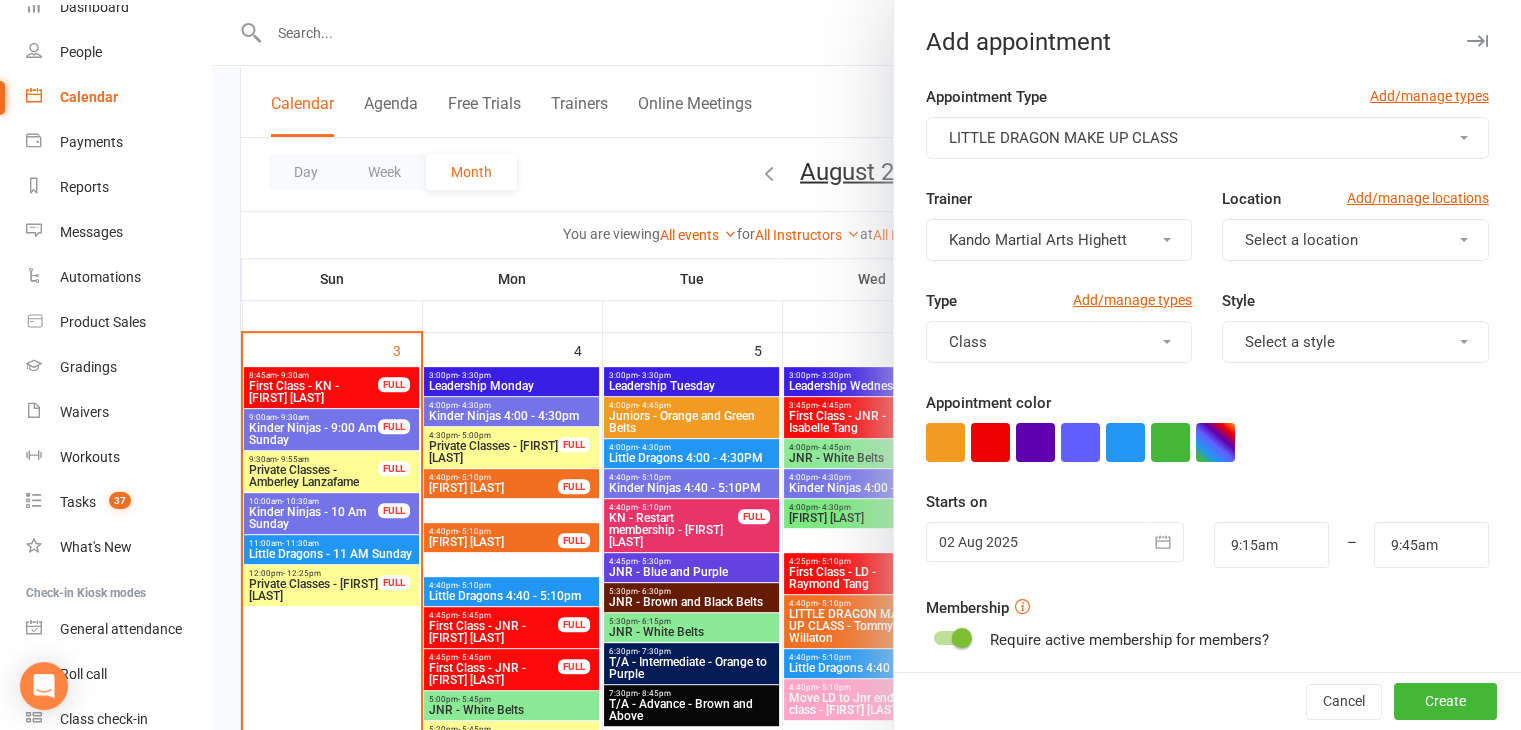click at bounding box center (1164, 542) 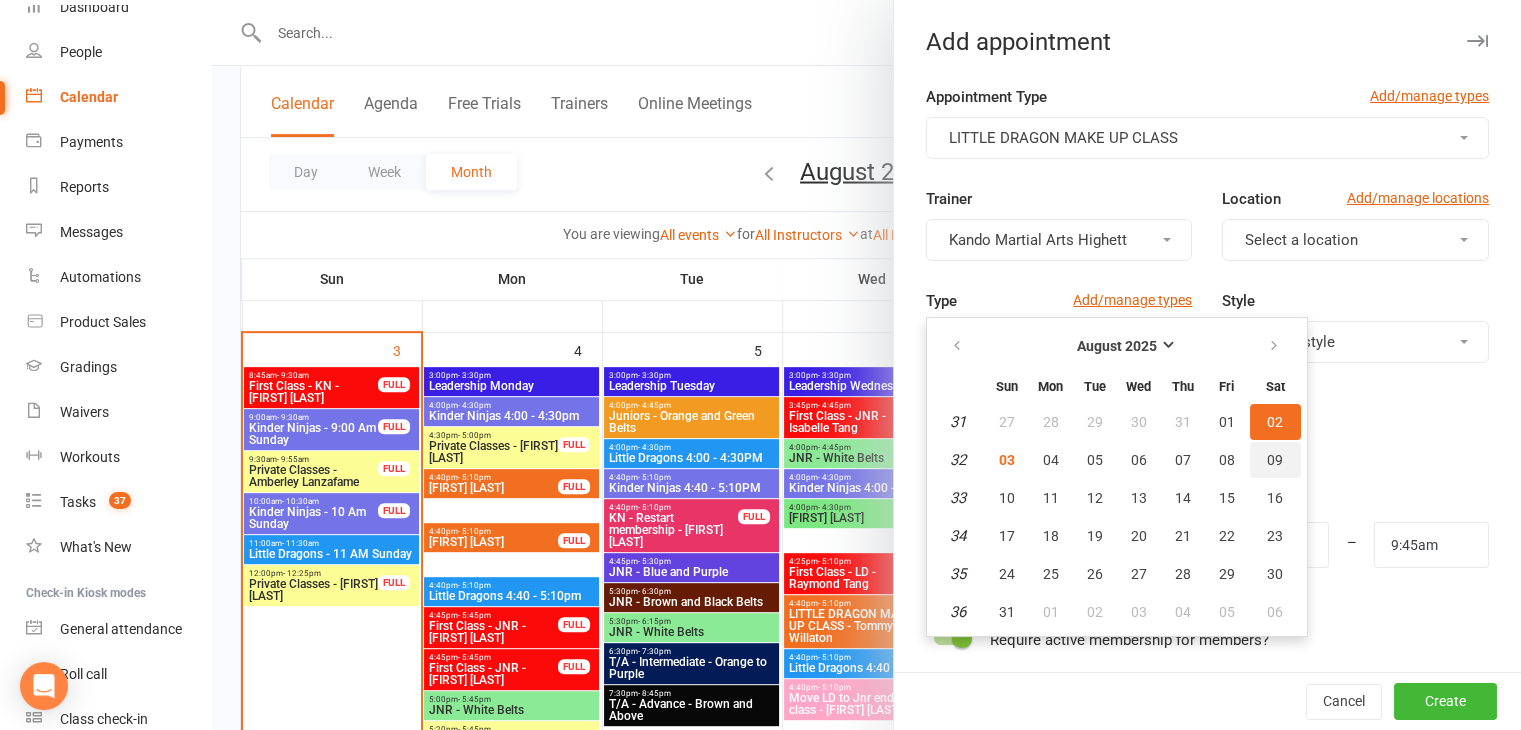click on "09" at bounding box center [1275, 460] 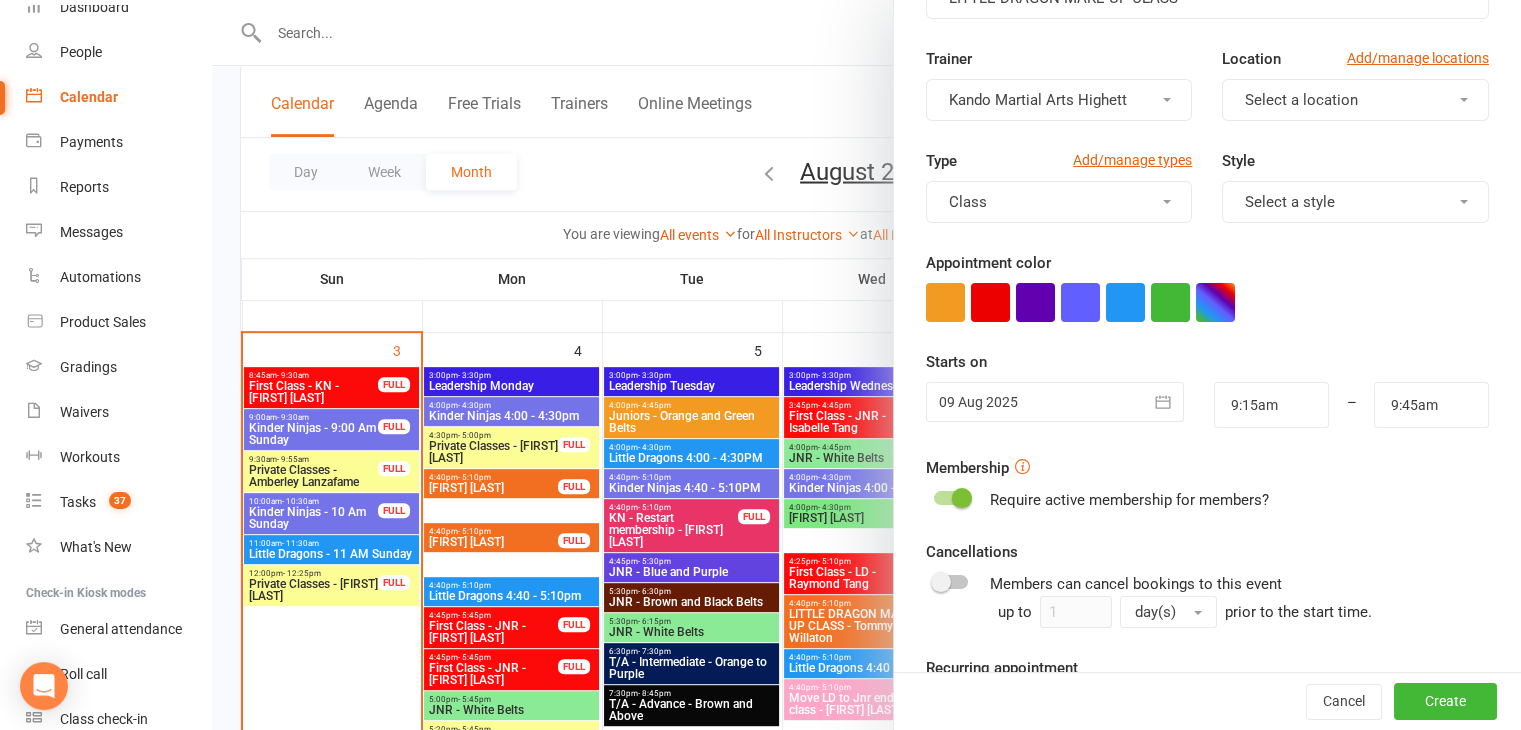 scroll, scrollTop: 0, scrollLeft: 0, axis: both 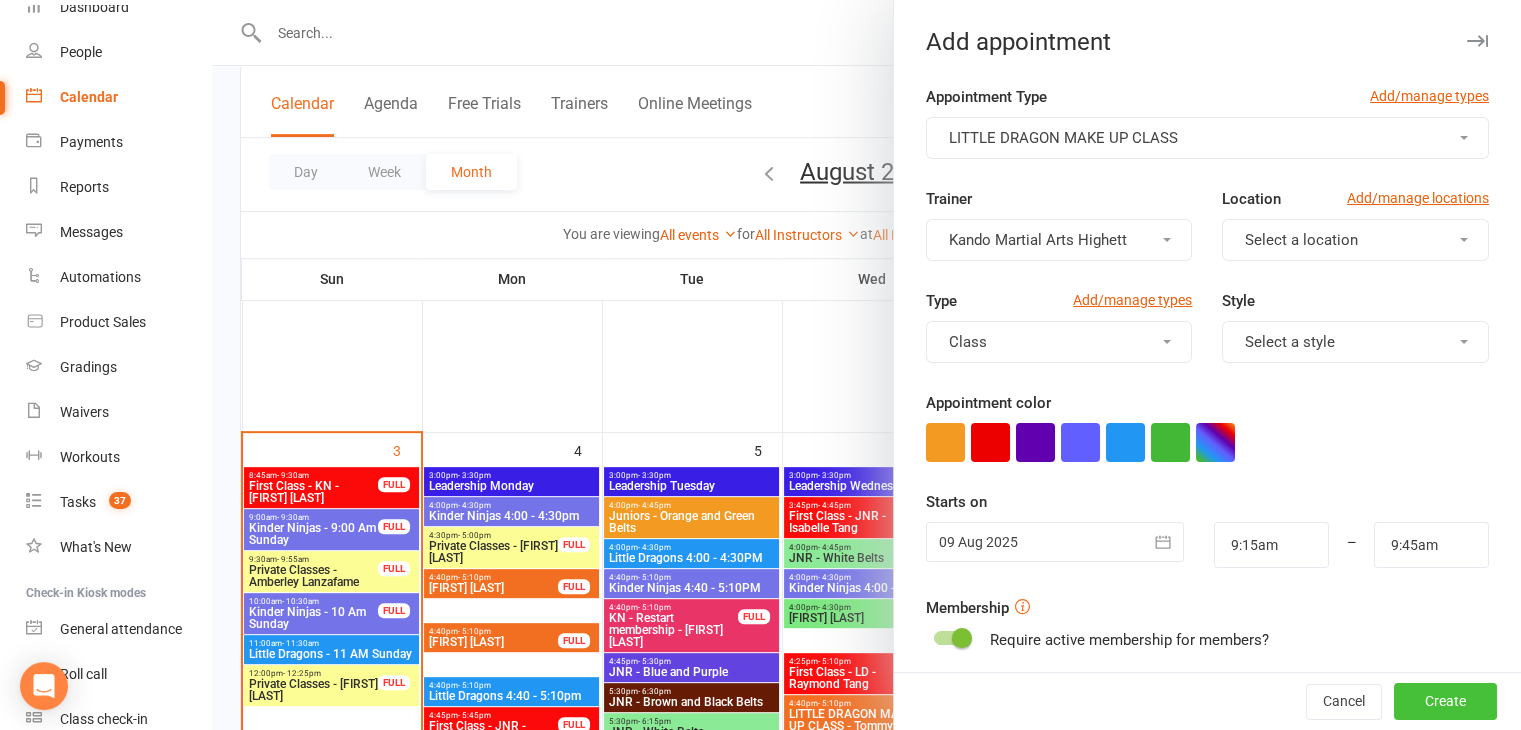 click on "Create" at bounding box center (1445, 702) 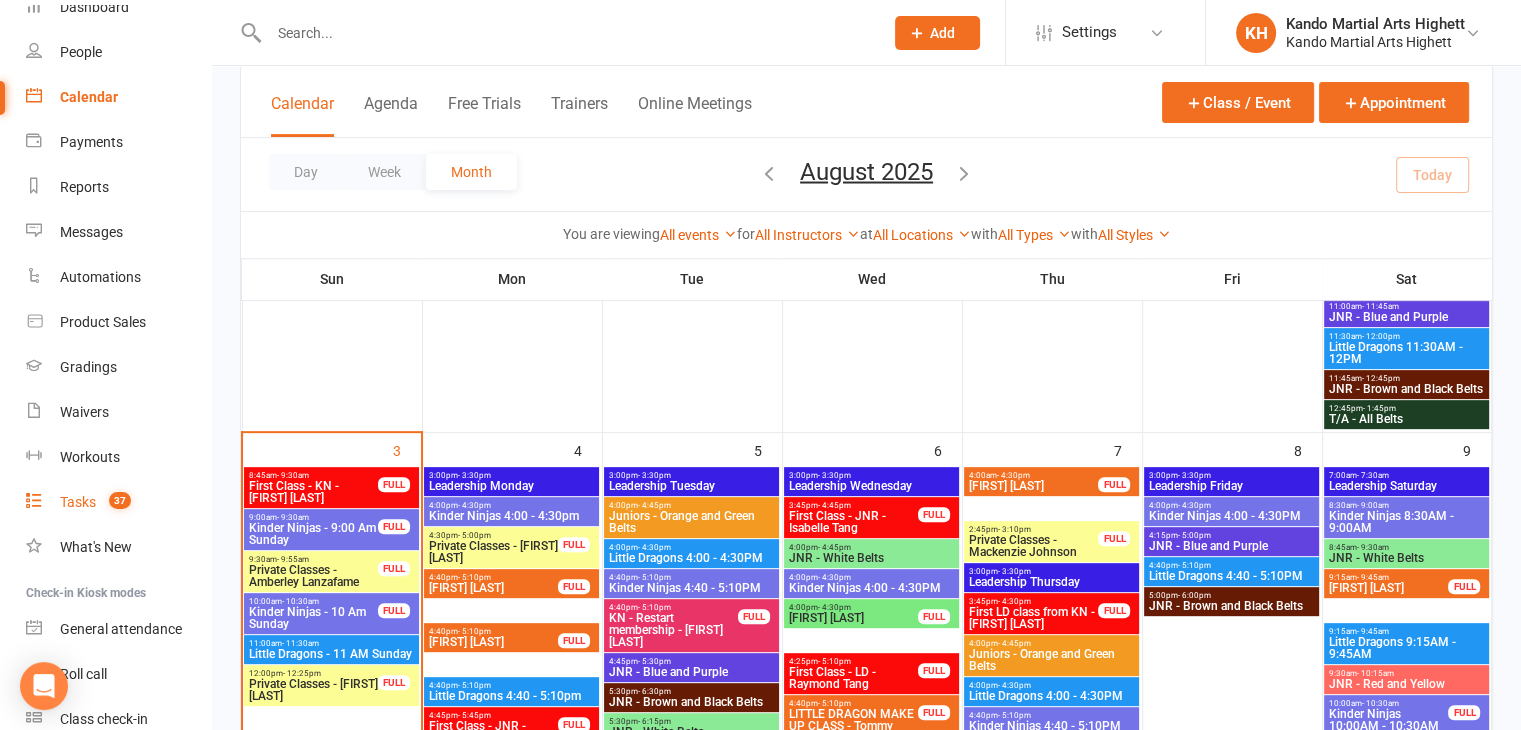 click on "37" at bounding box center (120, 500) 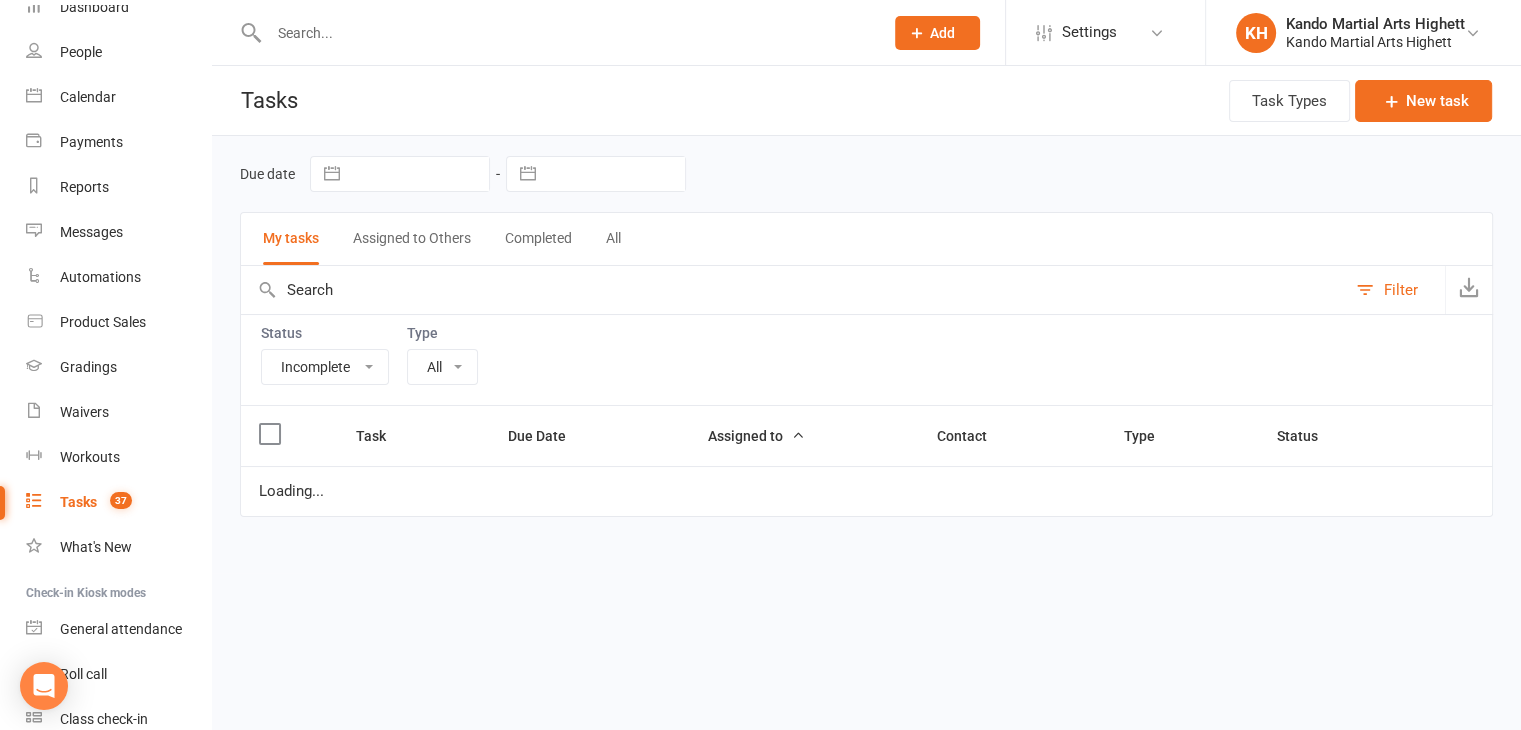 scroll, scrollTop: 0, scrollLeft: 0, axis: both 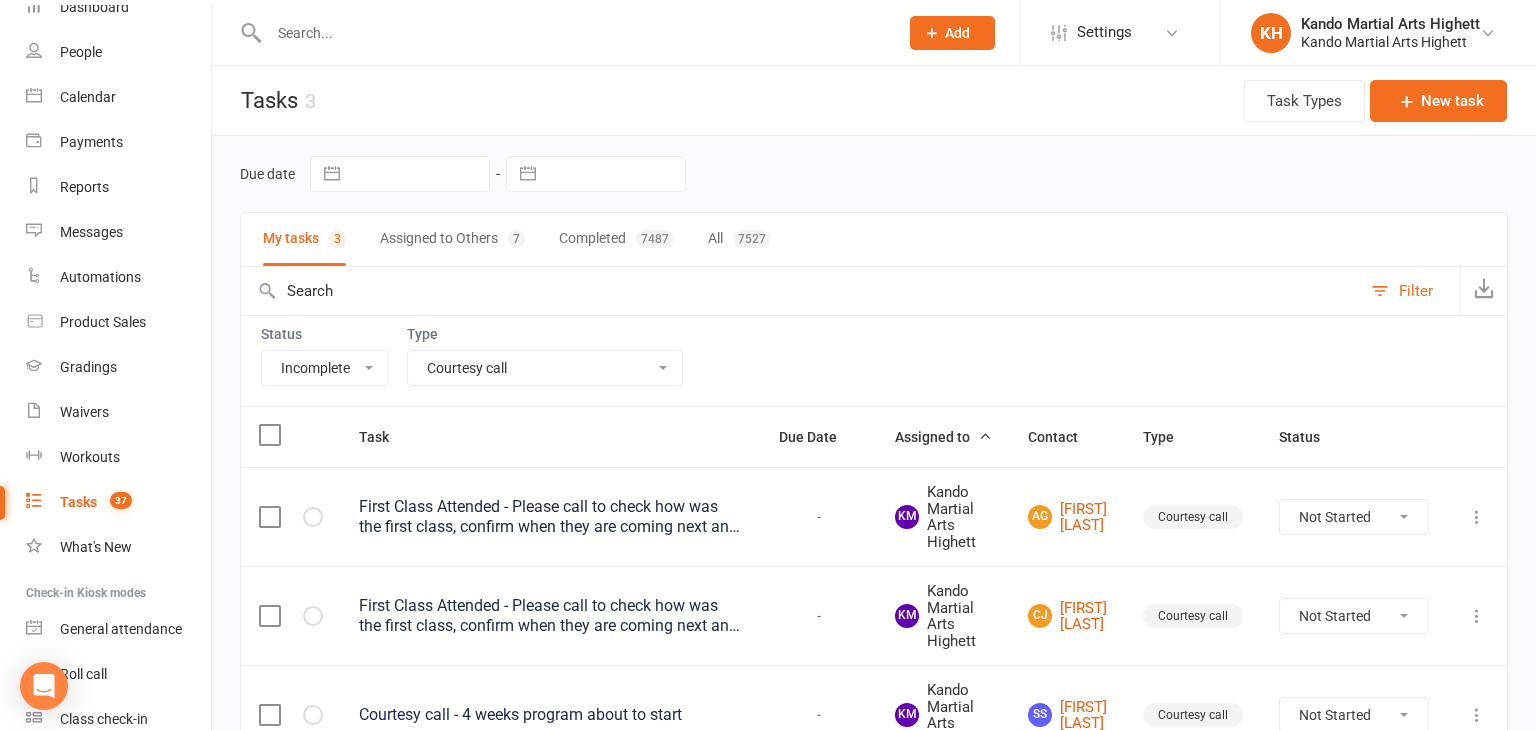 drag, startPoint x: 552, startPoint y: 366, endPoint x: 555, endPoint y: 351, distance: 15.297058 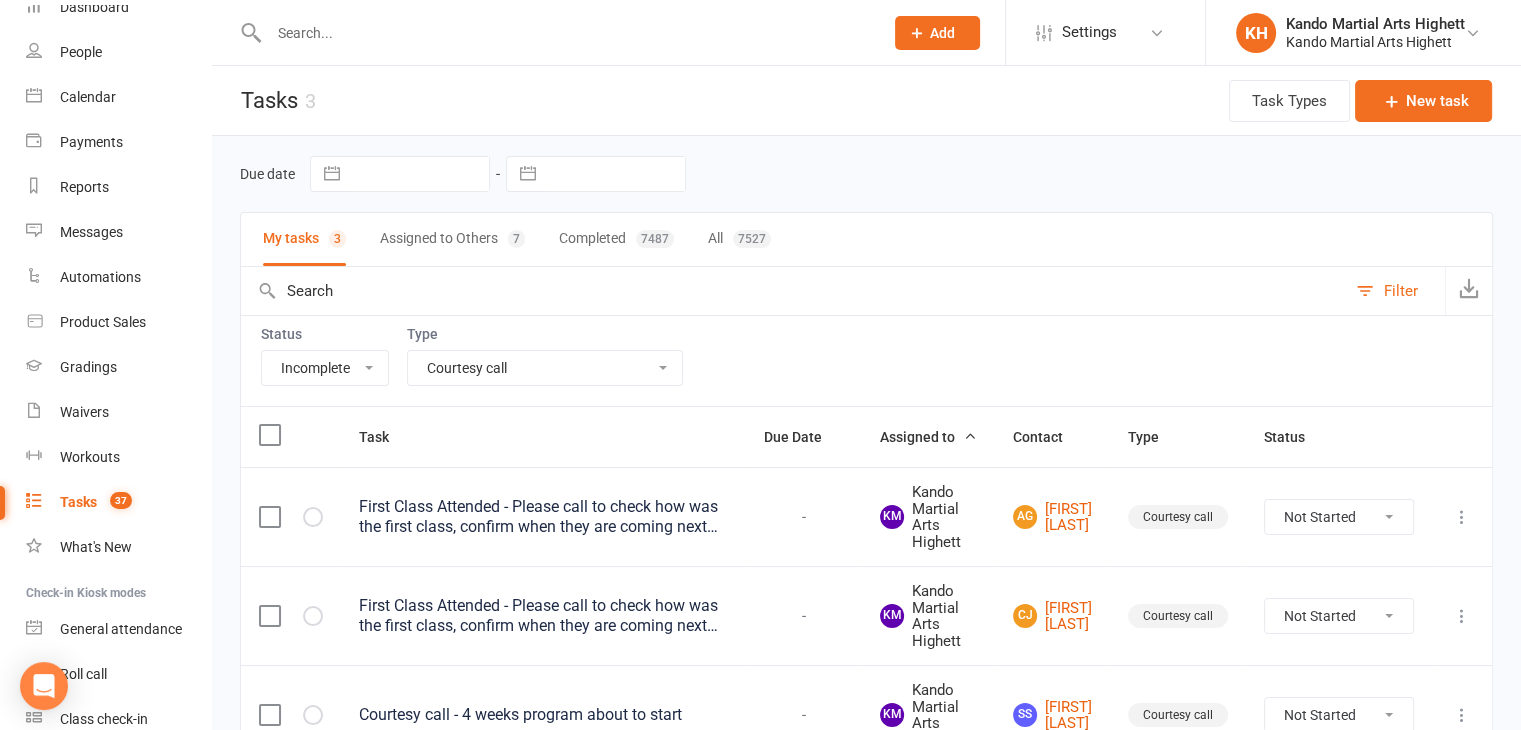 select on "22414" 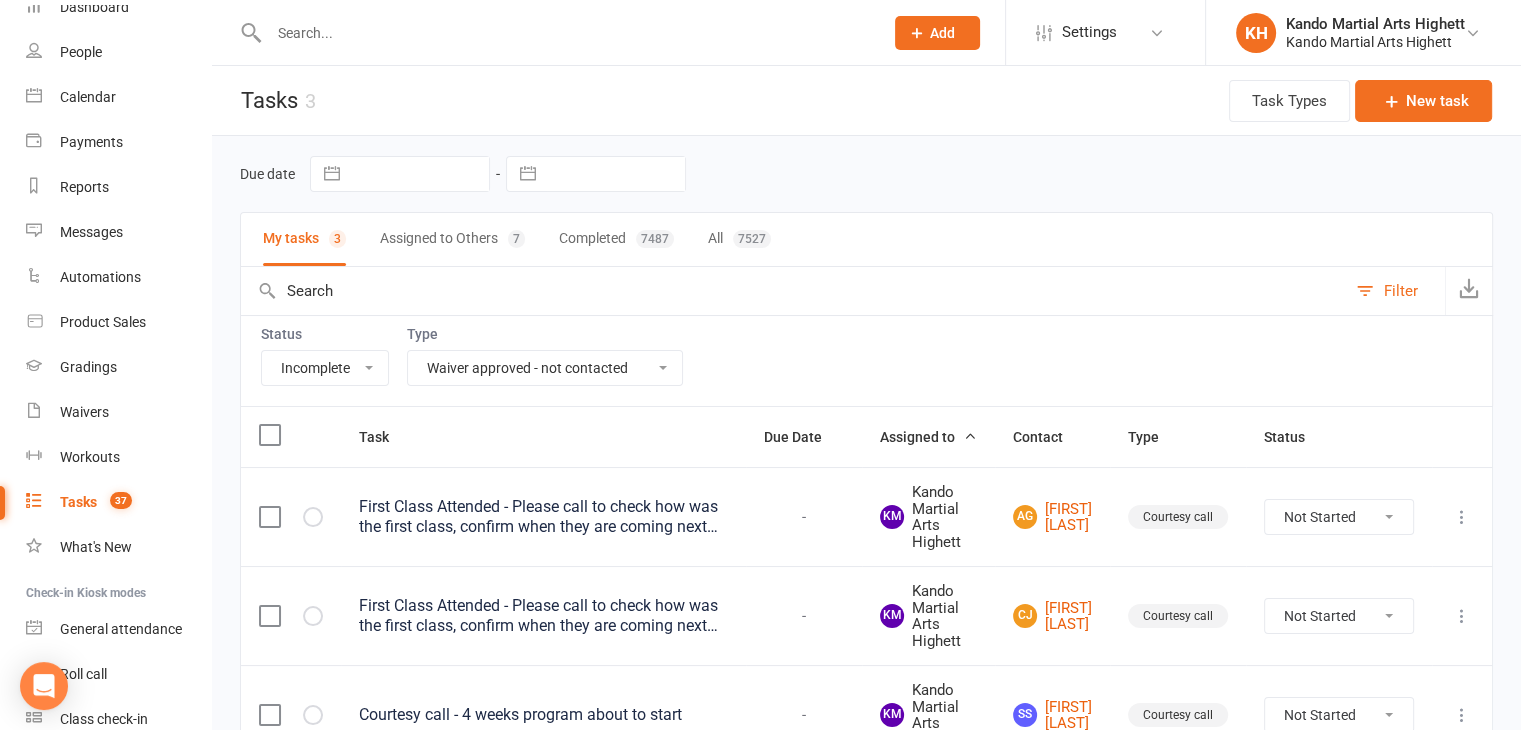 click on "All Admin Cancellation Class transfer Courtesy call Create welcome card E-mail Enquiry External In-class related Joining pack Ld/kn certificate and belt Leadership Membership related Phone call Staff communication Stock Suspension Waiting list - friday kn Waiting list - friday ld Waiting list - monday kn Waiting list - monday ld Waiting list - saturday 10:45 ld Waiting list - saturday 10am kn Waiting list - saturday 11:30am ld Waiting list - saturday 8:30 kn Waiting list - saturday 9:15 am ld Waiting list - sunday kn 10am Waiting list - thursday kn Waiting list - thursday ld Waiting list - tuesday kn Waiting list - tuesday ld Waiting list - wednesday kn Waiting list - wednesday ld Waitlist - sunday kn Waitlist - sunday ld Waiver approved - not contacted Waiver approved - waiting response" at bounding box center (545, 368) 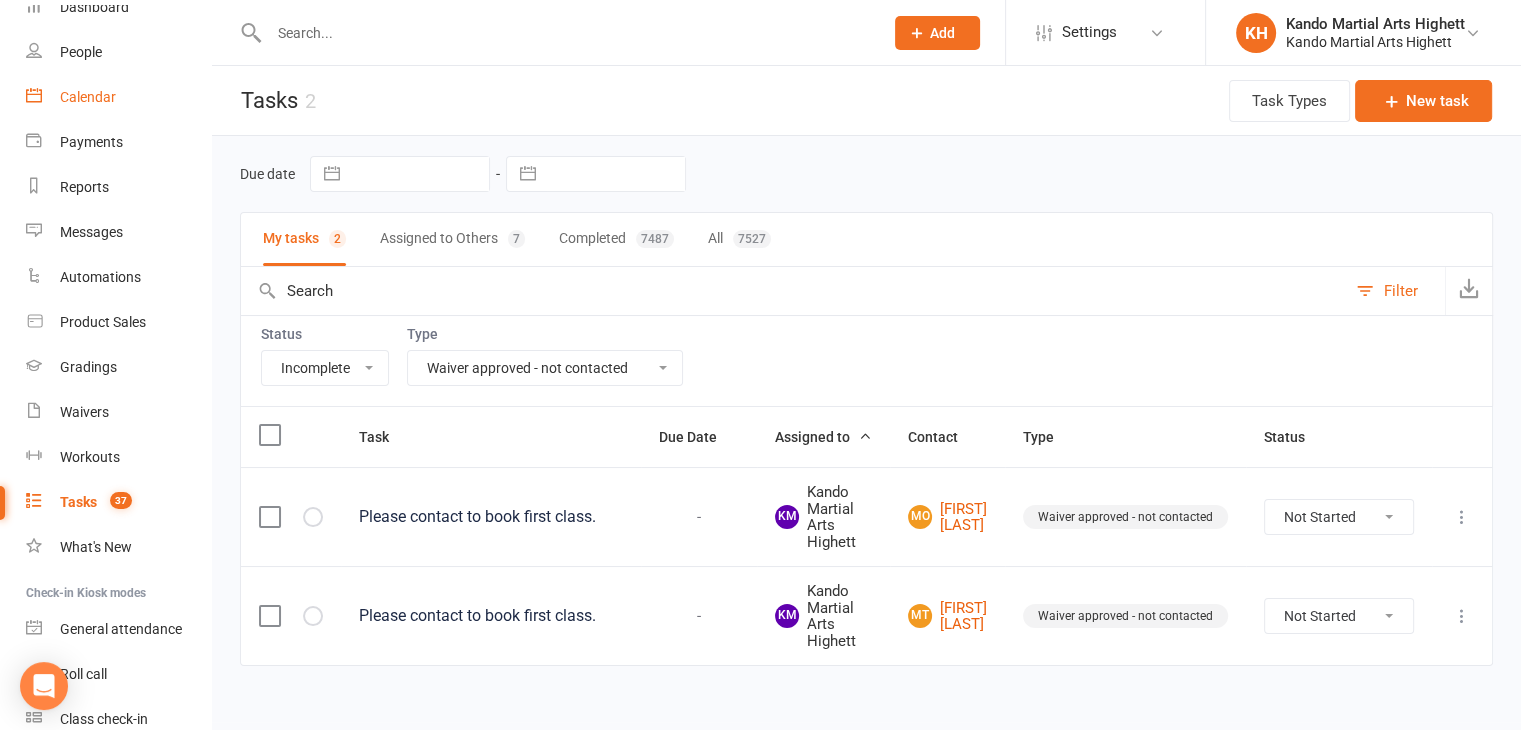 click on "Calendar" at bounding box center (118, 97) 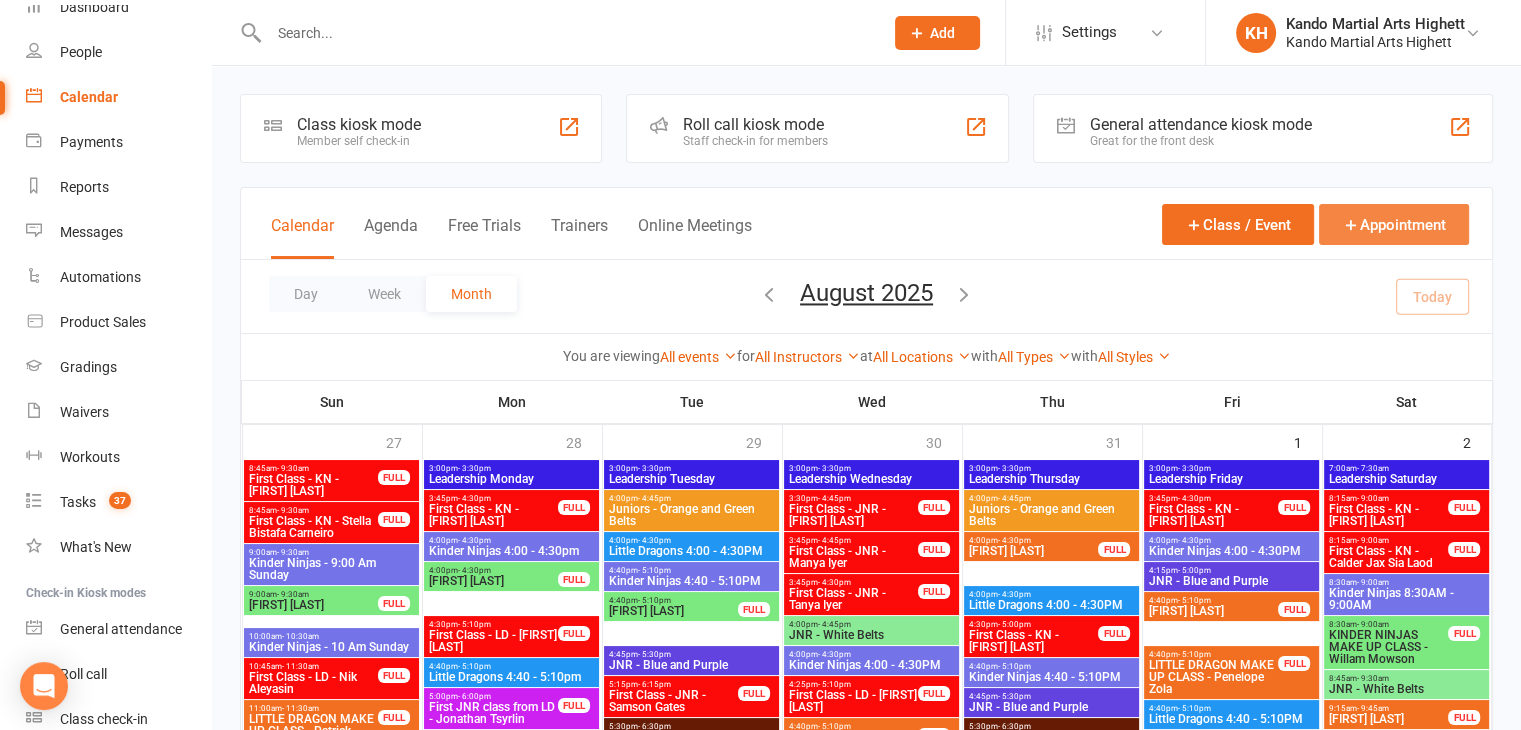 click on "Appointment" at bounding box center [1394, 224] 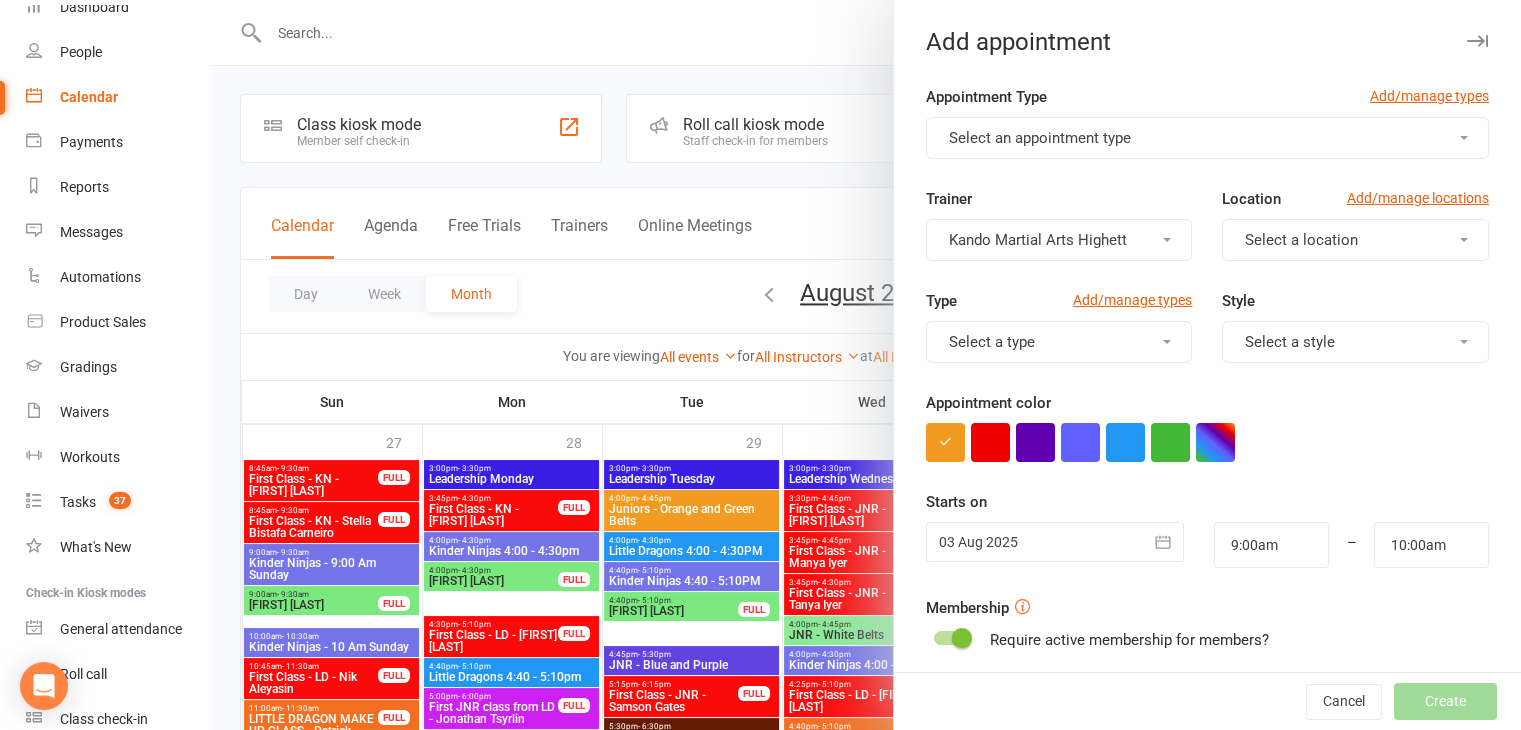 click on "Select an appointment type" at bounding box center [1207, 138] 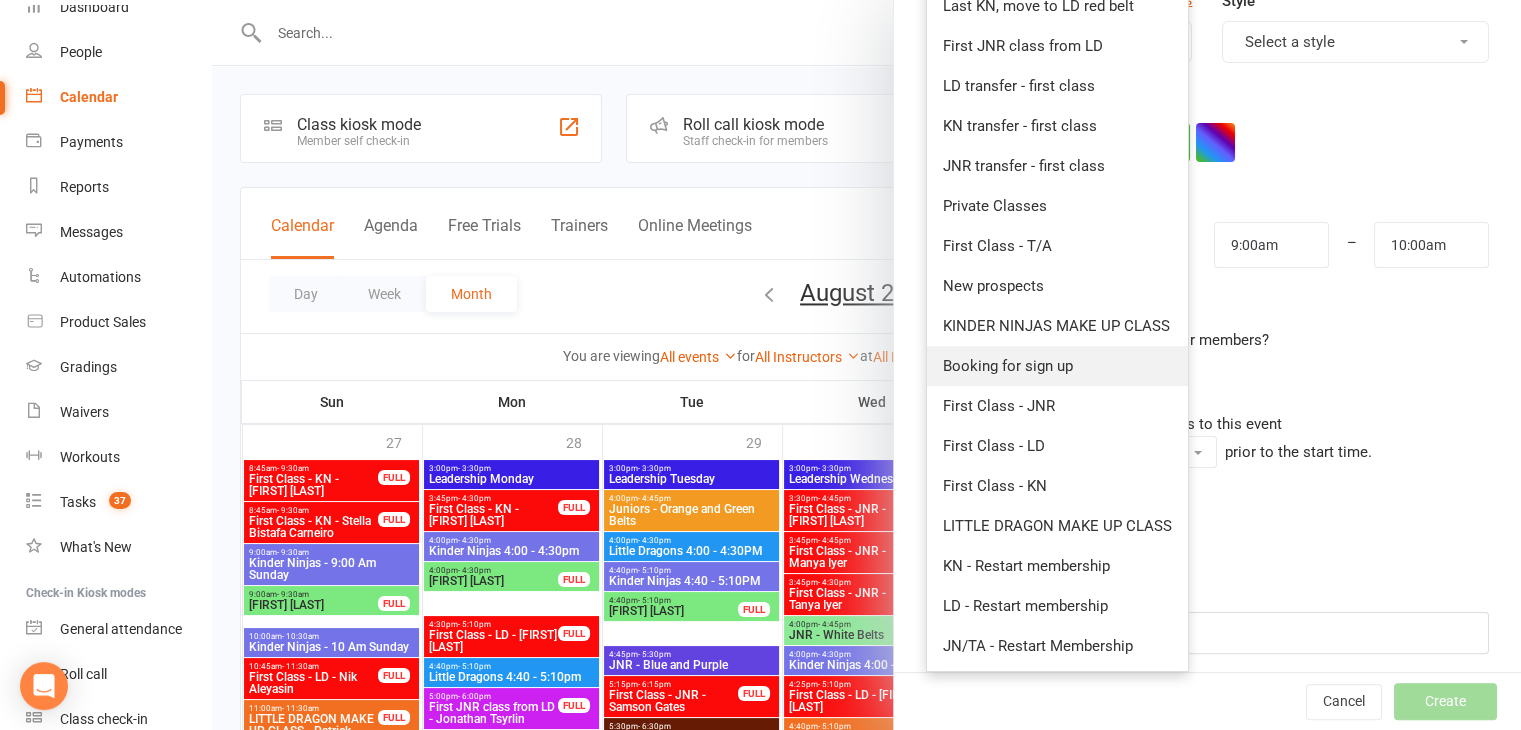 scroll, scrollTop: 308, scrollLeft: 0, axis: vertical 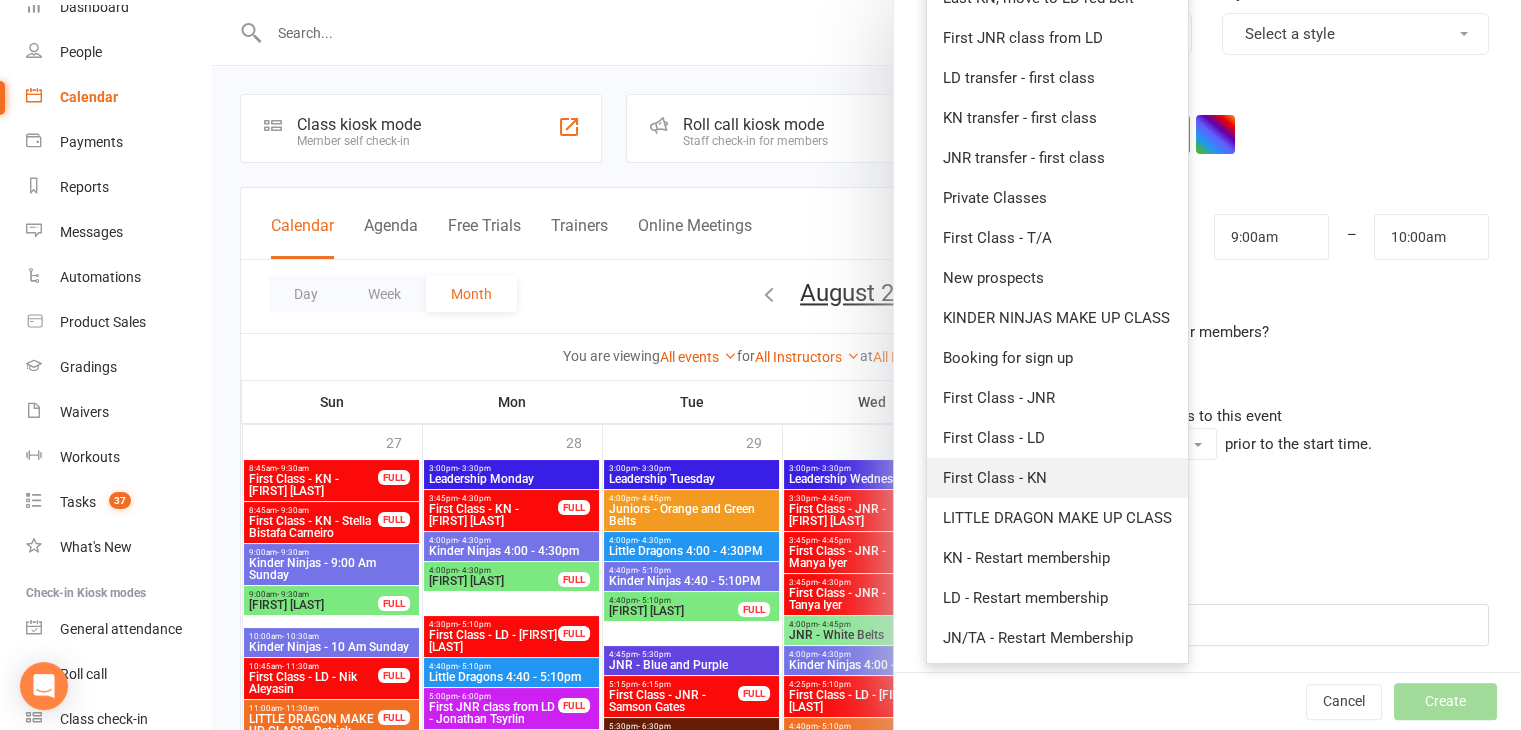 click on "First Class - KN" at bounding box center (1057, 478) 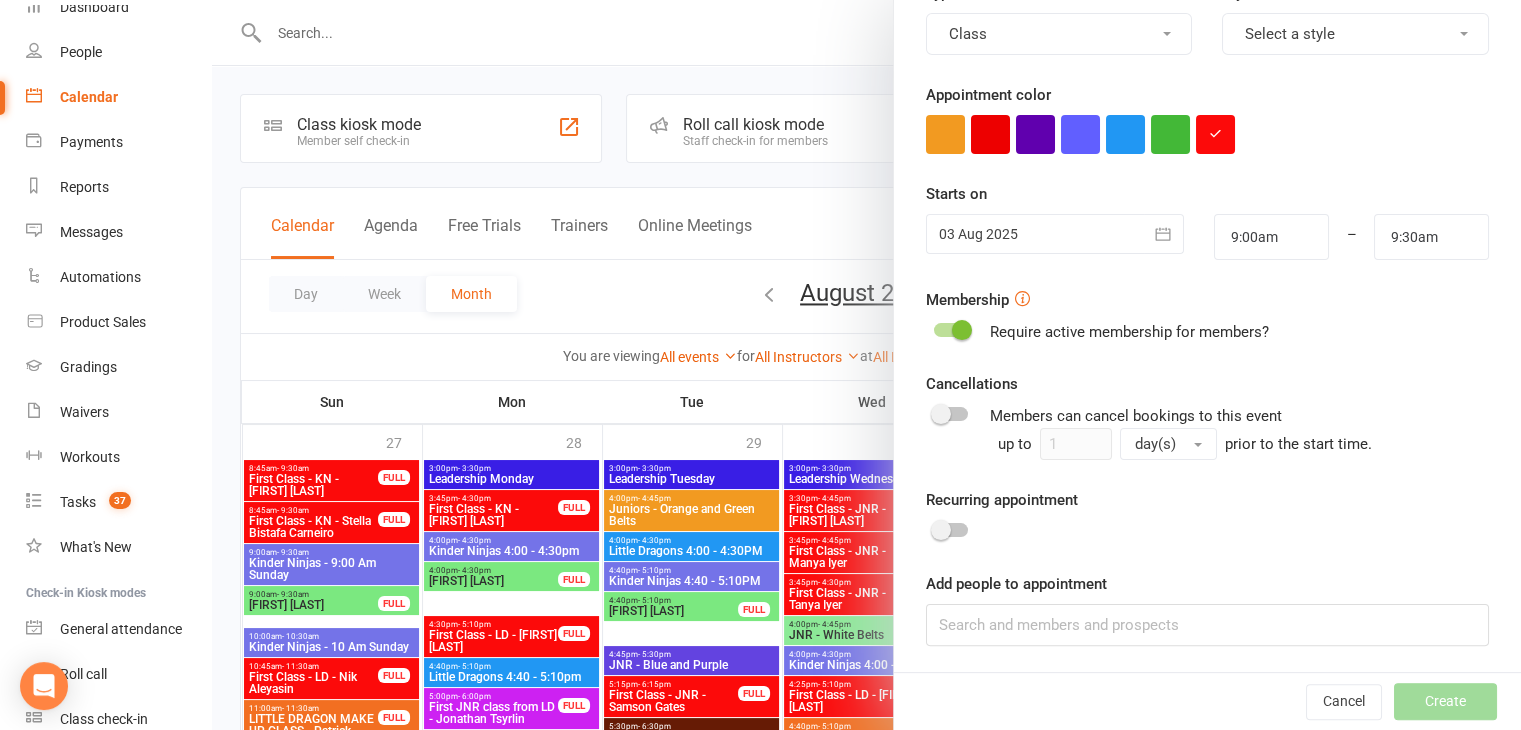 scroll, scrollTop: 0, scrollLeft: 0, axis: both 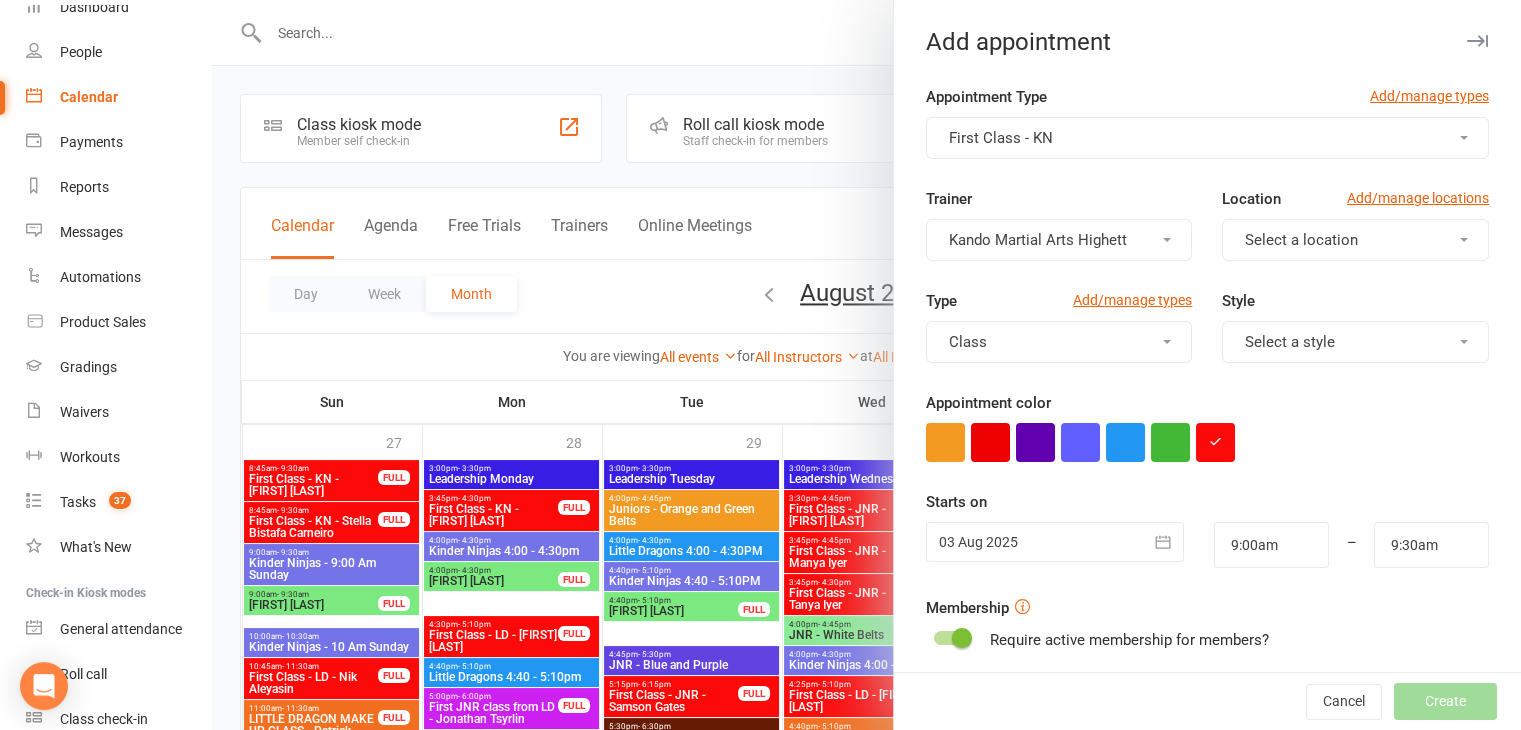 click on "Starts on 03 Aug 2025
August 2025
Sun Mon Tue Wed Thu Fri Sat
31
27
28
29
30
31
01
02
32
03
04
05
06
07
08
09
33
10
11
12
13
14
15
16
34
17
18
19
20
21
22
23
35
24
25
26
27
28
29
30
36 31" at bounding box center (1207, 529) 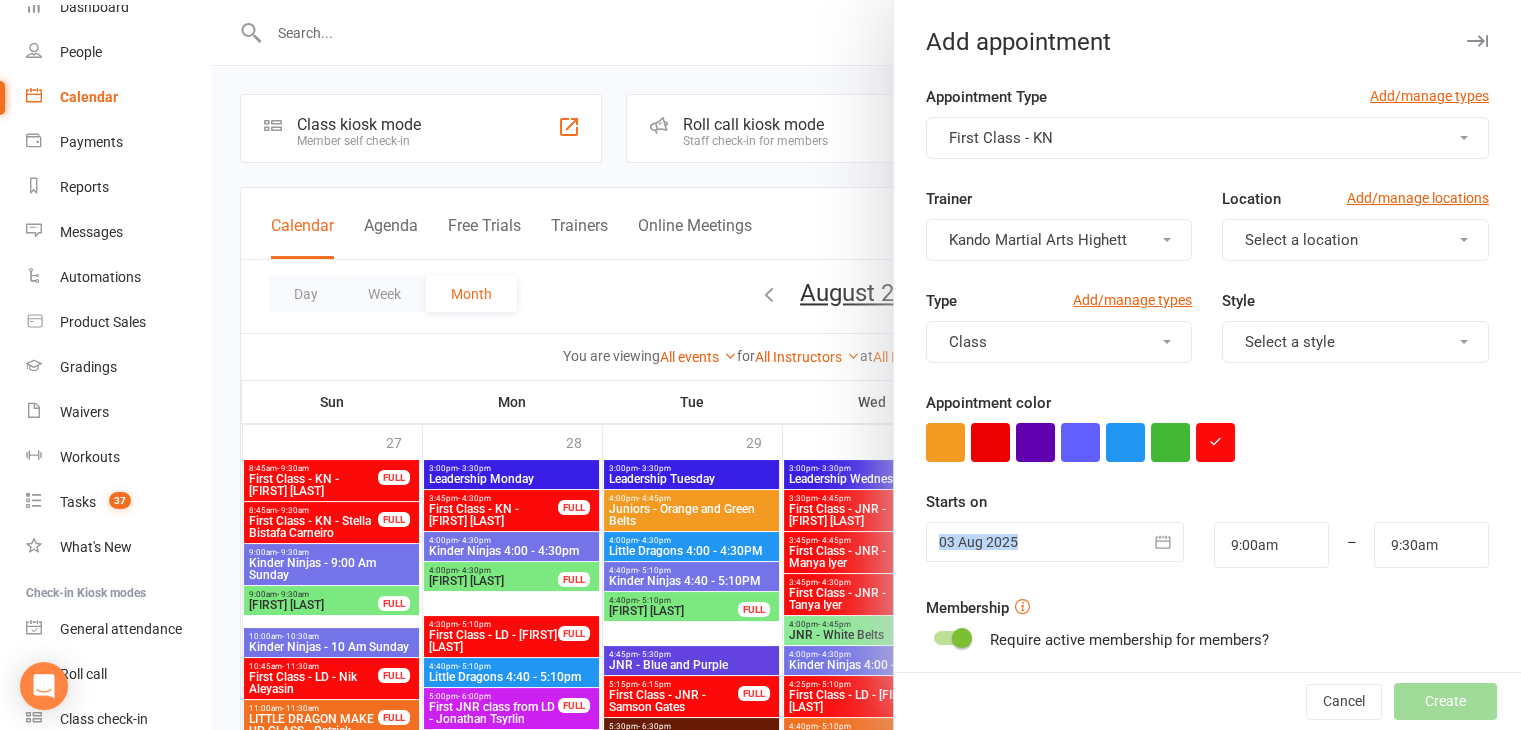 click at bounding box center [1164, 542] 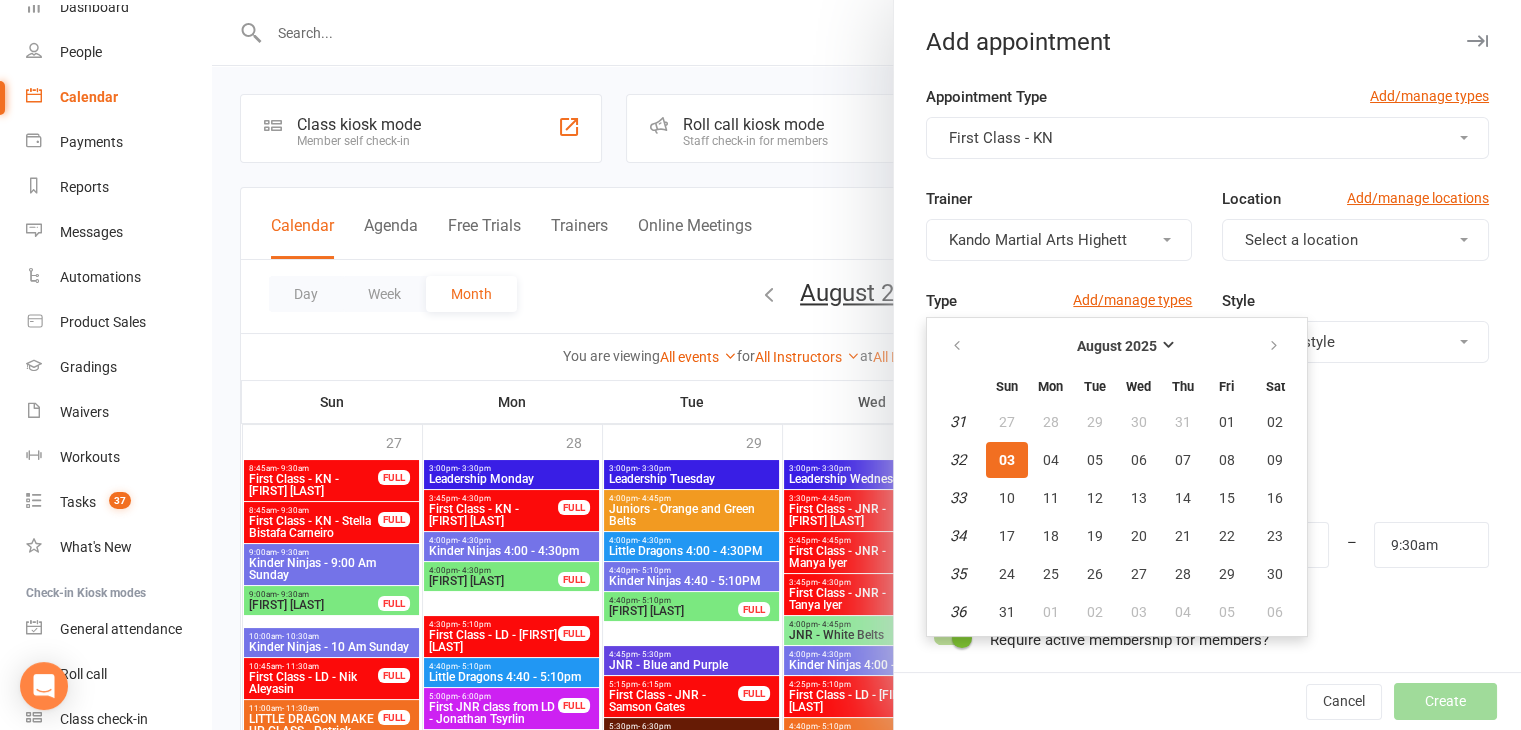 click on "Require active membership for members?" at bounding box center [1207, 640] 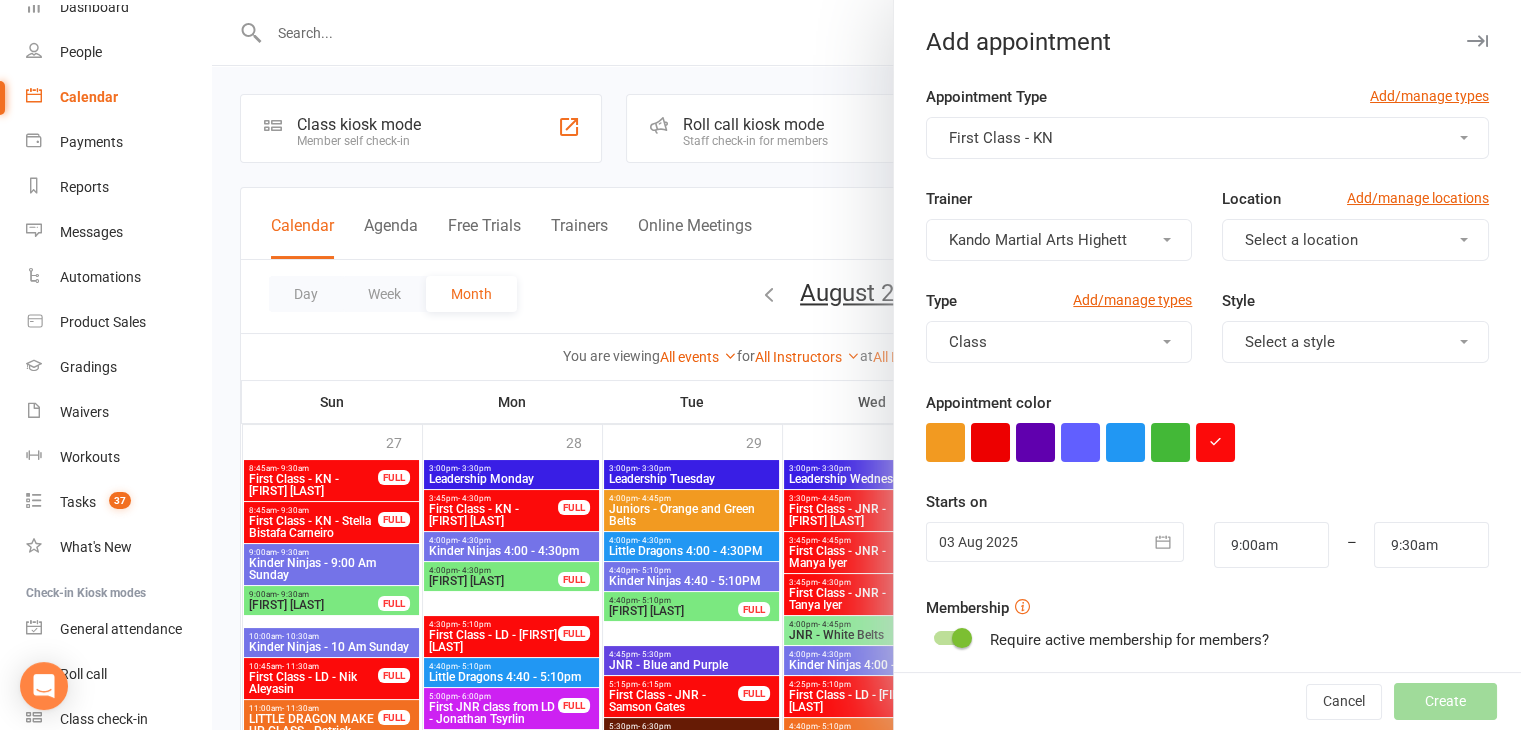 click at bounding box center [1164, 542] 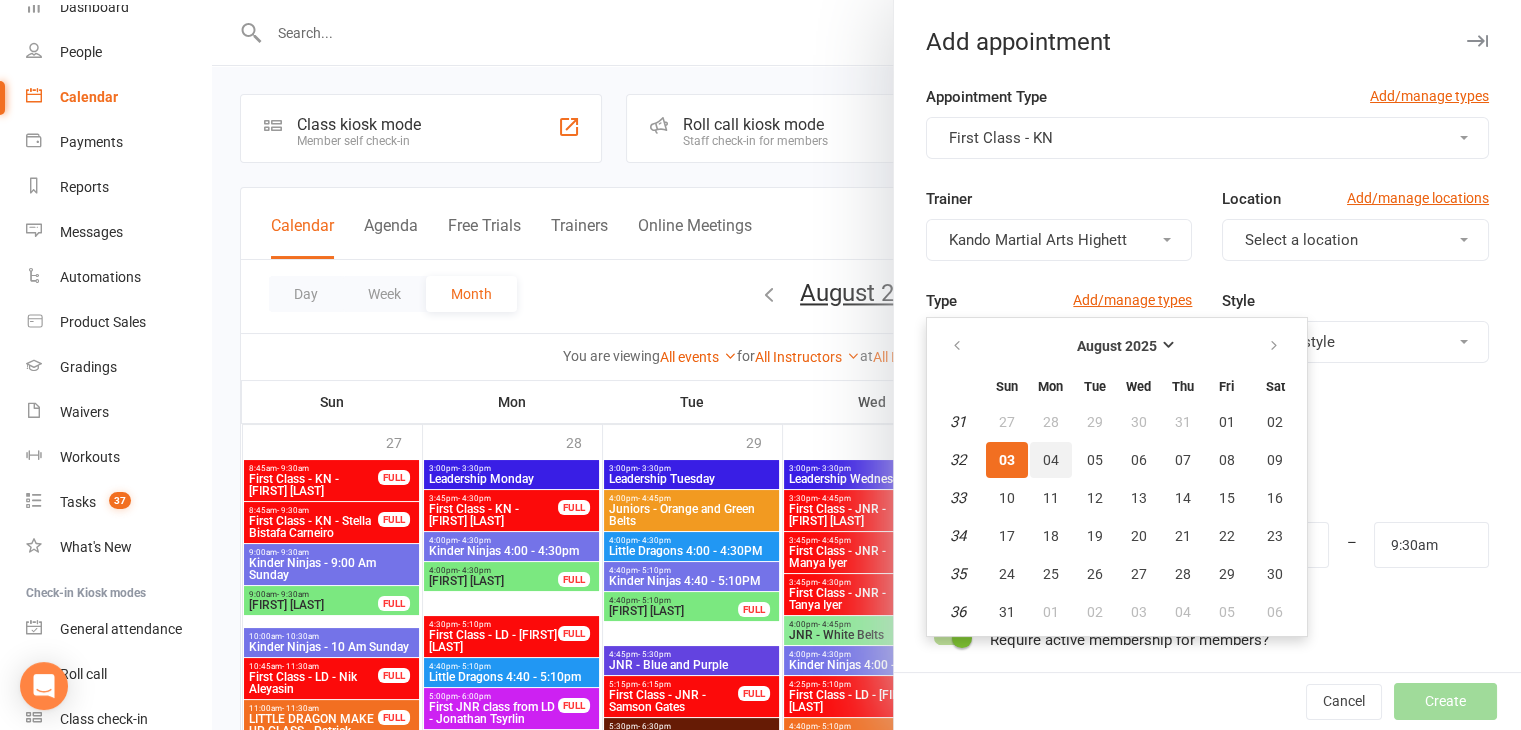 click on "04" at bounding box center (1051, 460) 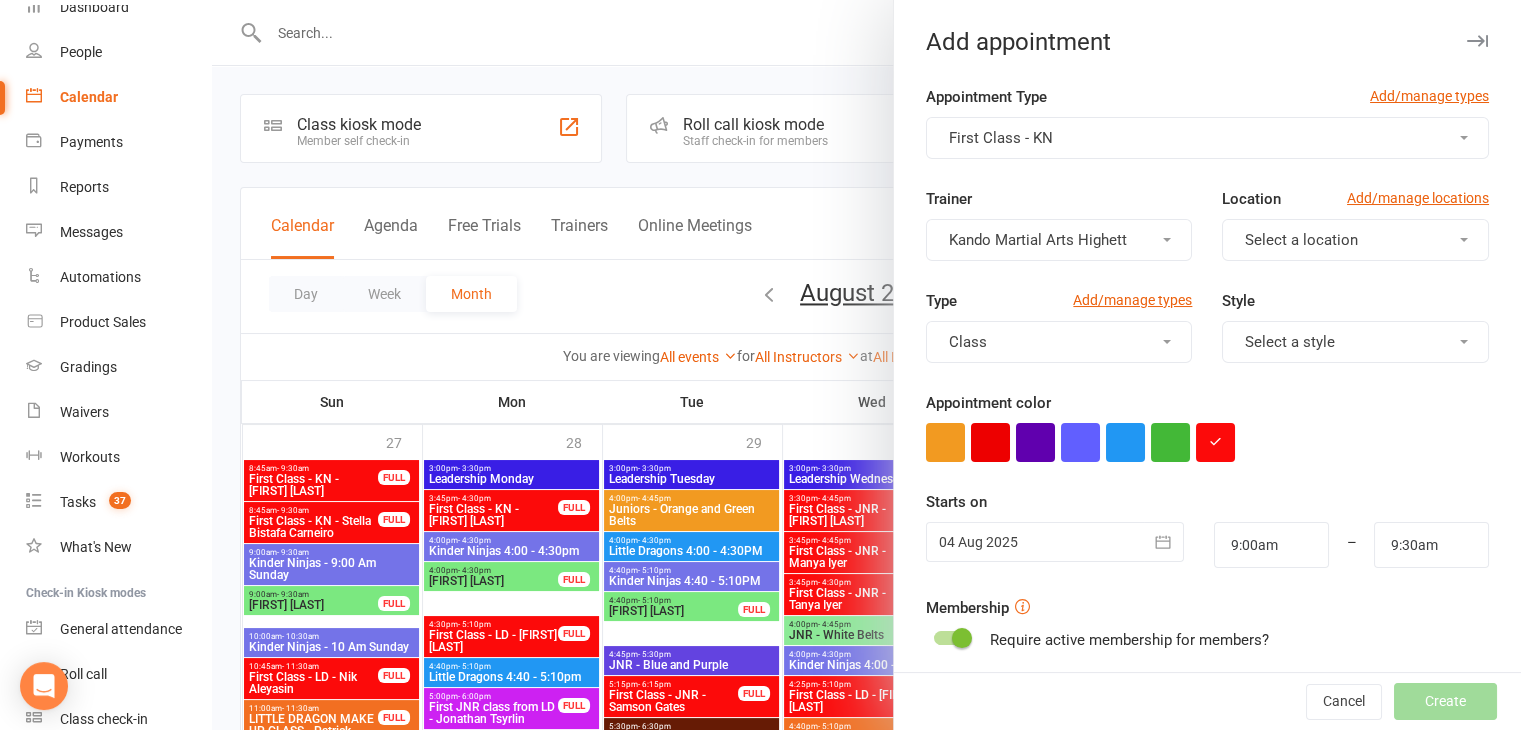 click at bounding box center [1164, 542] 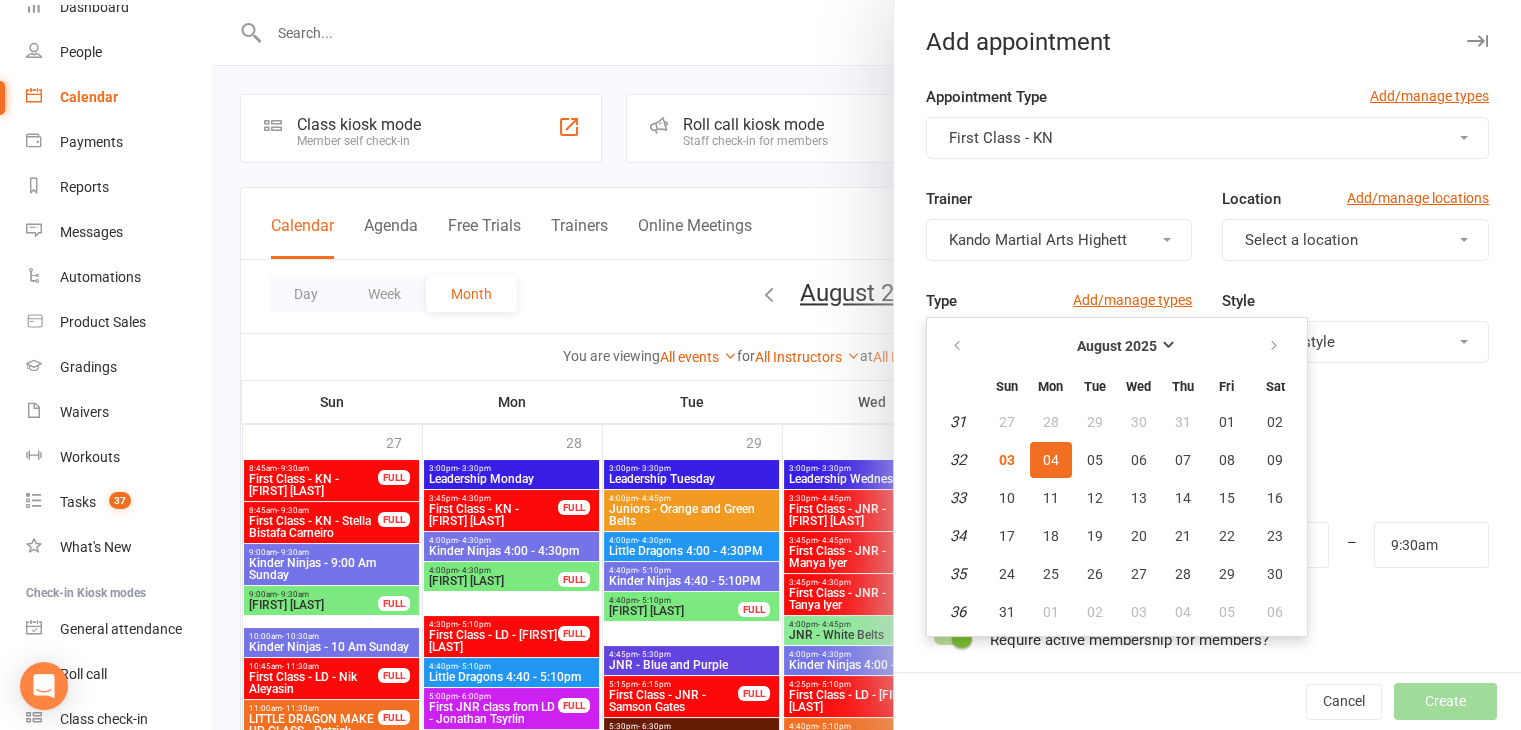 click at bounding box center [1207, 442] 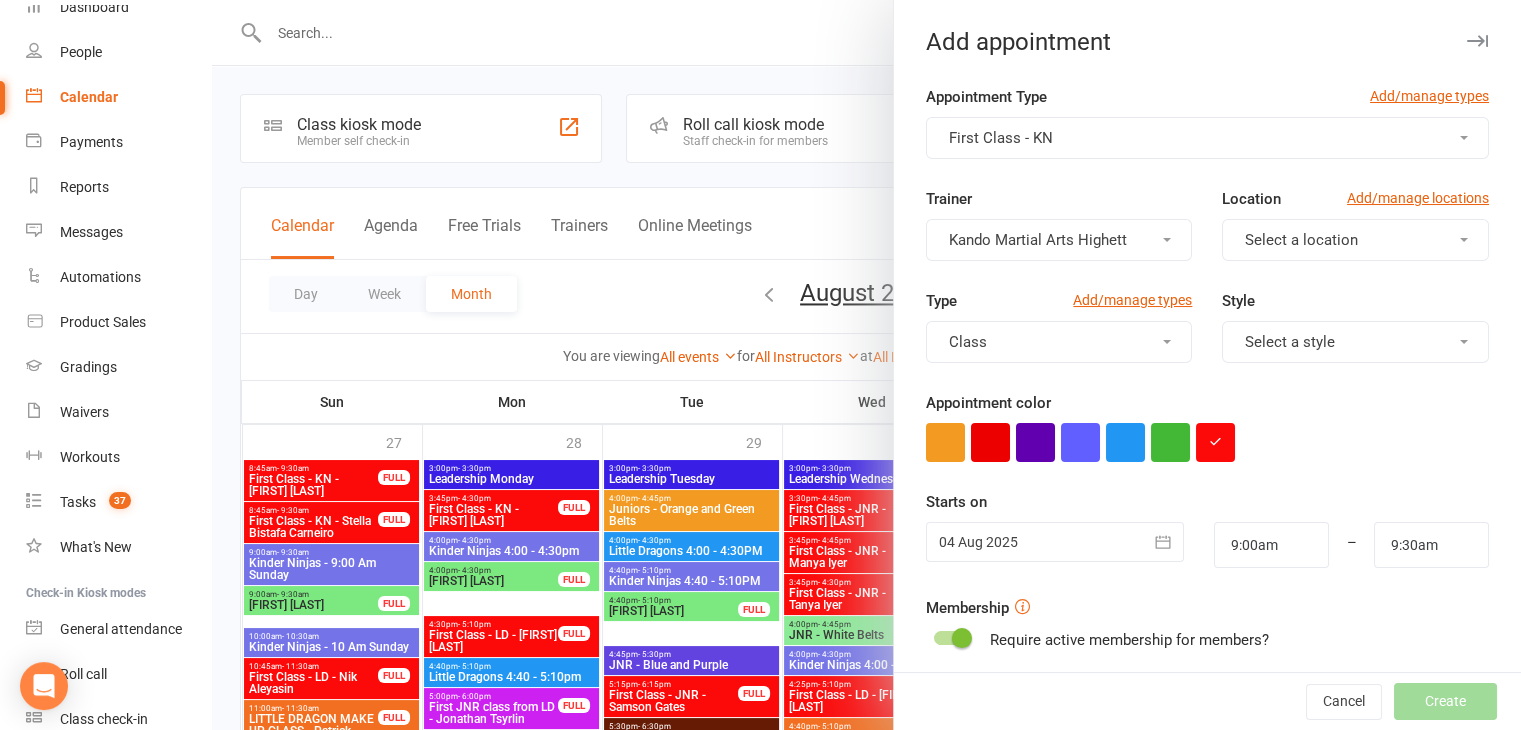 click on "Starts on 04 Aug 2025
August 2025
Sun Mon Tue Wed Thu Fri Sat
31
27
28
29
30
31
01
02
32
03
04
05
06
07
08
09
33
10
11
12
13
14
15
16
34
17
18
19
20
21
22
23
35
24
25
26
27
28
29
30
36 31" at bounding box center (1207, 529) 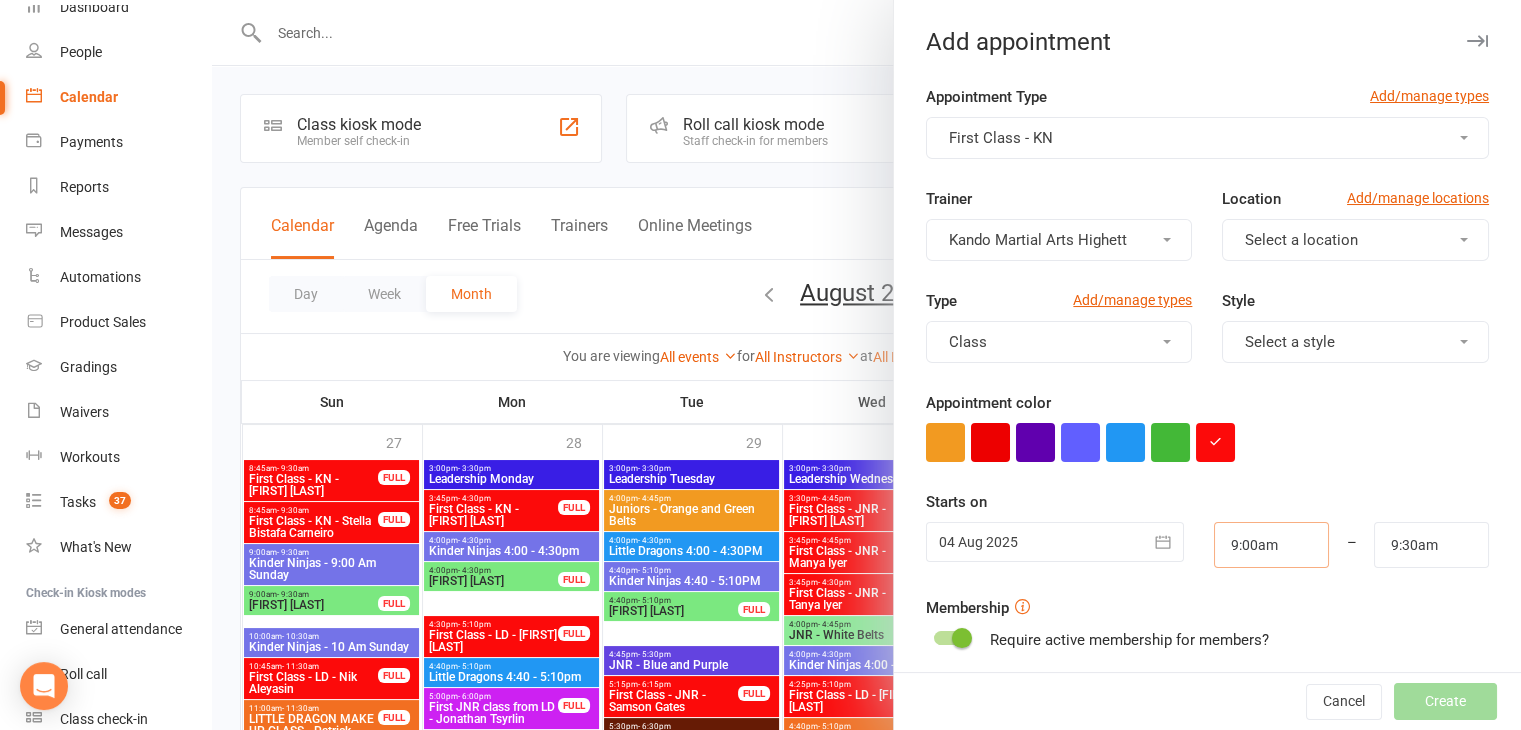 click on "9:00am" at bounding box center [1271, 545] 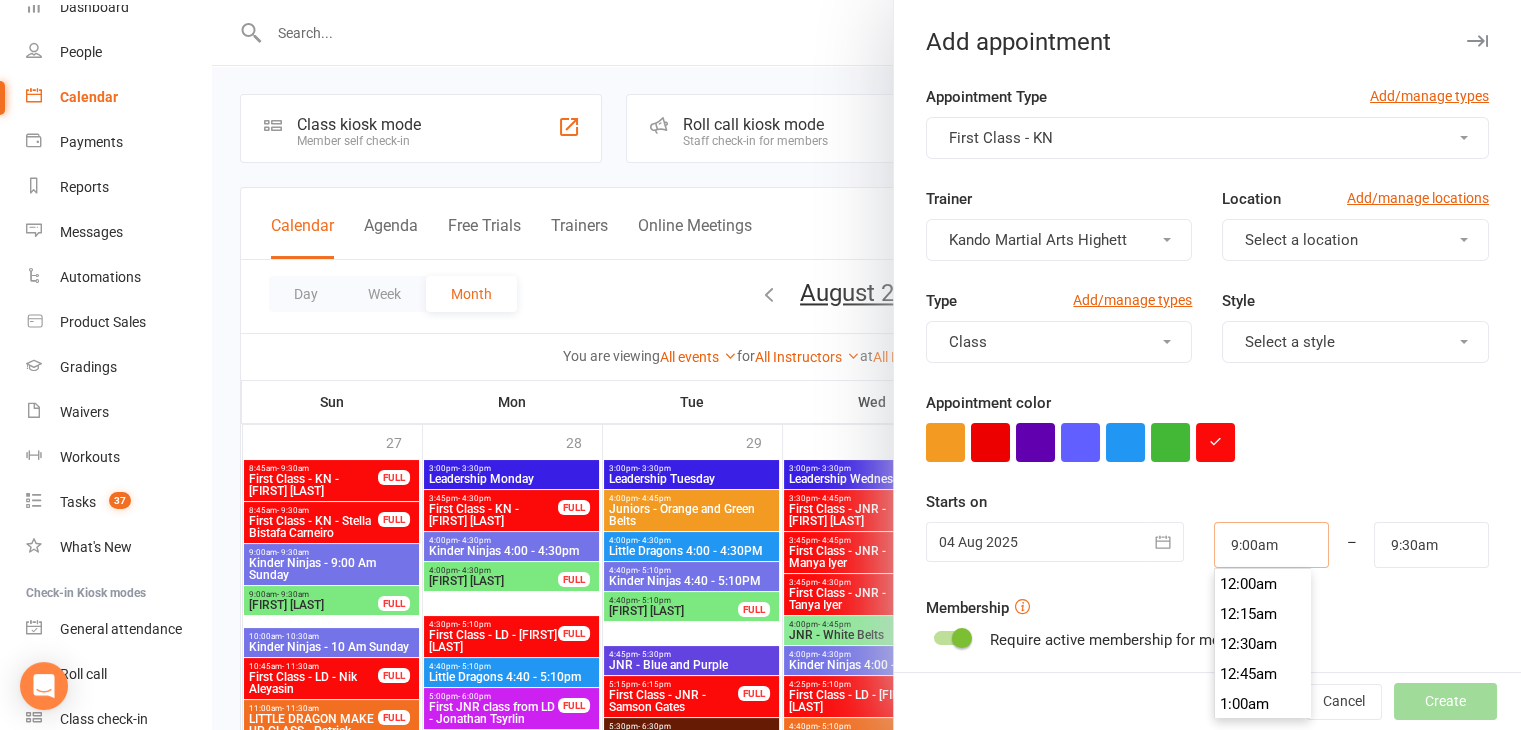 click on "9:00am" at bounding box center [1271, 545] 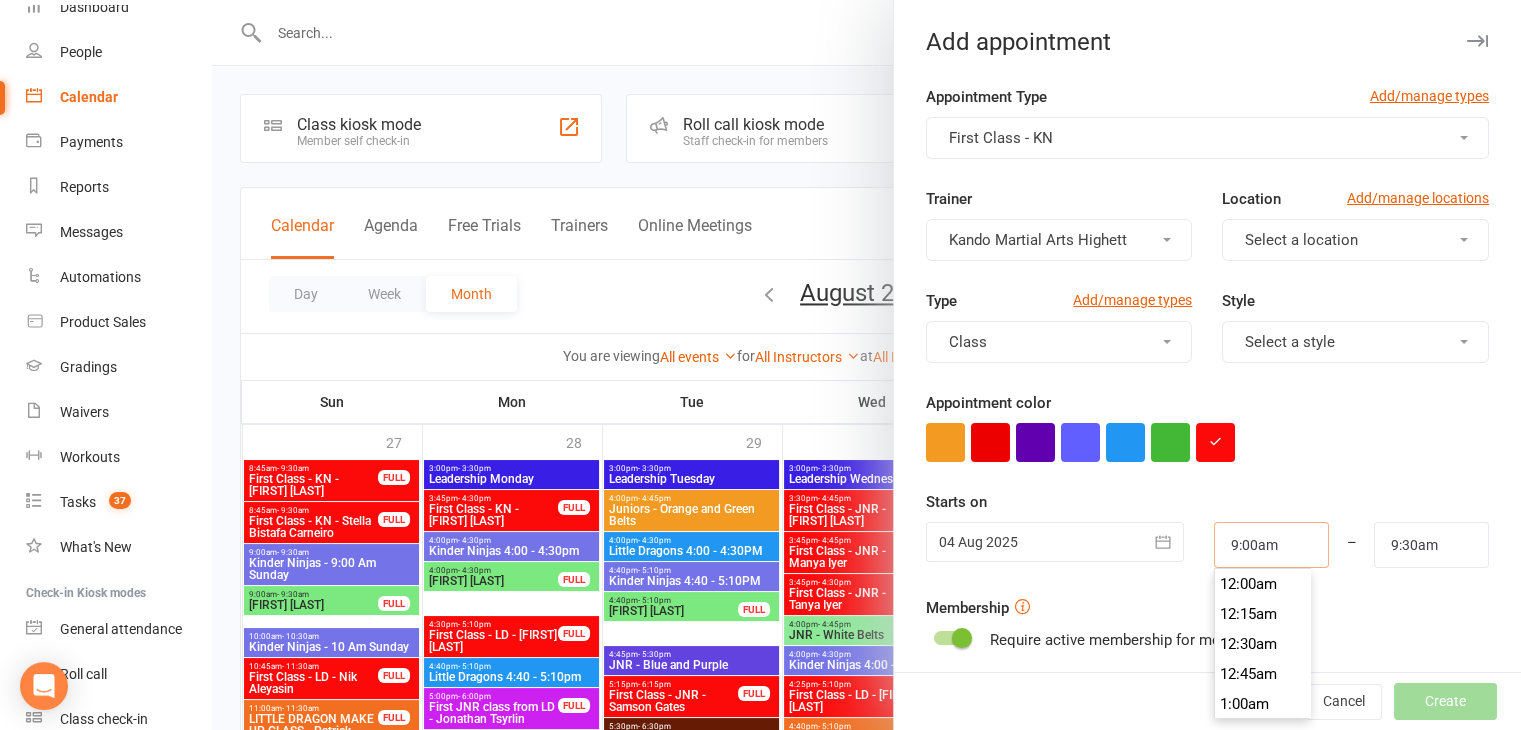 scroll, scrollTop: 1050, scrollLeft: 0, axis: vertical 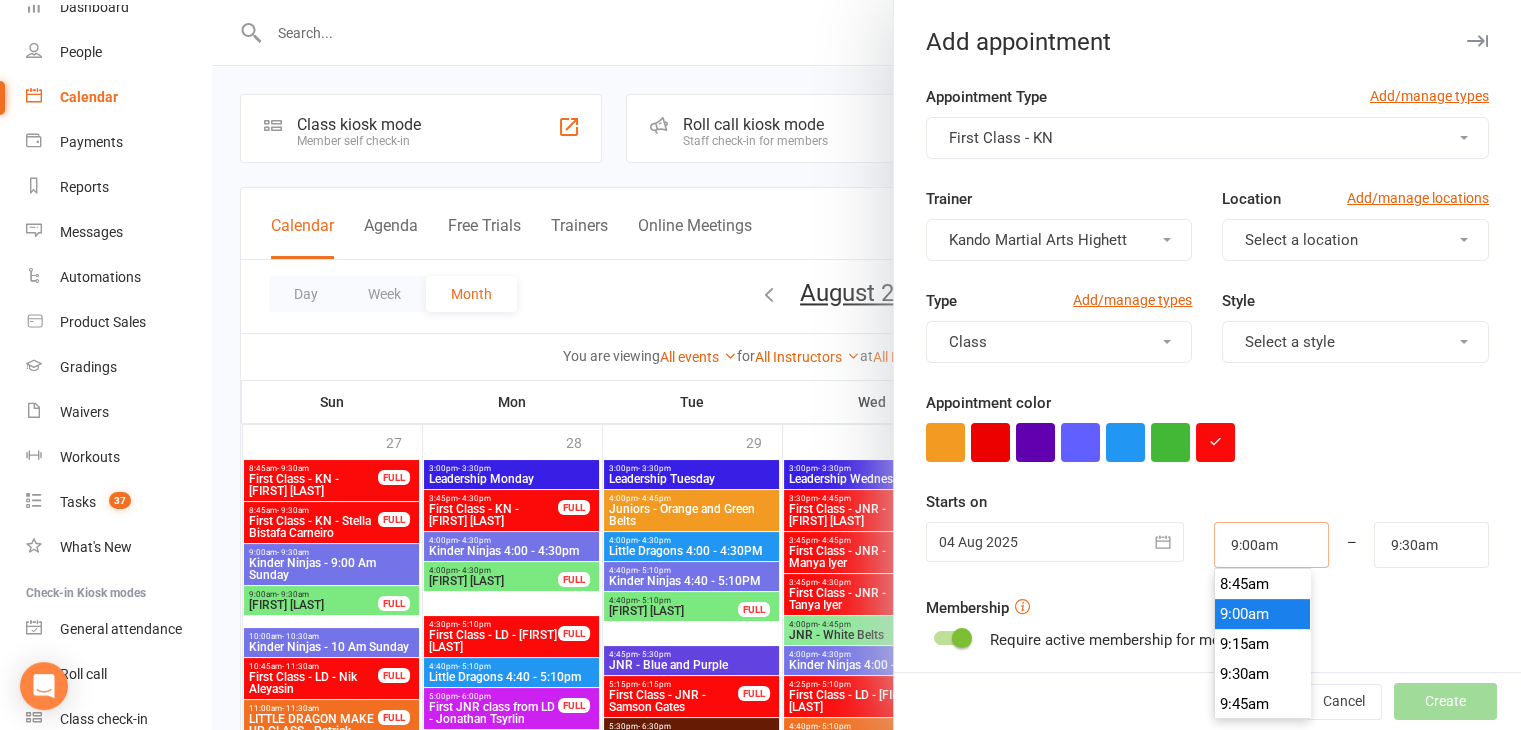click on "9:00am" at bounding box center [1271, 545] 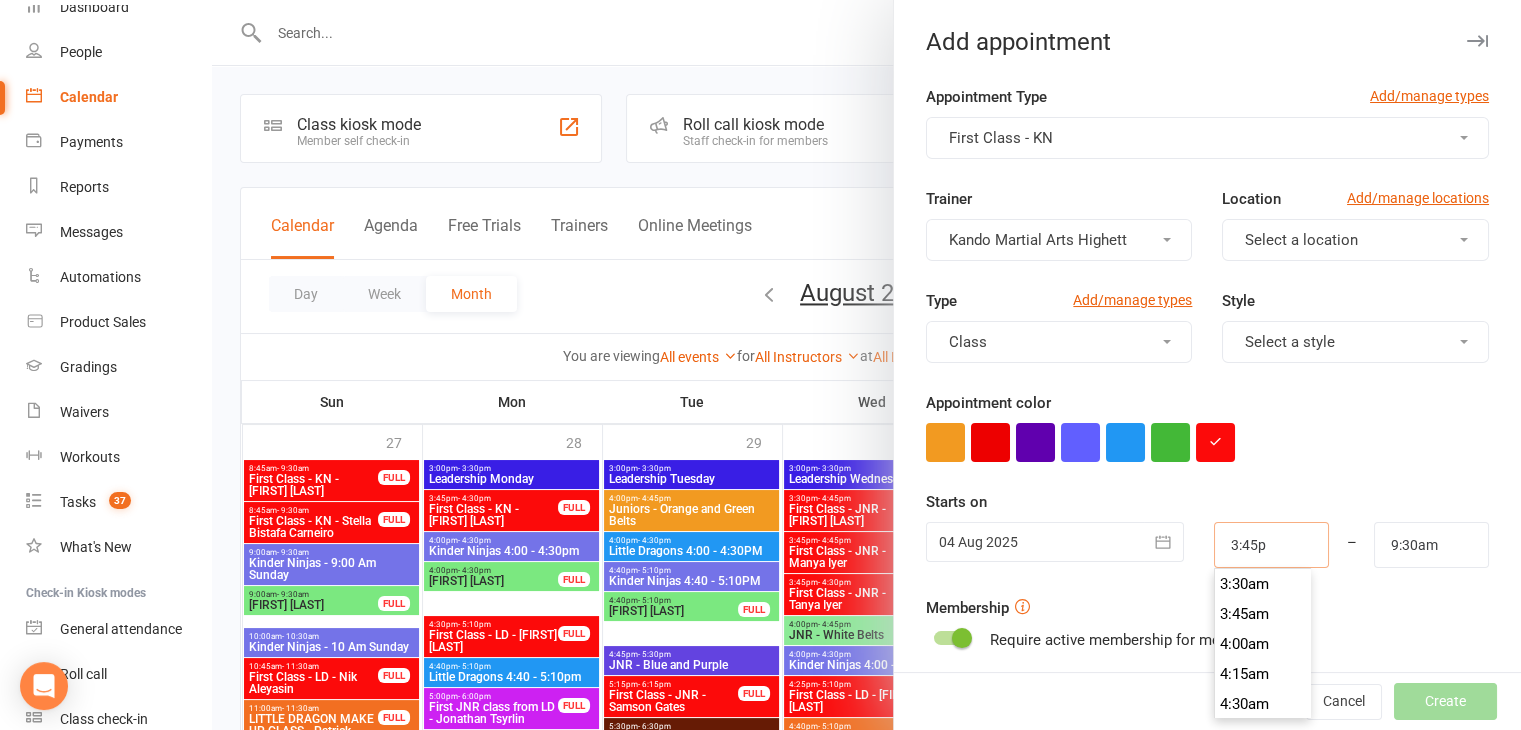 scroll, scrollTop: 1860, scrollLeft: 0, axis: vertical 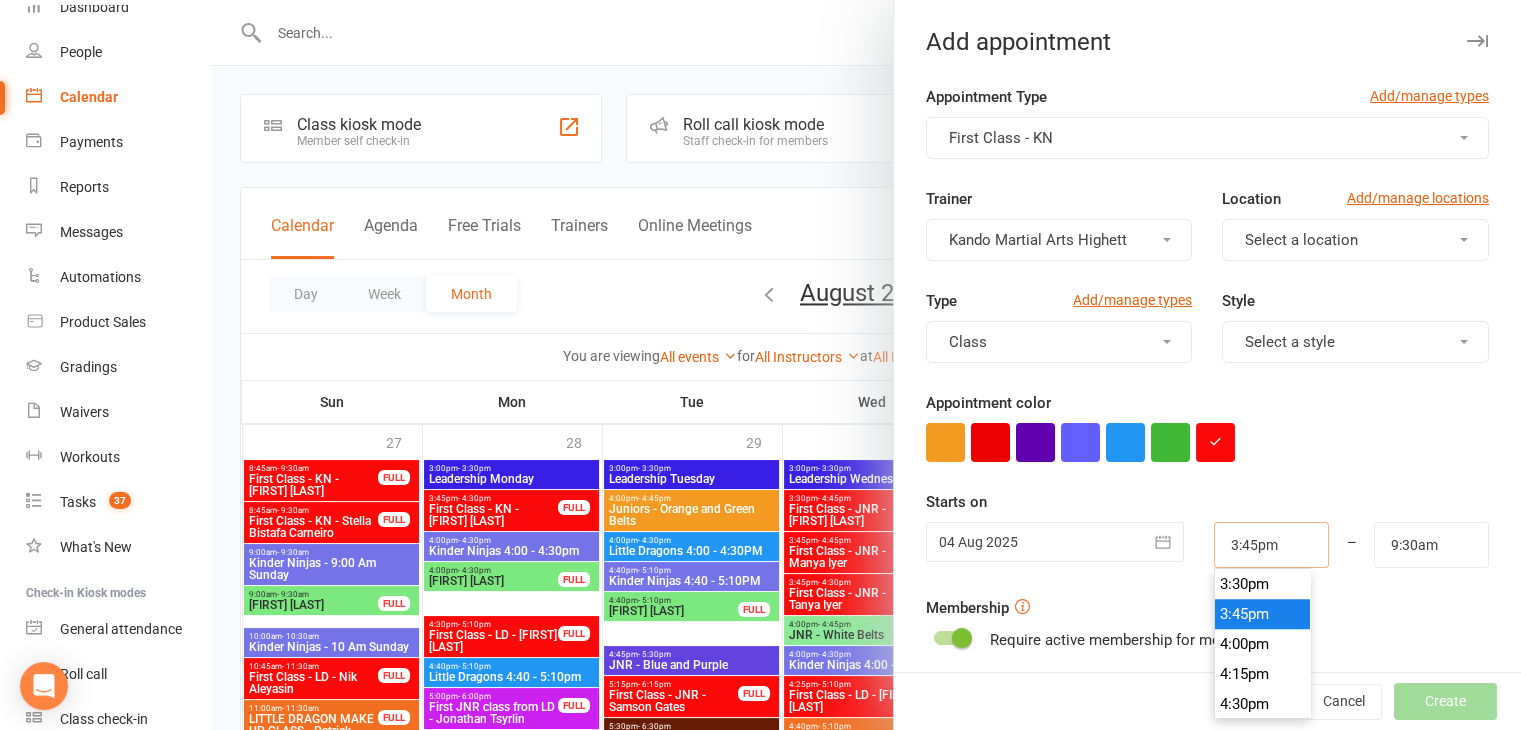 type on "3:45pm" 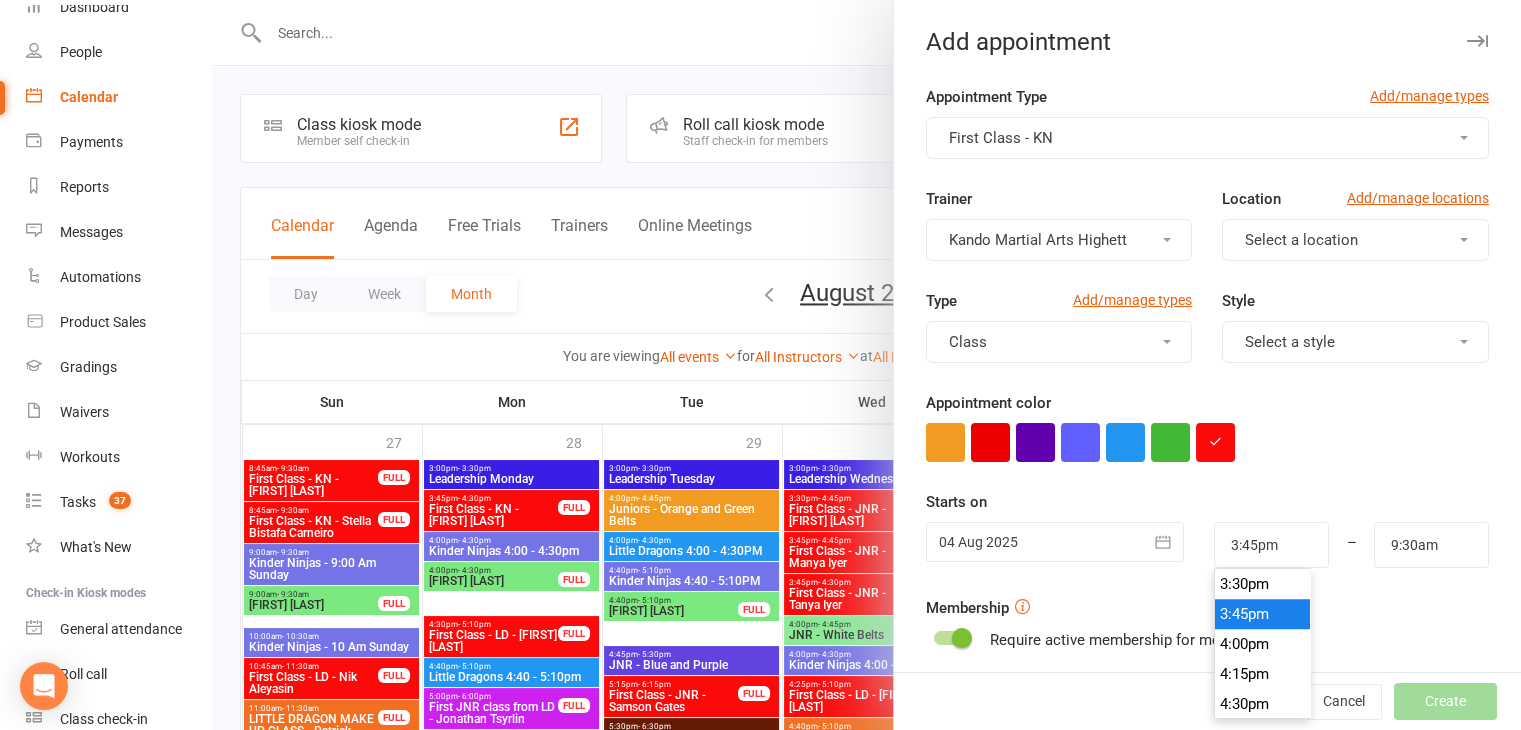 click on "3:45pm" at bounding box center [1263, 614] 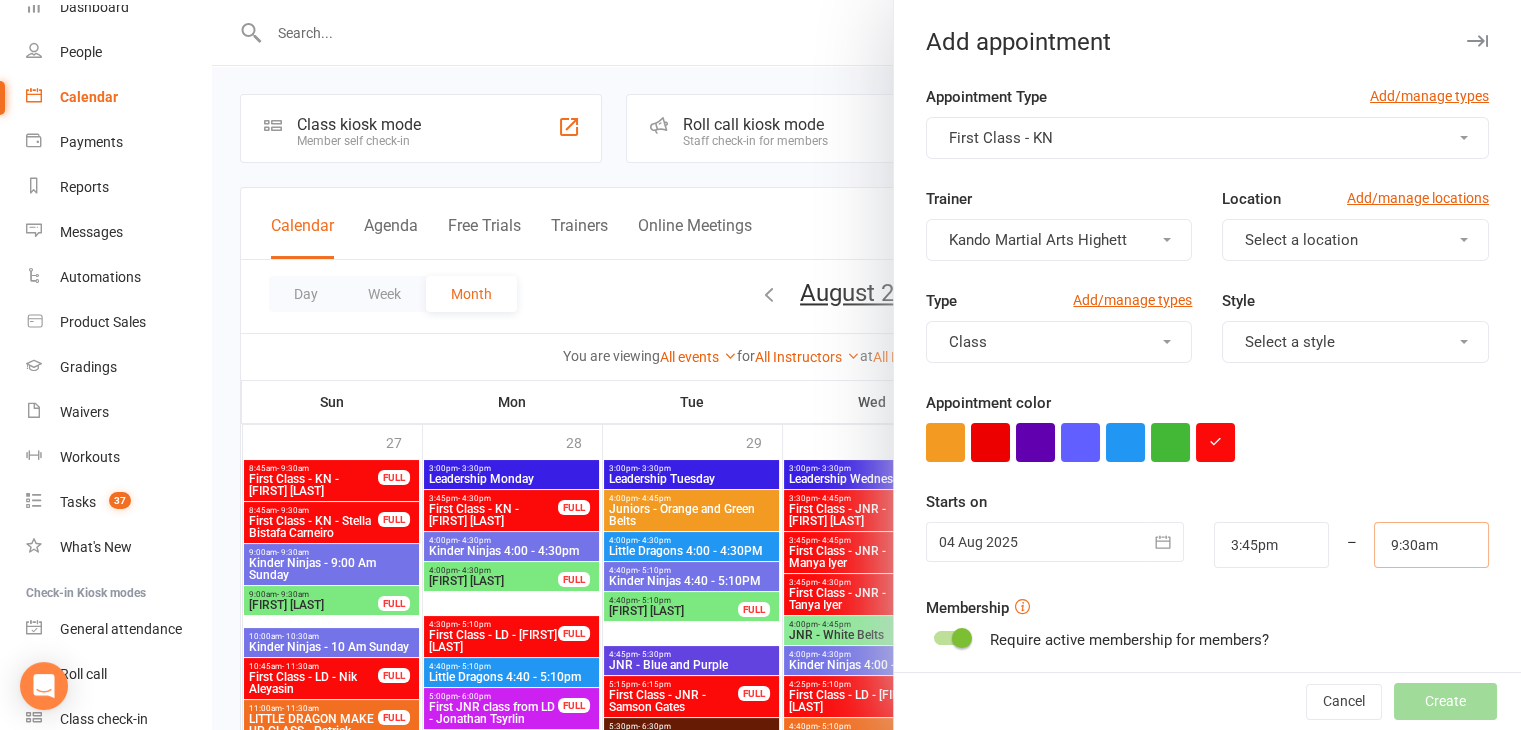 click on "9:30am" at bounding box center [1431, 545] 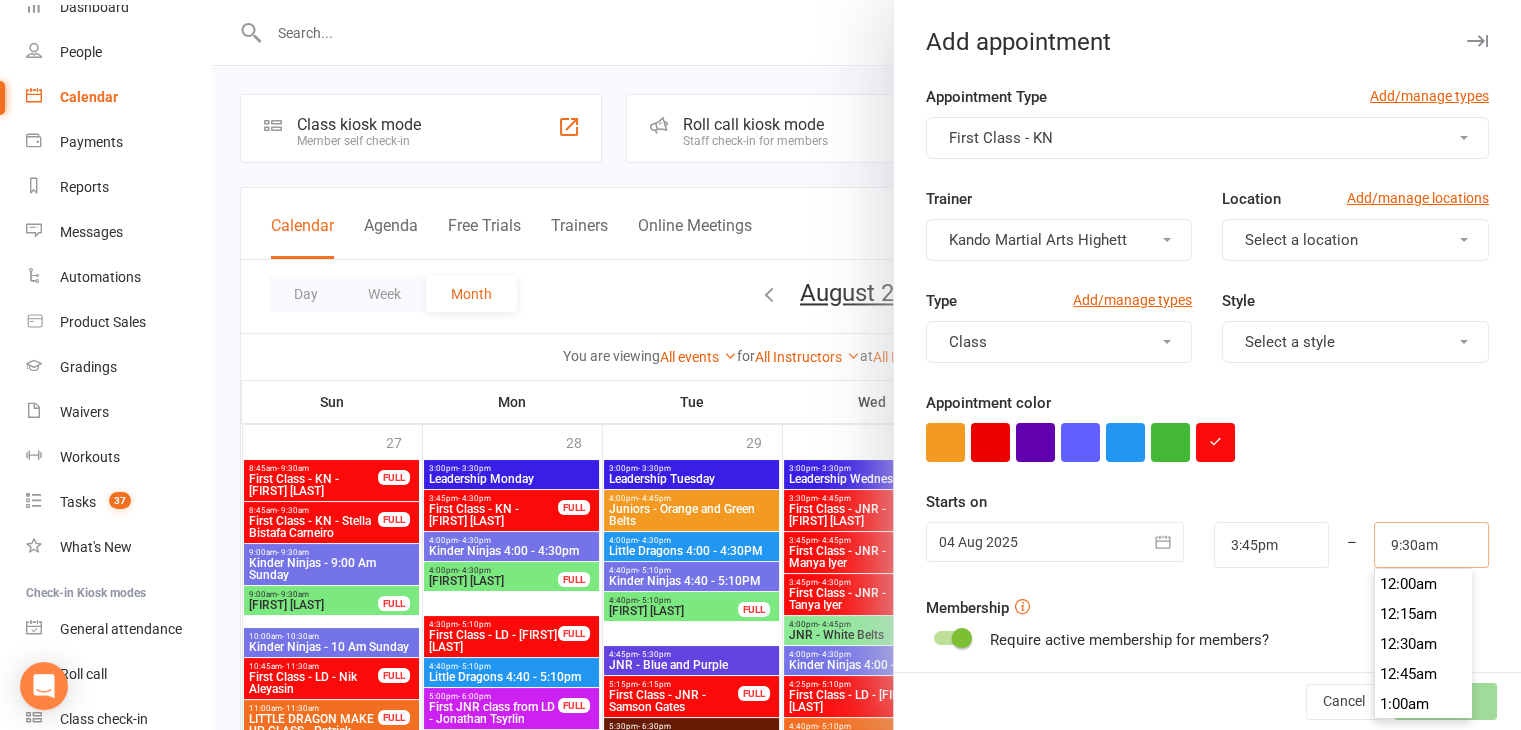 click on "9:30am" at bounding box center [1431, 545] 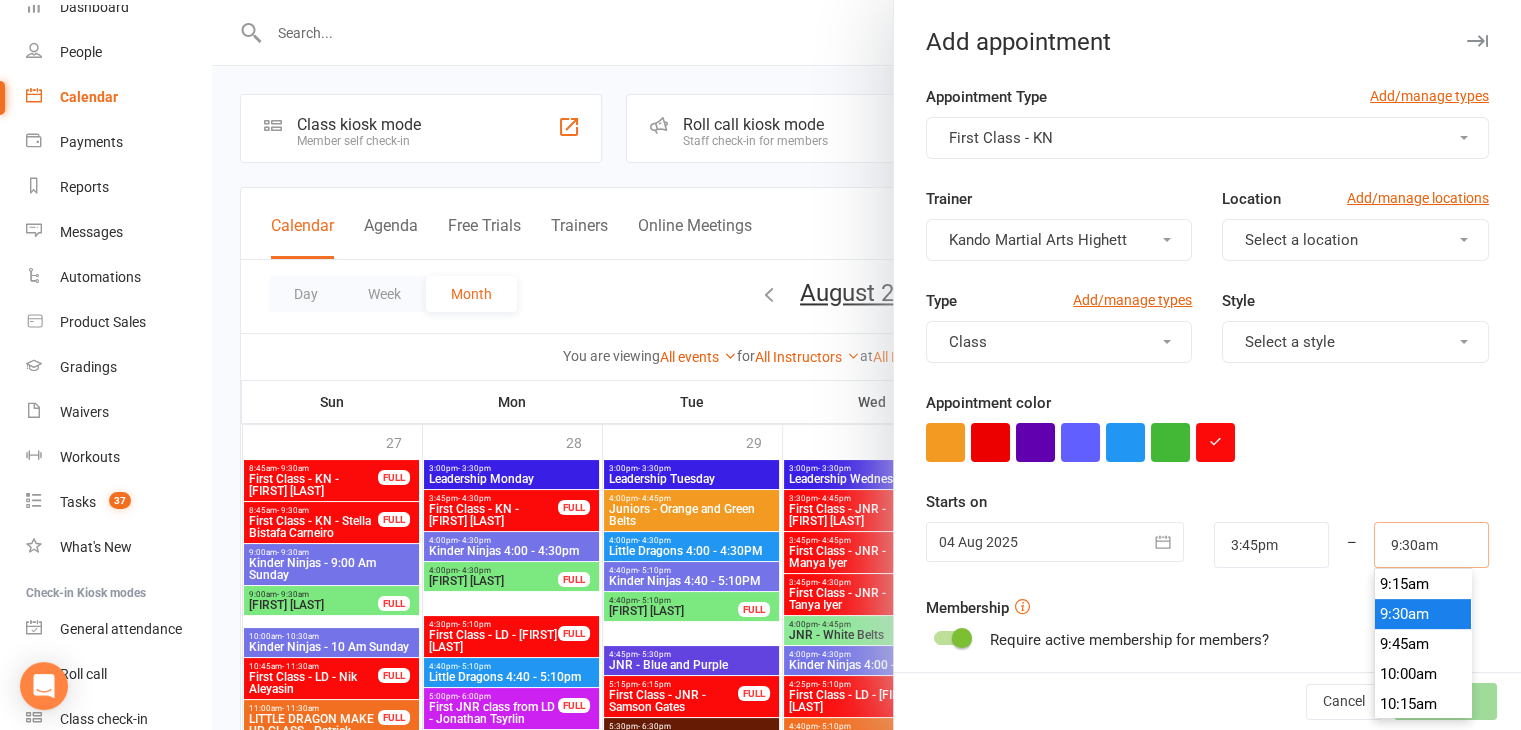 click on "9:30am" at bounding box center [1431, 545] 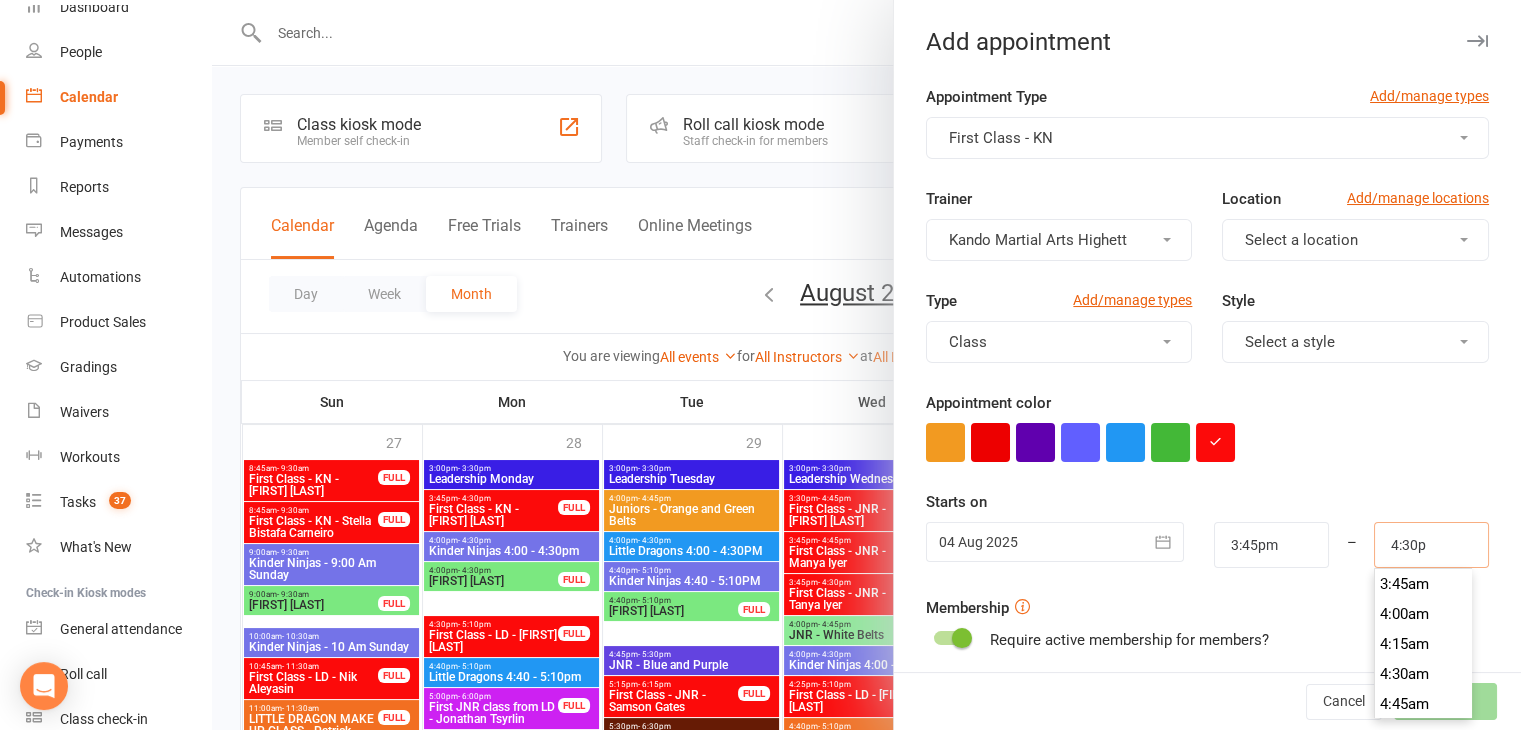 scroll, scrollTop: 1950, scrollLeft: 0, axis: vertical 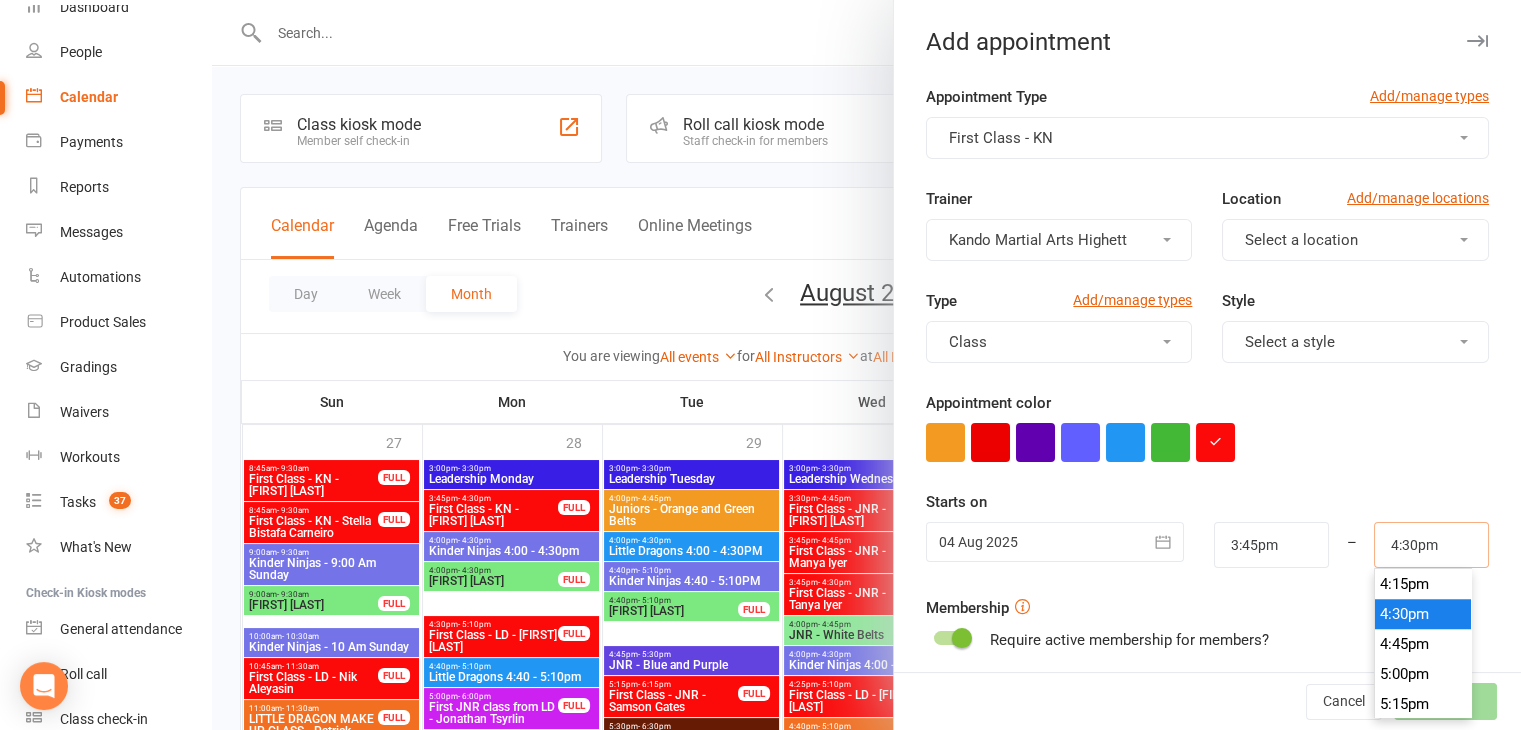 type on "4:30pm" 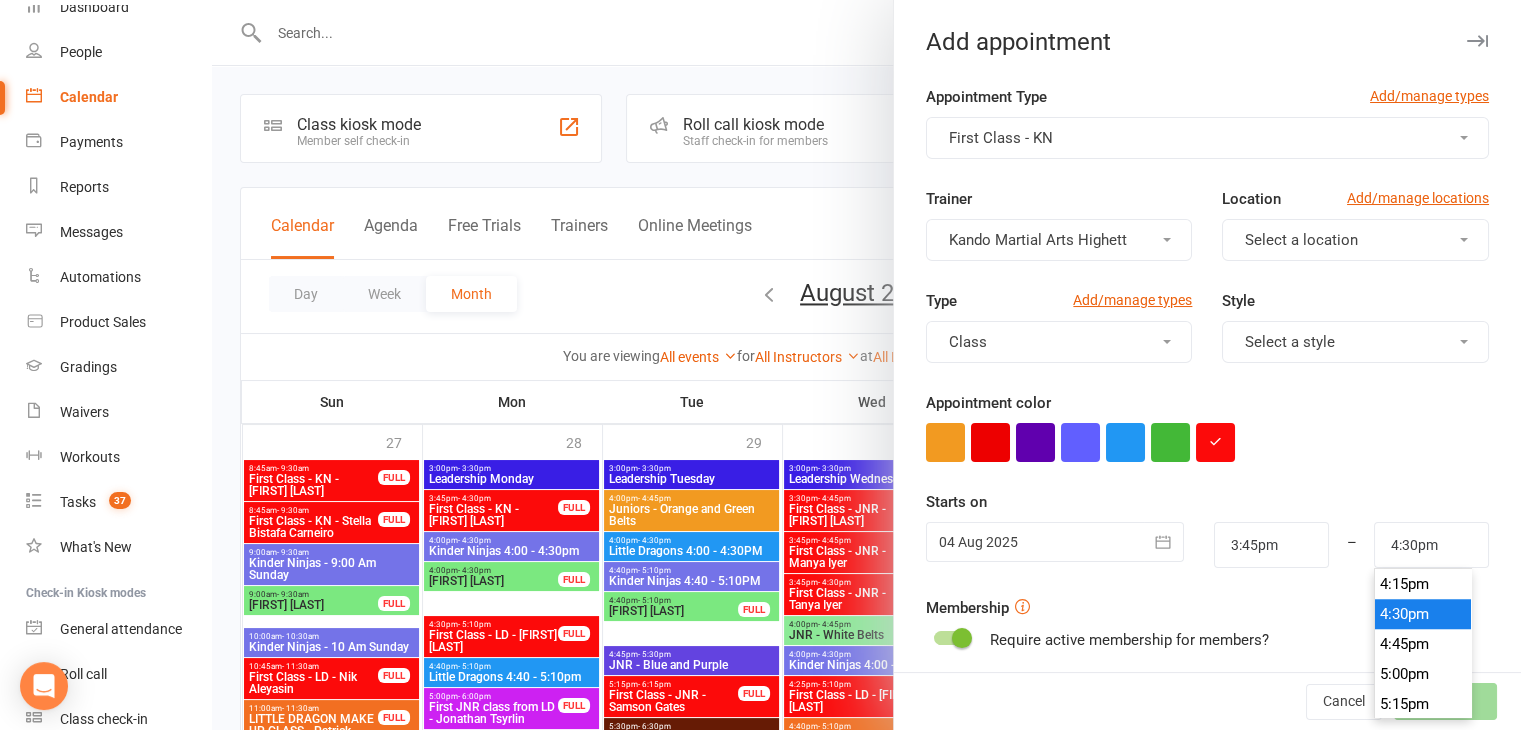 click on "4:30pm" at bounding box center [1423, 614] 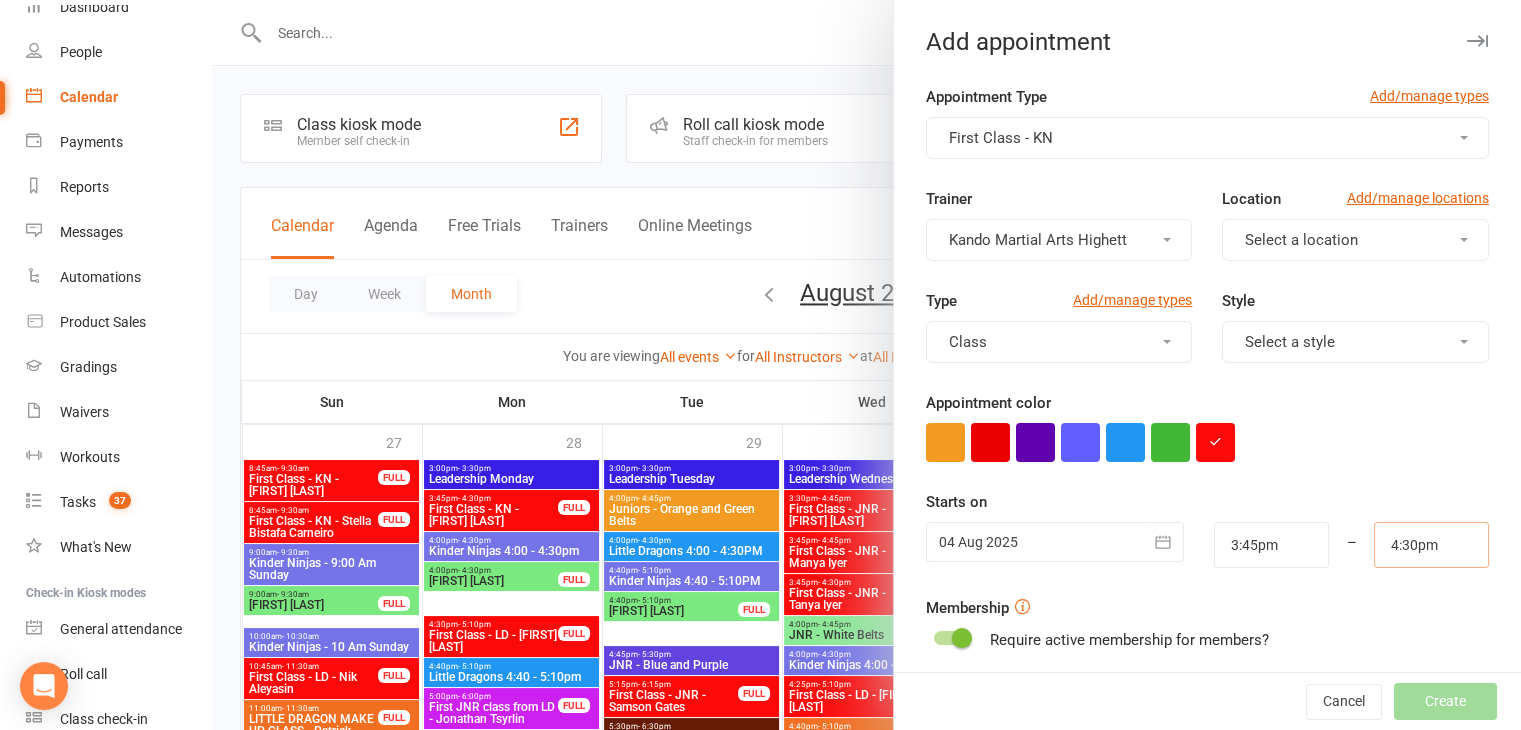 scroll, scrollTop: 308, scrollLeft: 0, axis: vertical 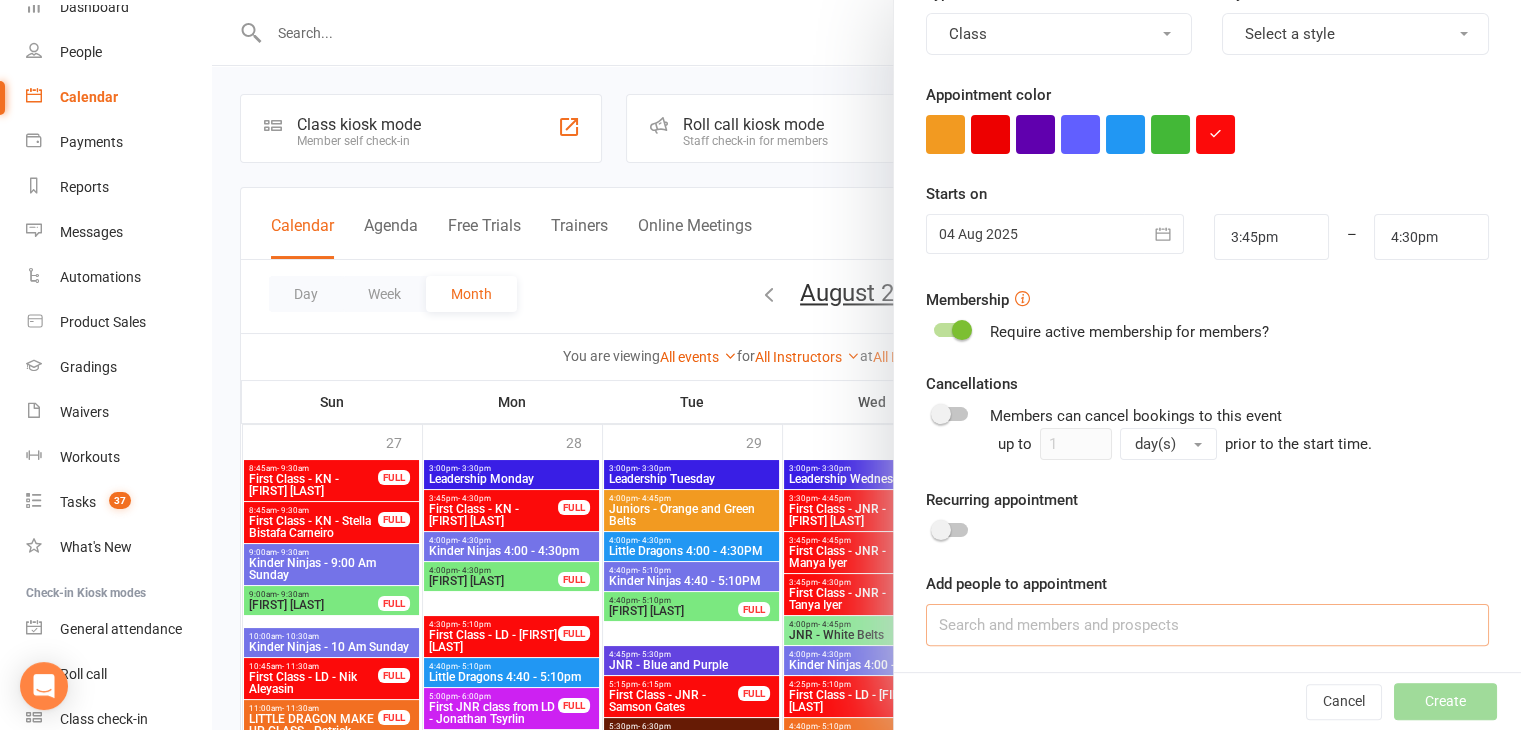 click at bounding box center [1207, 625] 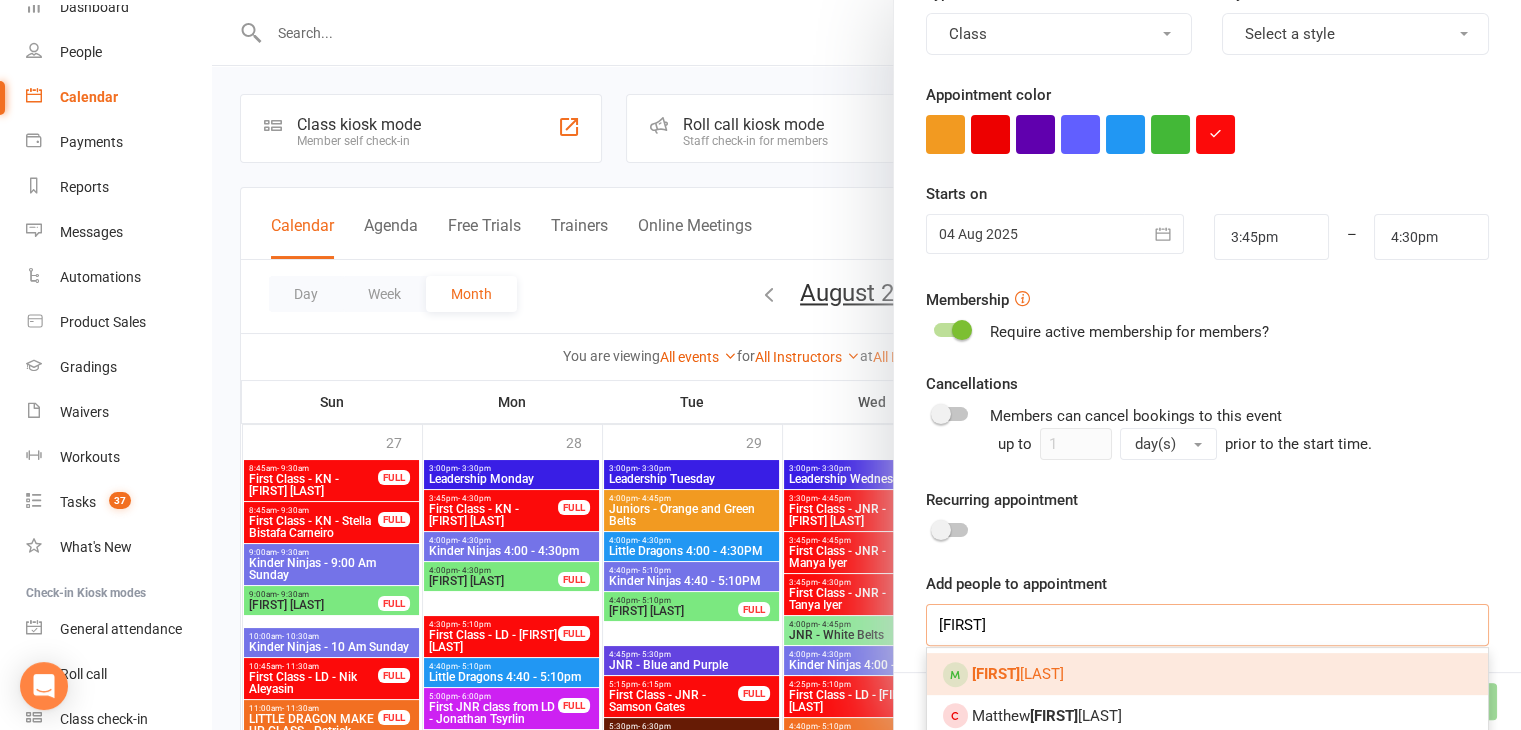 type on "kobi" 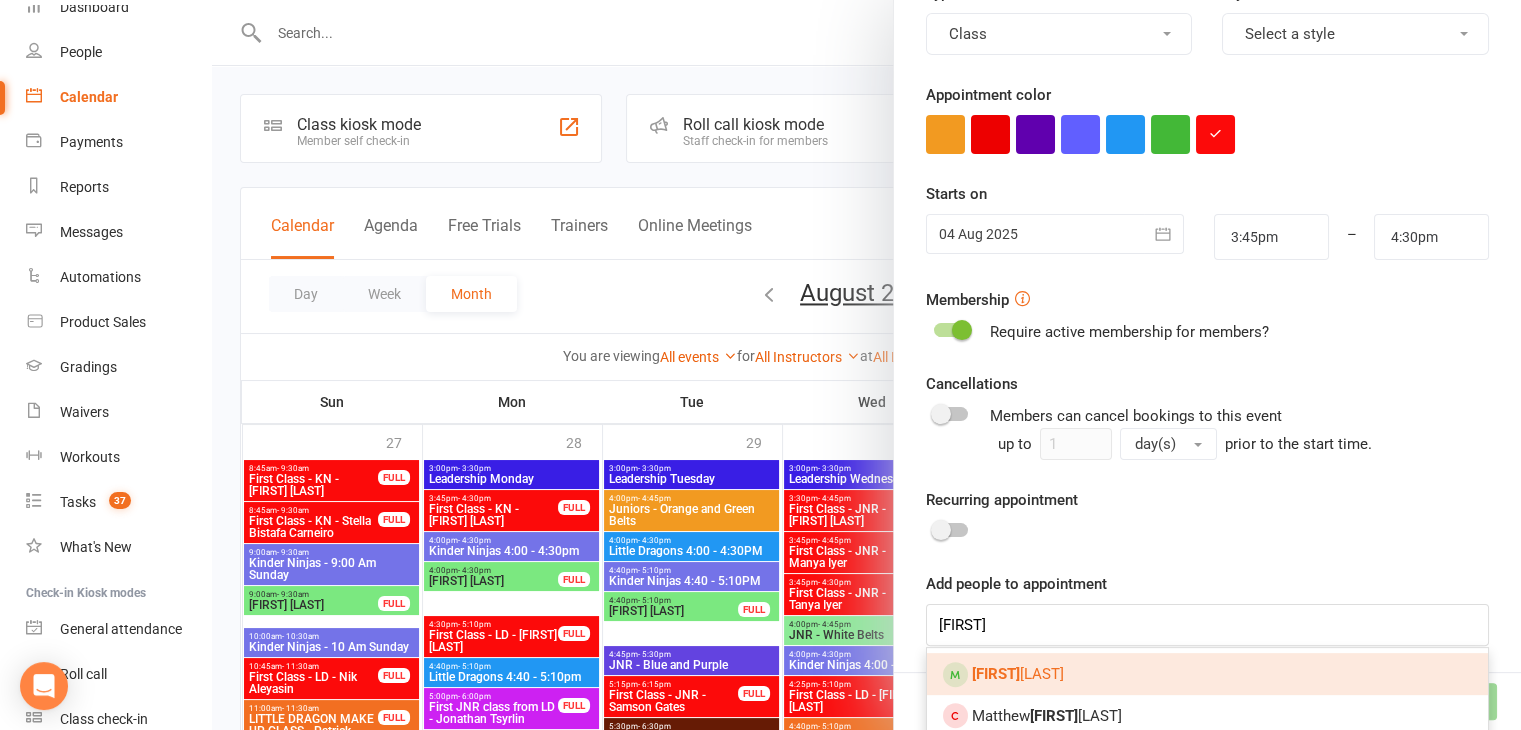 drag, startPoint x: 1054, startPoint y: 678, endPoint x: 1241, endPoint y: 727, distance: 193.31322 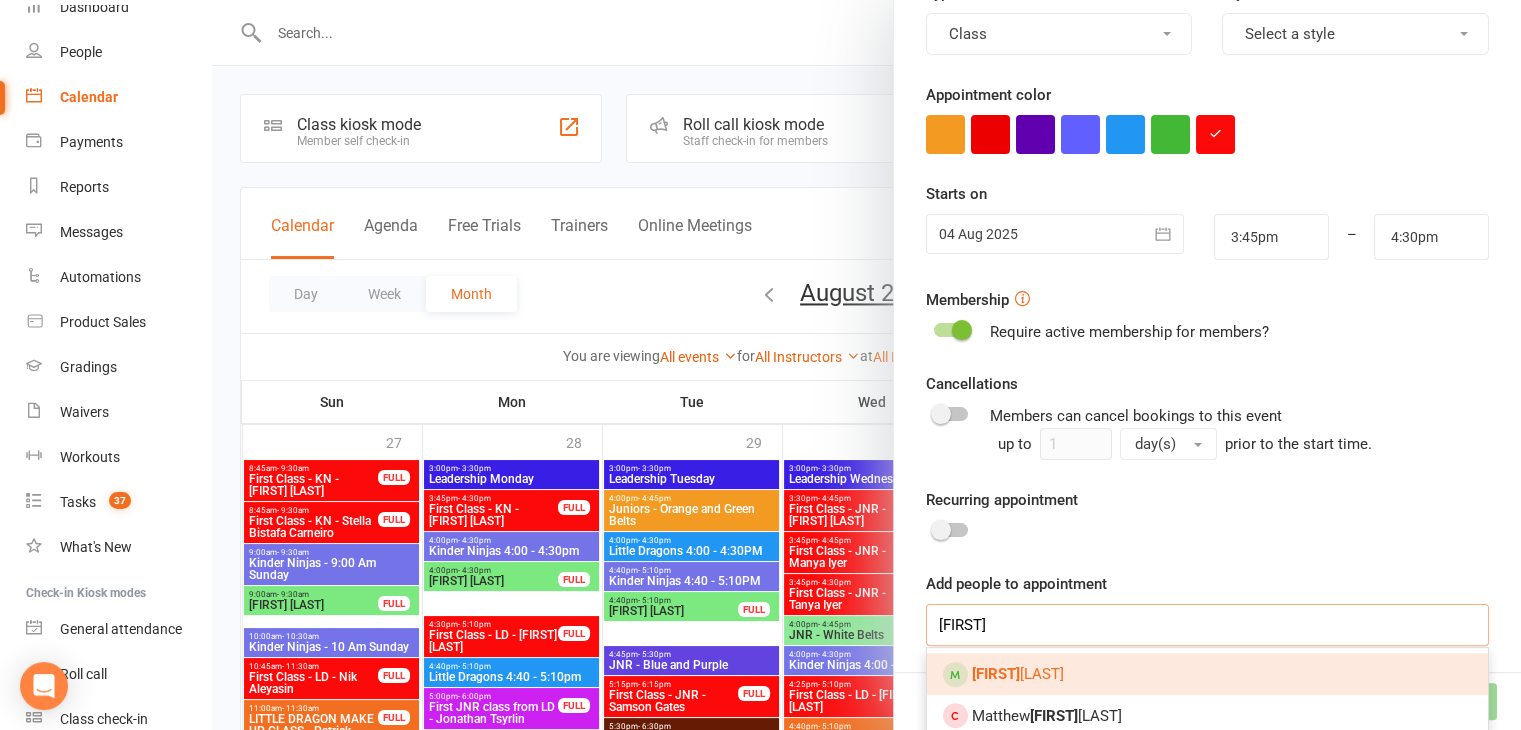 type 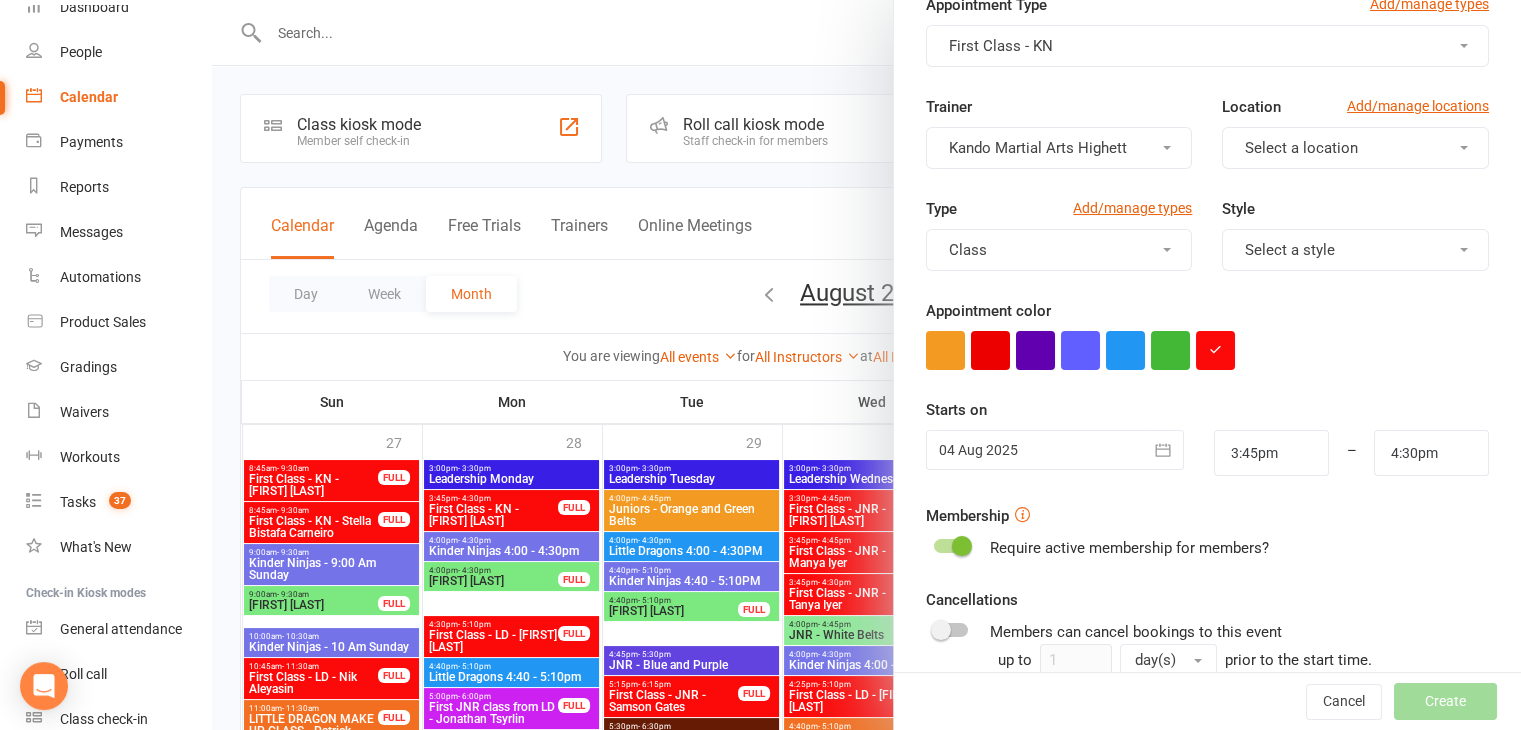 scroll, scrollTop: 0, scrollLeft: 0, axis: both 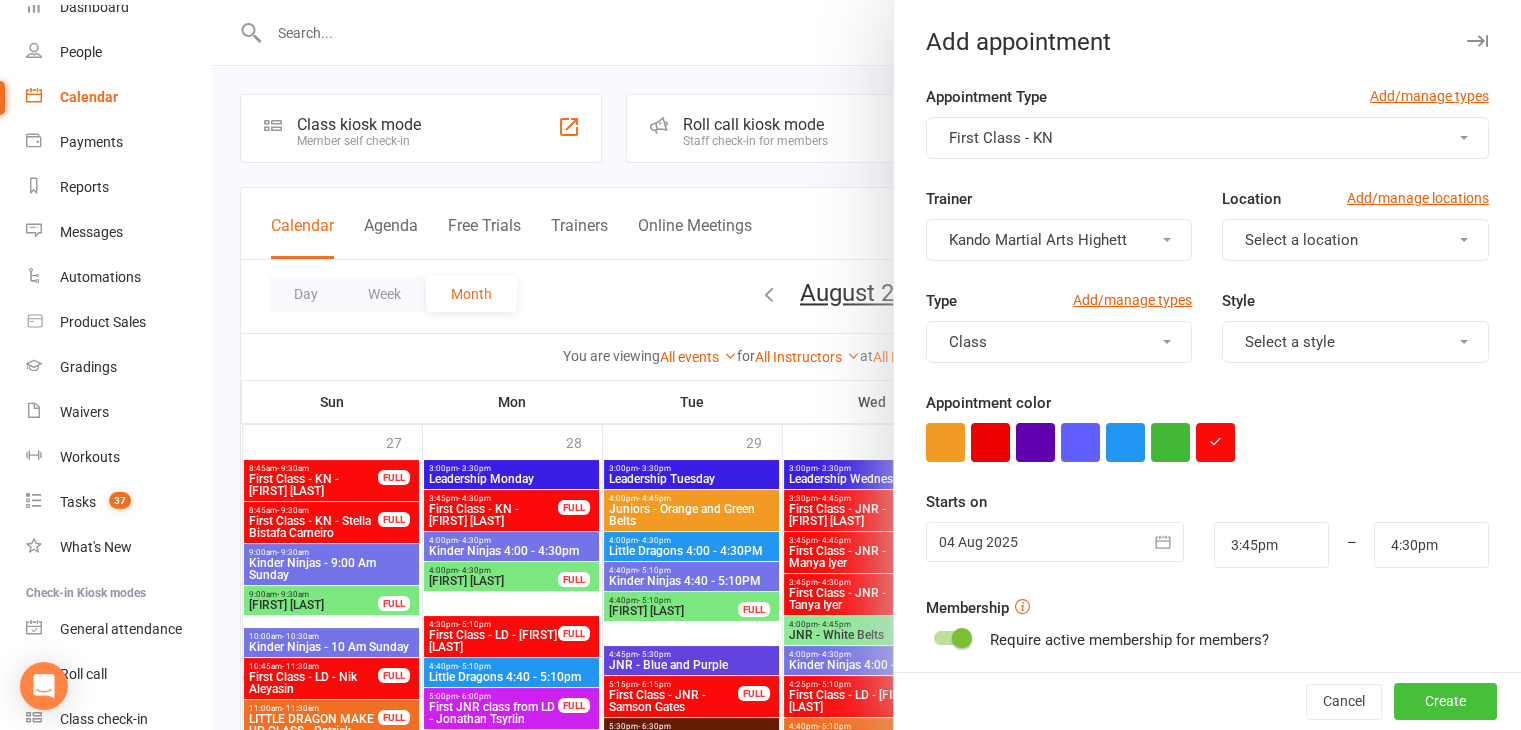 click on "Create" at bounding box center (1445, 702) 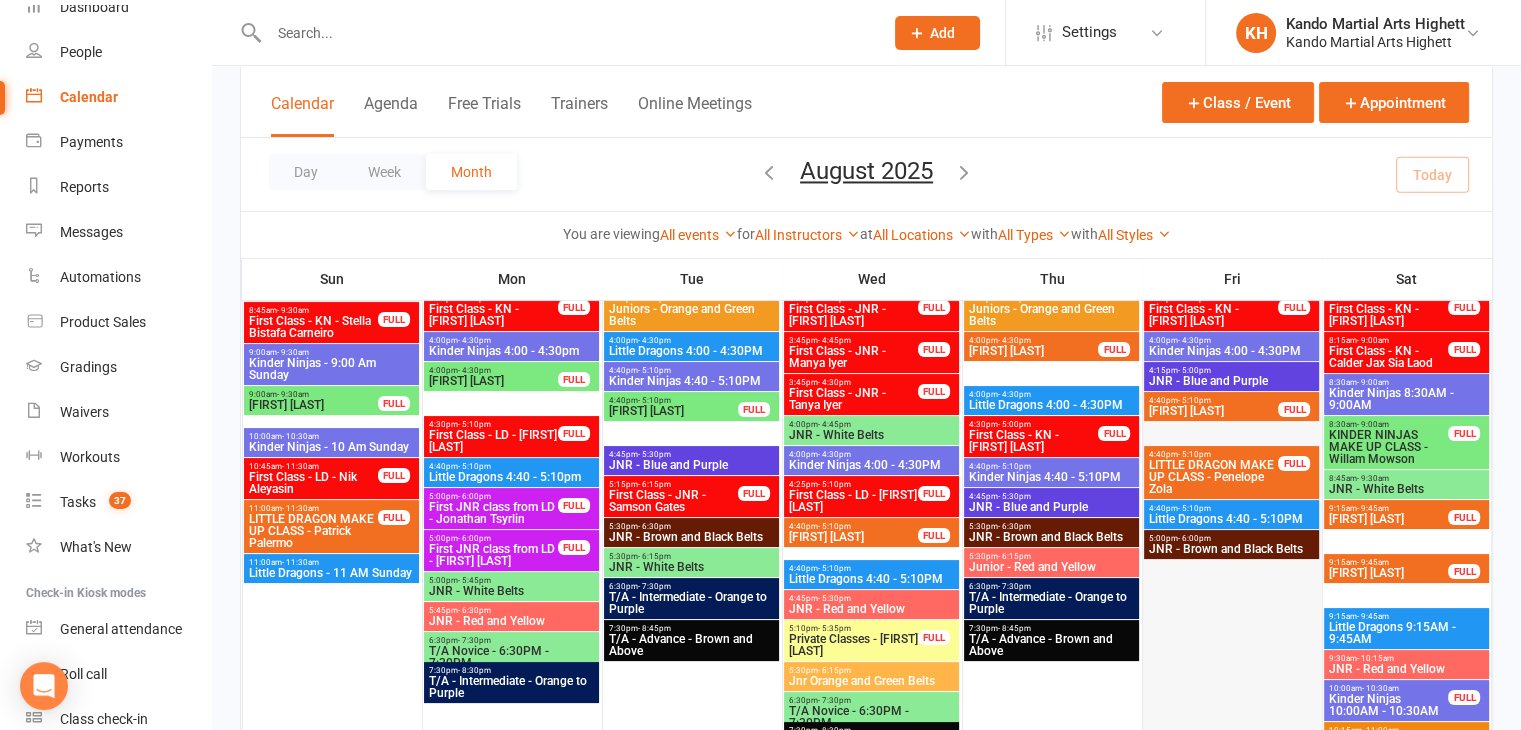 scroll, scrollTop: 800, scrollLeft: 0, axis: vertical 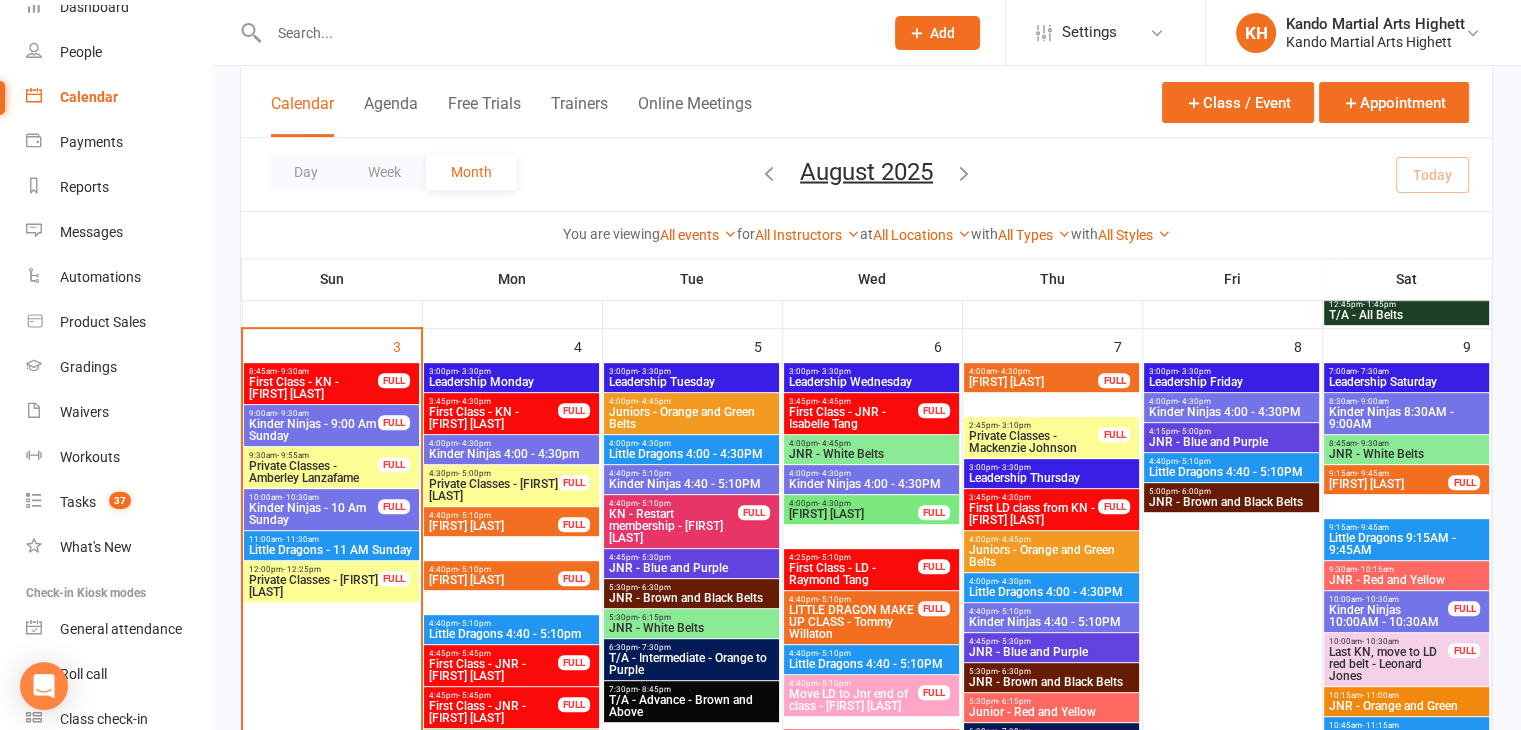 click on "8:45am  - 9:30am" at bounding box center [313, 371] 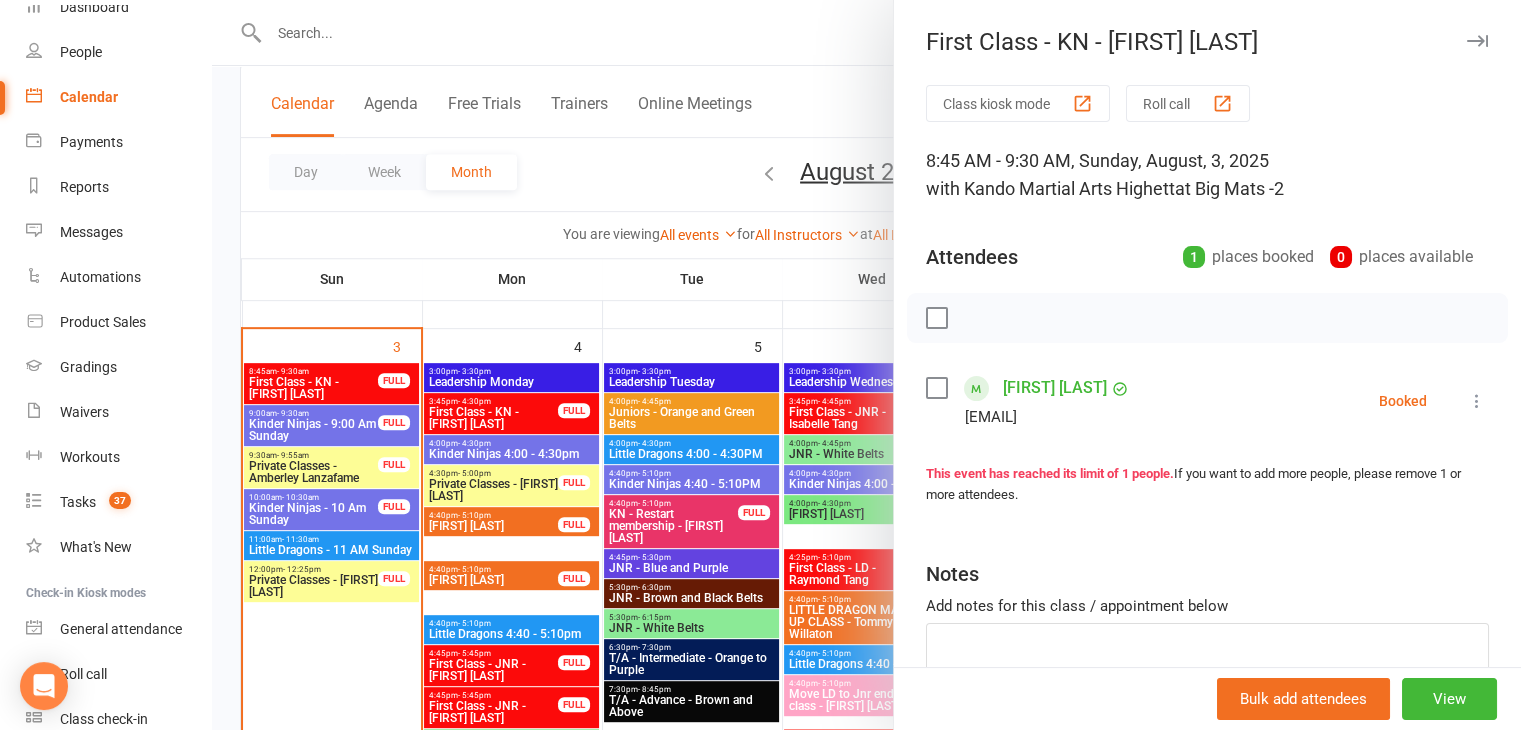 click at bounding box center [1477, 401] 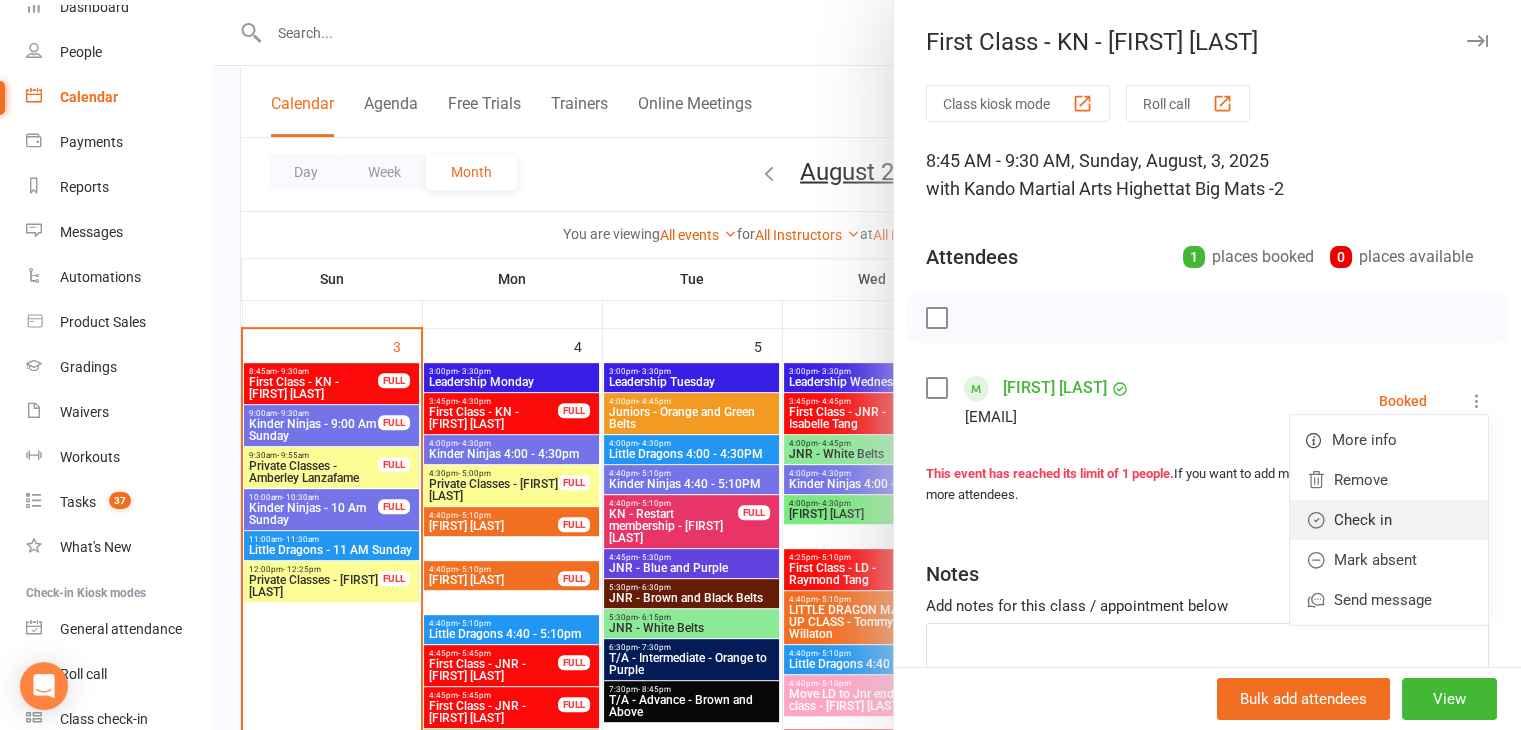 click on "Check in" at bounding box center [1389, 520] 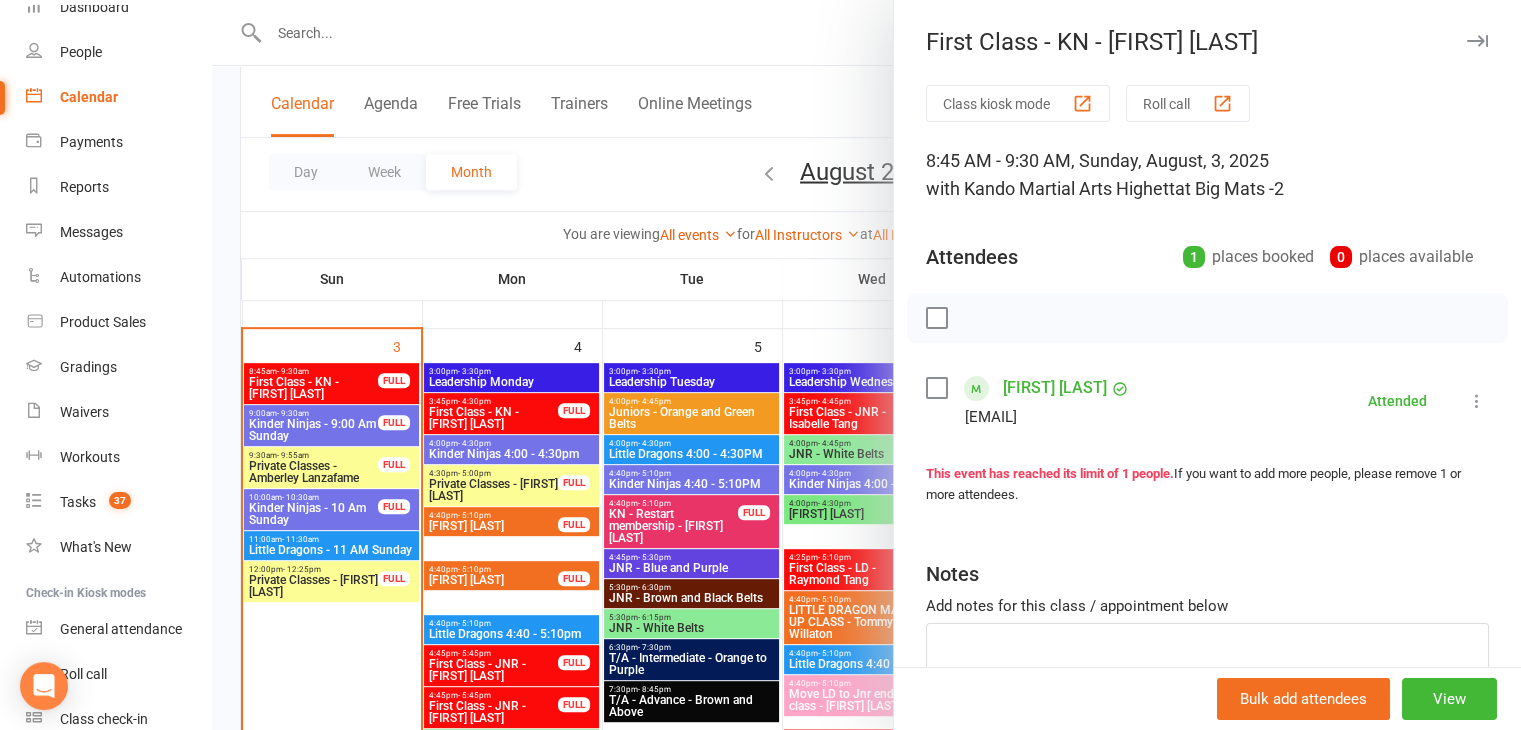 click at bounding box center (866, 365) 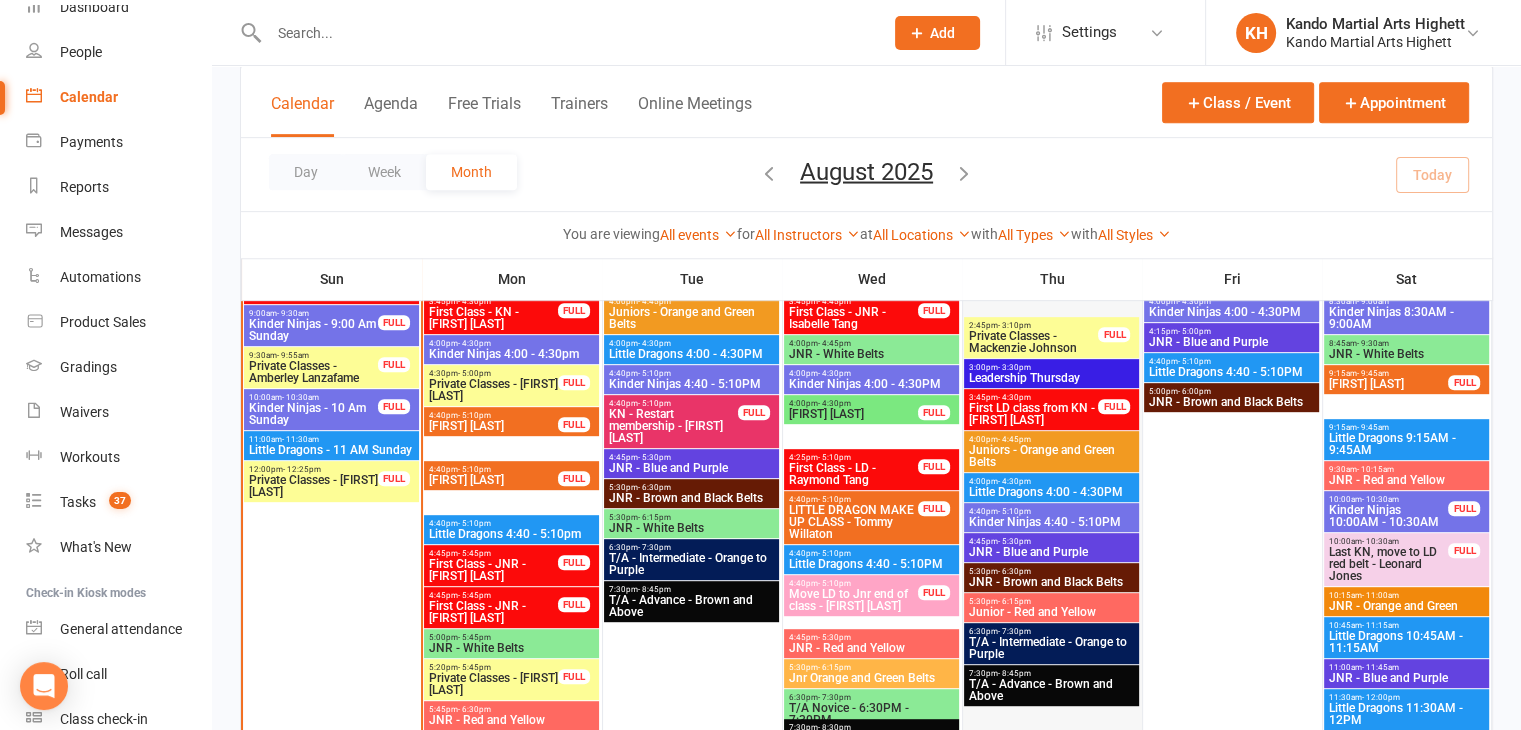 scroll, scrollTop: 800, scrollLeft: 0, axis: vertical 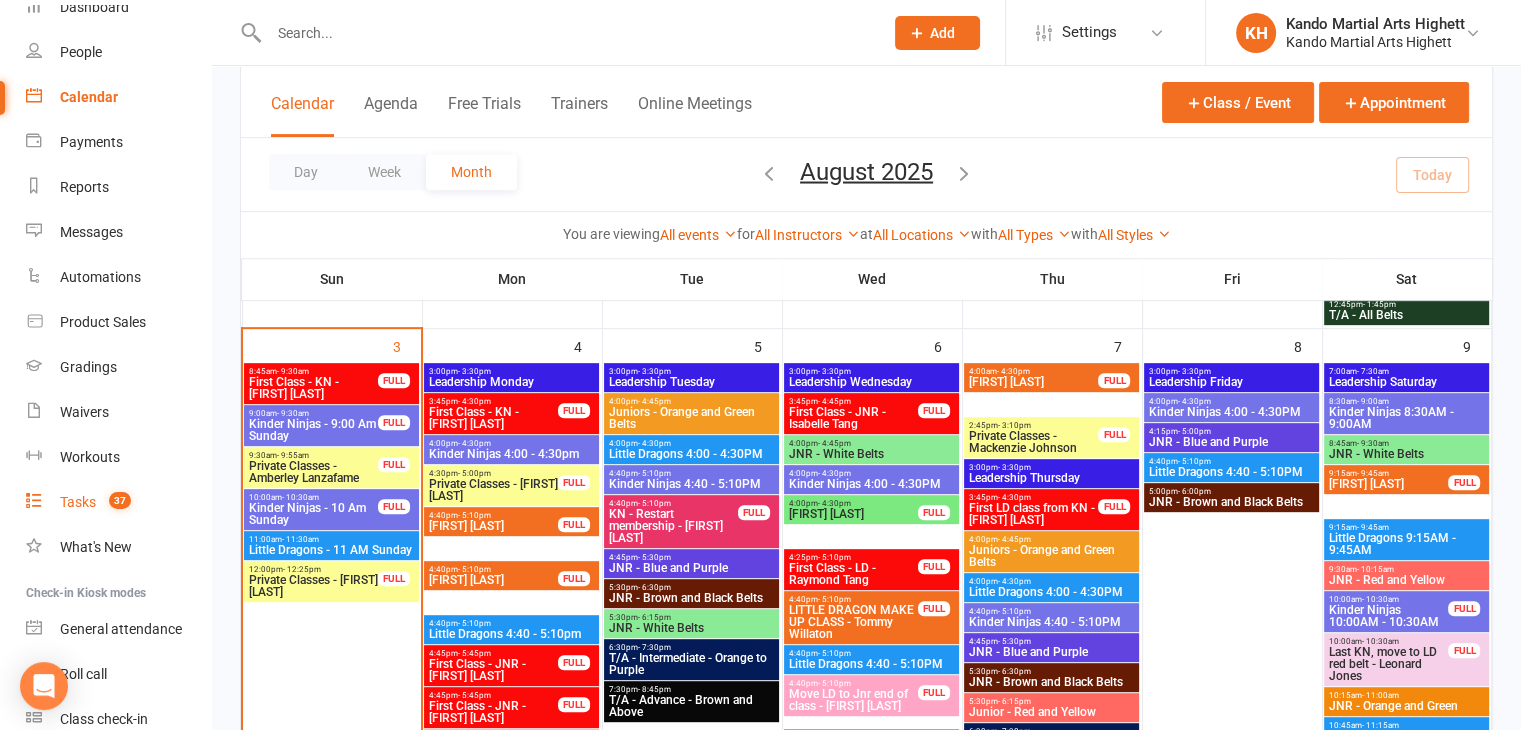 click on "Tasks   37" at bounding box center [118, 502] 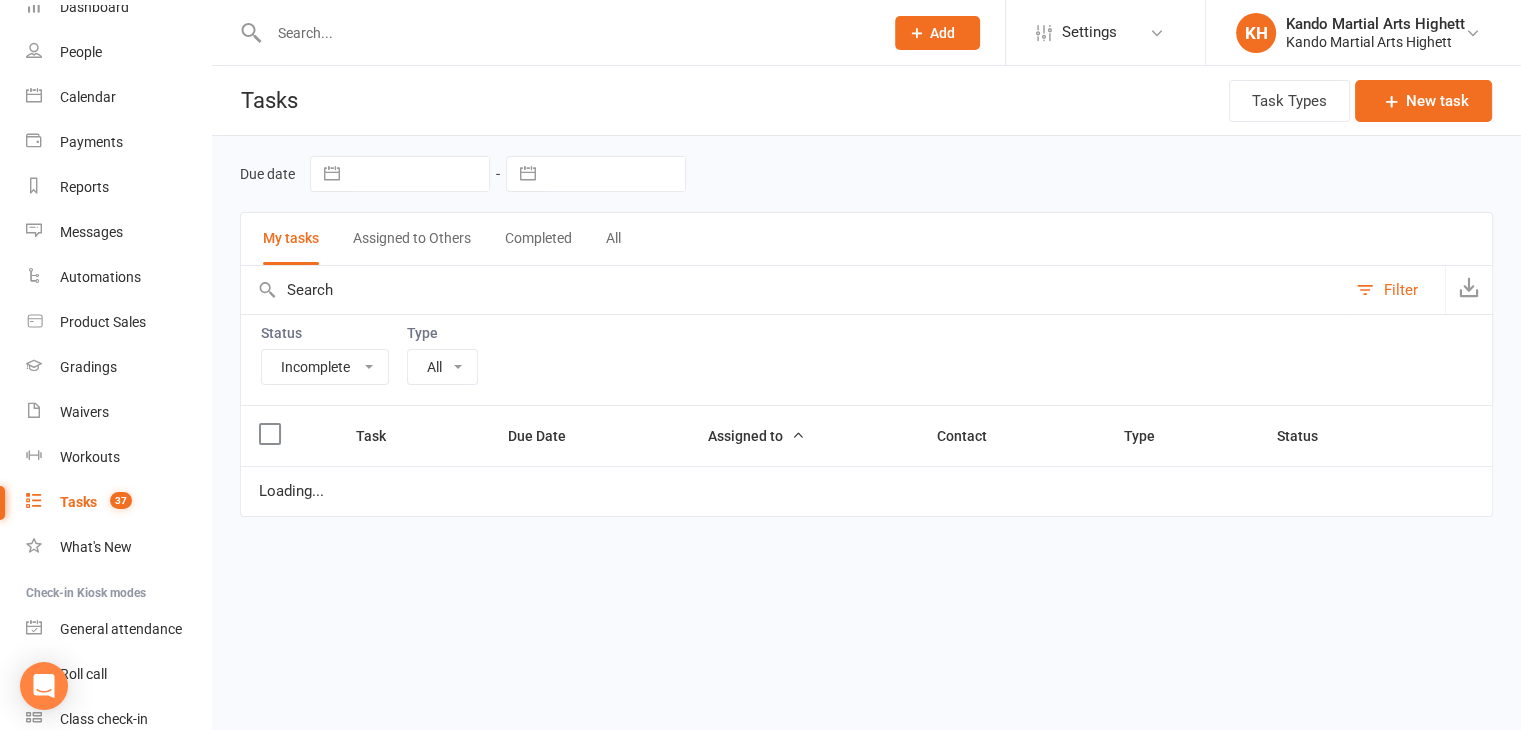 scroll, scrollTop: 0, scrollLeft: 0, axis: both 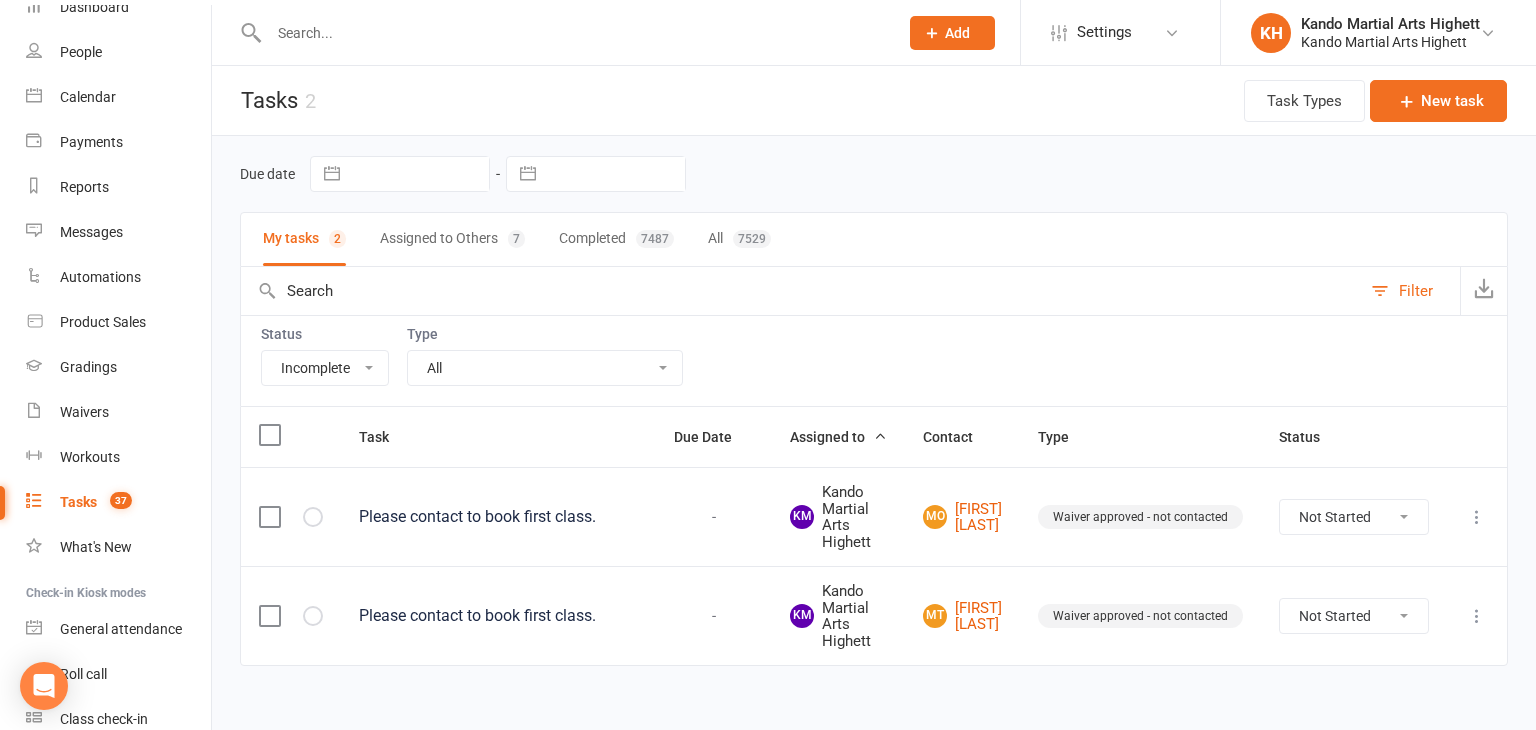 select on "22414" 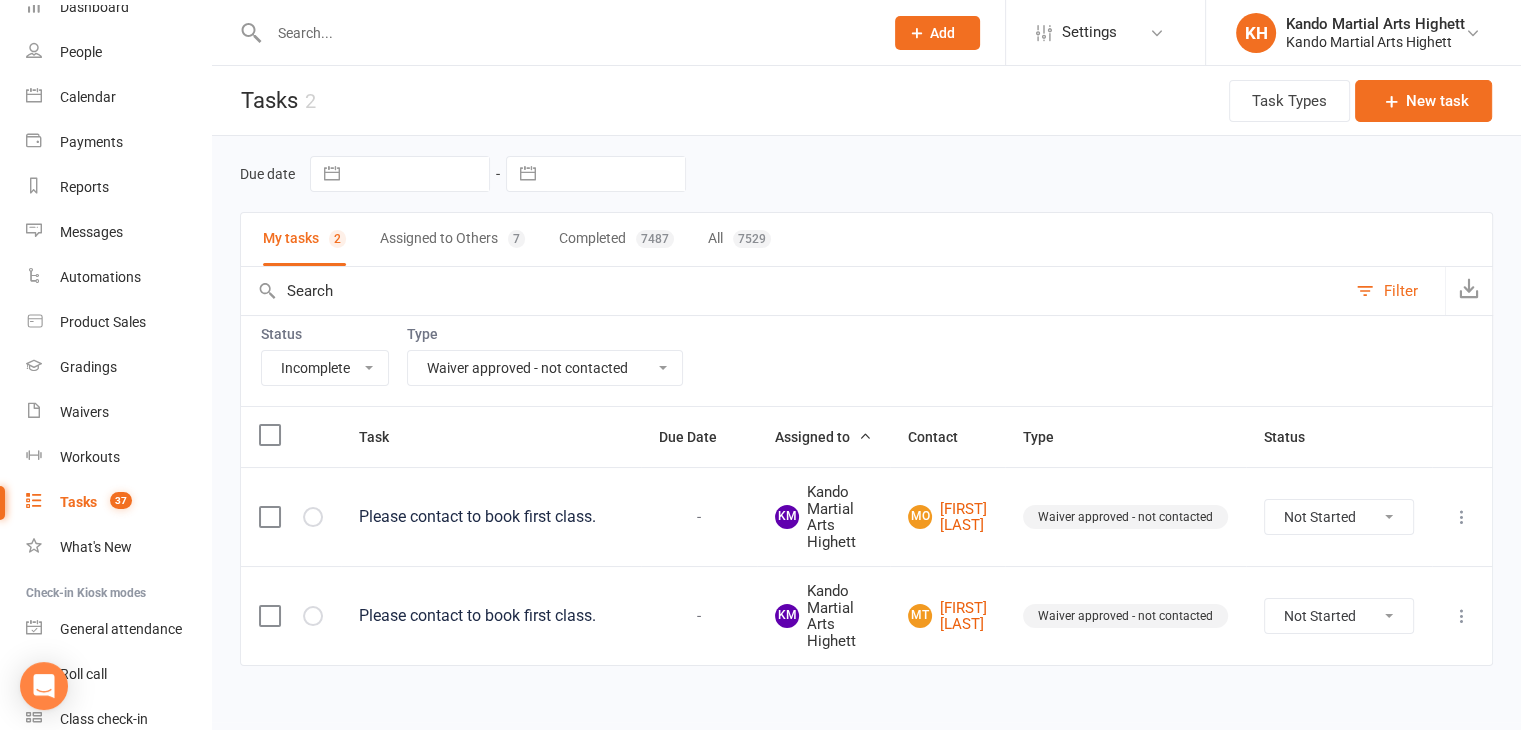 click on "All Admin Cancellation Class transfer Courtesy call Create welcome card E-mail Enquiry External In-class related Joining pack Ld/kn certificate and belt Leadership Membership related Phone call Staff communication Stock Suspension Waiting list - friday kn Waiting list - friday ld Waiting list - monday kn Waiting list - monday ld Waiting list - saturday 10:45 ld Waiting list - saturday 10am kn Waiting list - saturday 11:30am ld Waiting list - saturday 8:30 kn Waiting list - saturday 9:15 am ld Waiting list - sunday kn 10am Waiting list - thursday kn Waiting list - thursday ld Waiting list - tuesday kn Waiting list - tuesday ld Waiting list - wednesday kn Waiting list - wednesday ld Waitlist - sunday kn Waitlist - sunday ld Waiver approved - not contacted Waiver approved - waiting response" at bounding box center [545, 368] 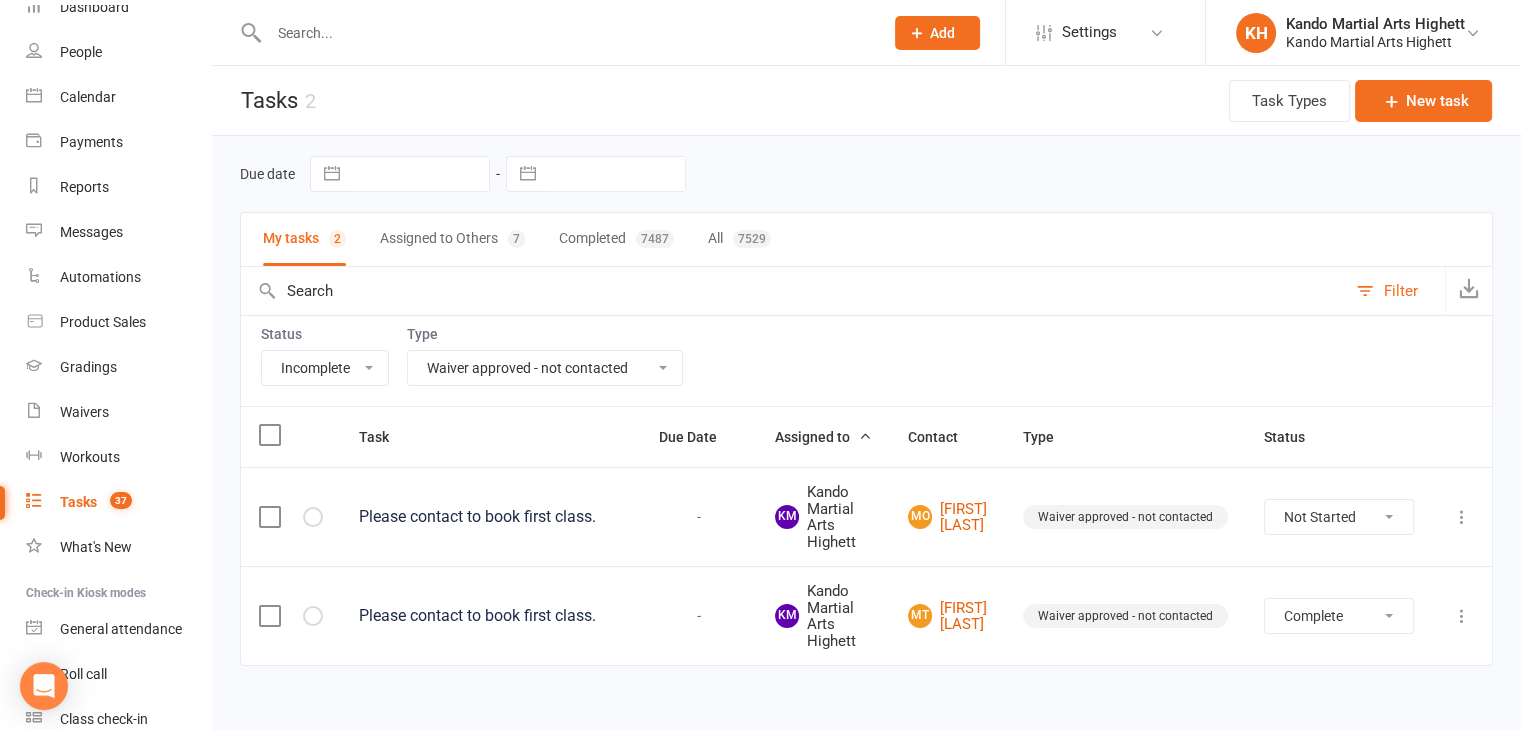 click on "Not Started In Progress Waiting Complete" at bounding box center [1339, 616] 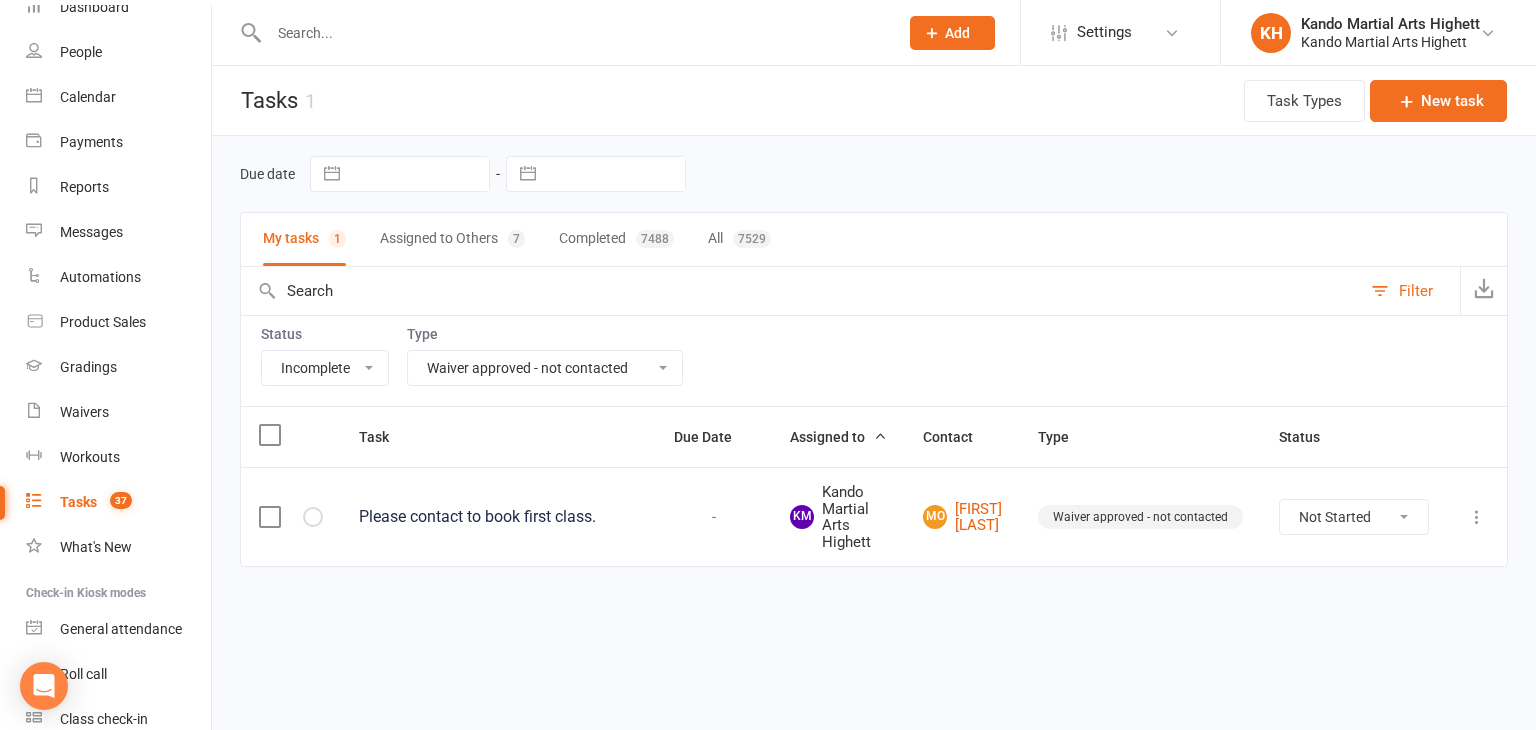 drag, startPoint x: 564, startPoint y: 369, endPoint x: 558, endPoint y: 353, distance: 17.088007 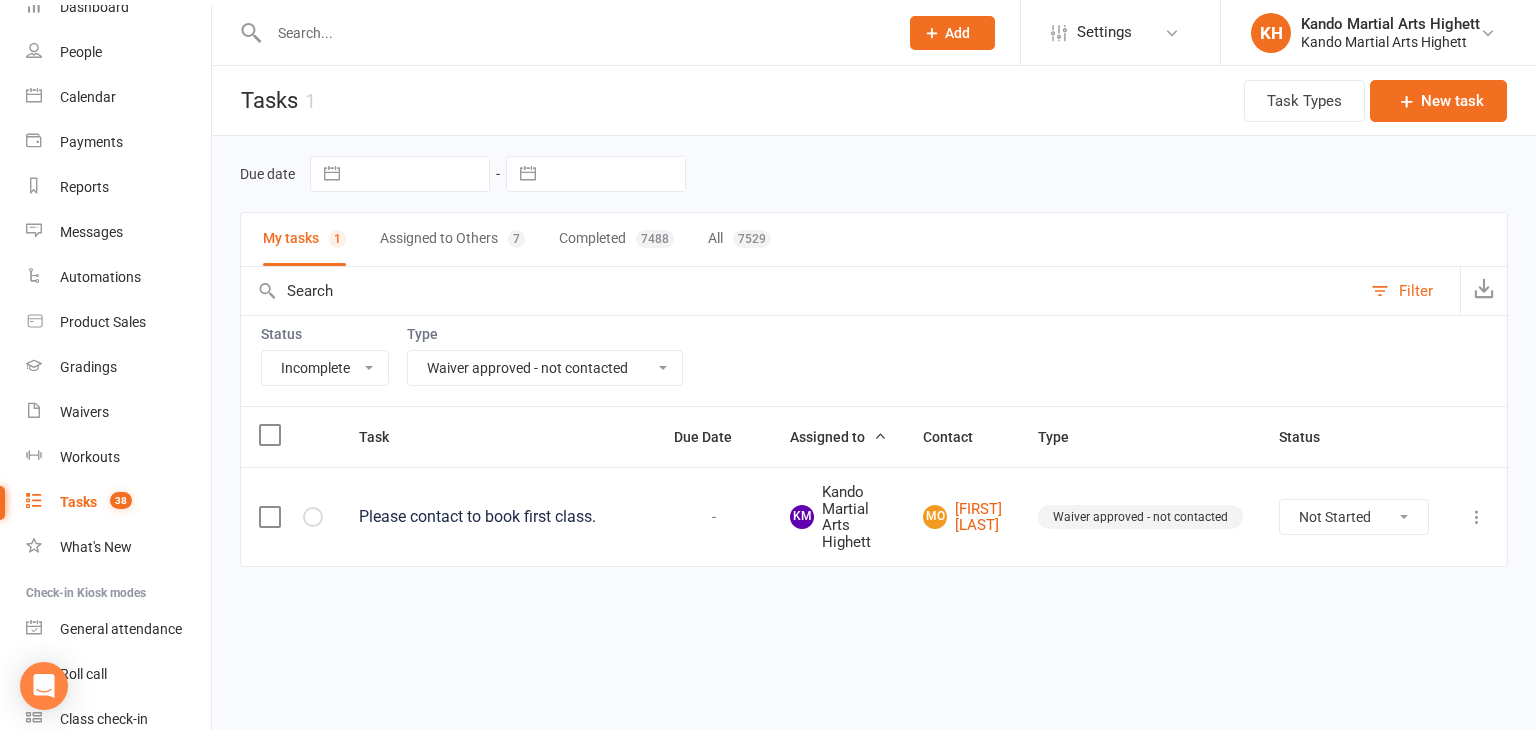 select 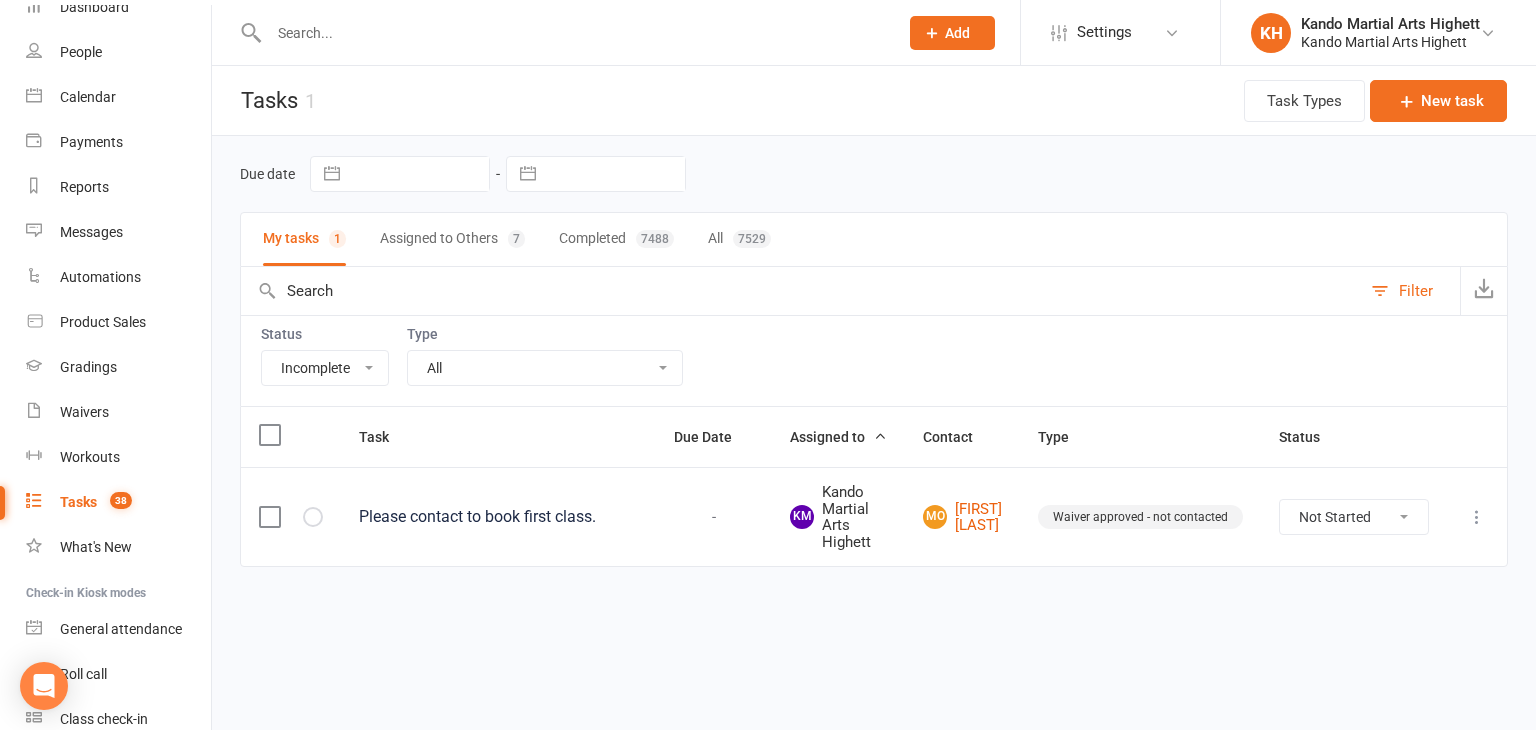 click on "All Admin Cancellation Class transfer Courtesy call Create welcome card E-mail Enquiry External In-class related Joining pack Ld/kn certificate and belt Leadership Membership related Phone call Staff communication Stock Suspension Waiting list - friday kn Waiting list - friday ld Waiting list - monday kn Waiting list - monday ld Waiting list - saturday 10:45 ld Waiting list - saturday 10am kn Waiting list - saturday 11:30am ld Waiting list - saturday 8:30 kn Waiting list - saturday 9:15 am ld Waiting list - sunday kn 10am Waiting list - thursday kn Waiting list - thursday ld Waiting list - tuesday kn Waiting list - tuesday ld Waiting list - wednesday kn Waiting list - wednesday ld Waitlist - sunday kn Waitlist - sunday ld Waiver approved - not contacted Waiver approved - waiting response" at bounding box center [545, 368] 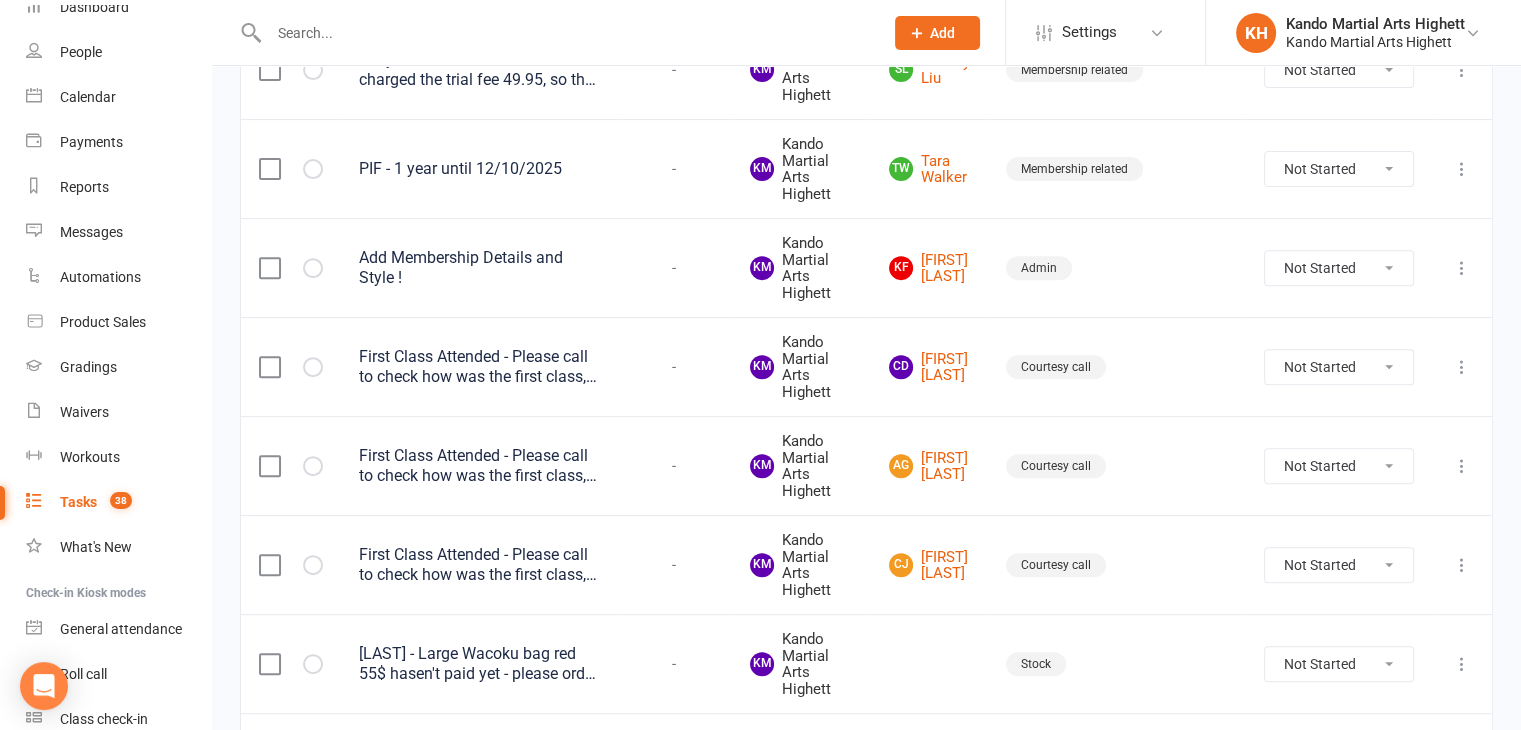 scroll, scrollTop: 631, scrollLeft: 0, axis: vertical 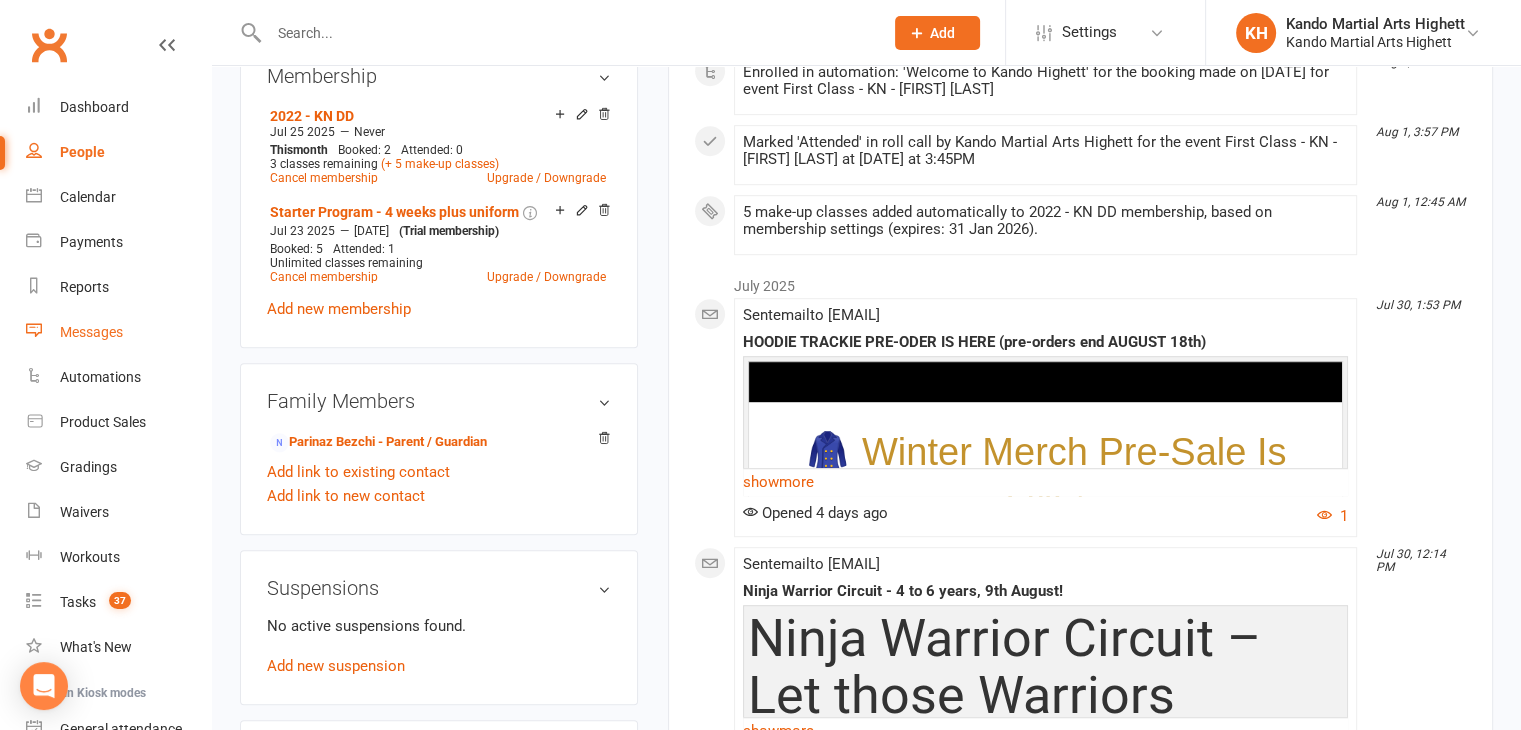 click on "Messages" at bounding box center (91, 332) 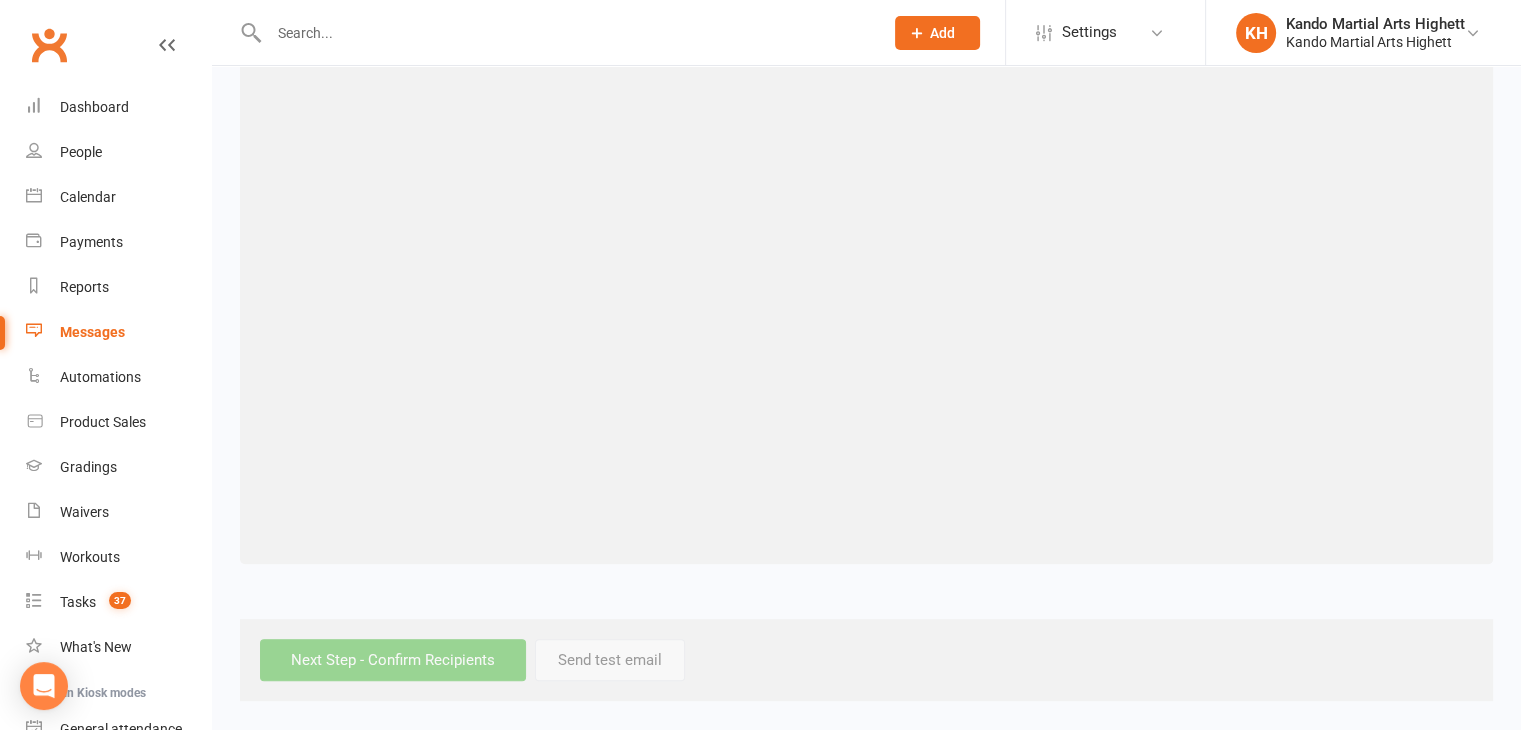 scroll, scrollTop: 0, scrollLeft: 0, axis: both 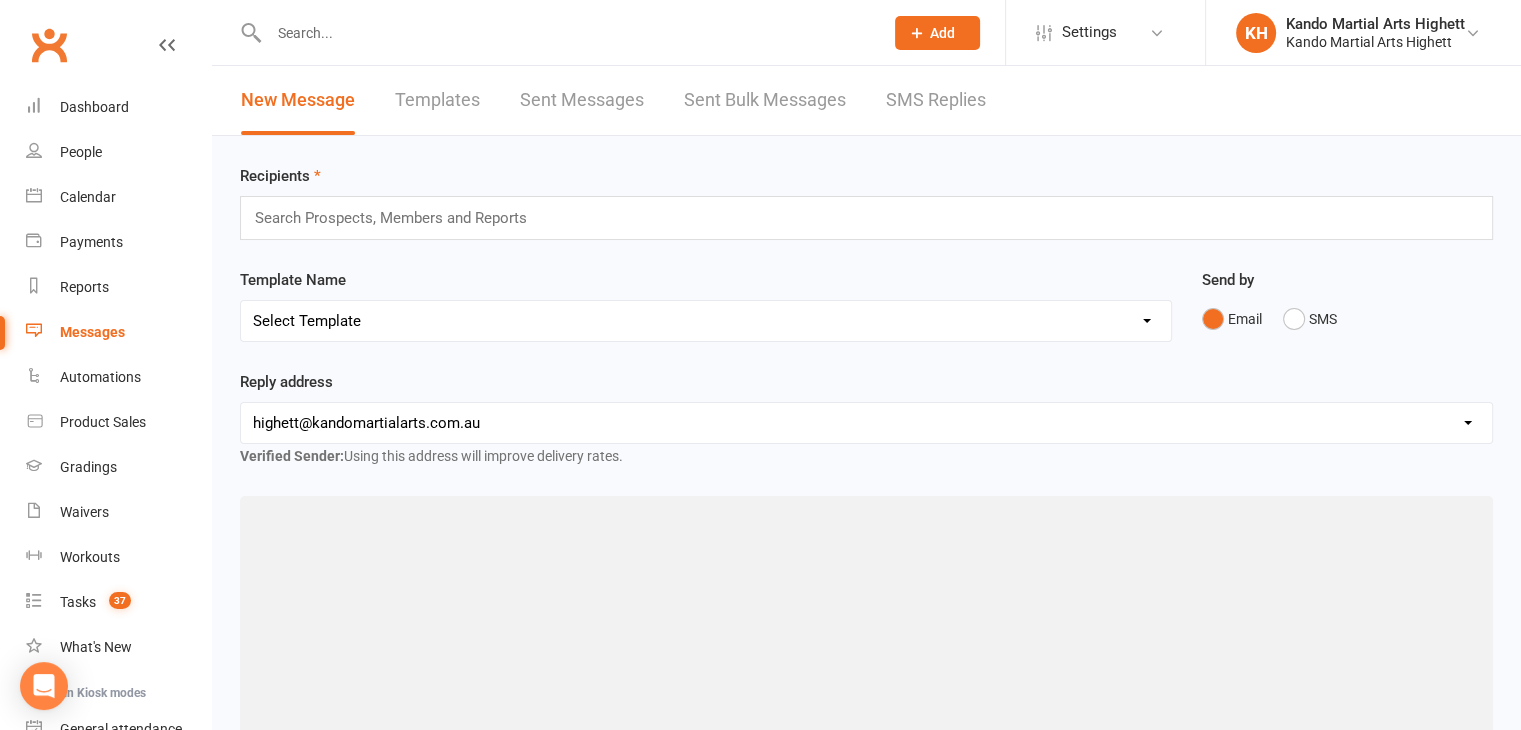 click on "Sent Bulk Messages" at bounding box center (765, 100) 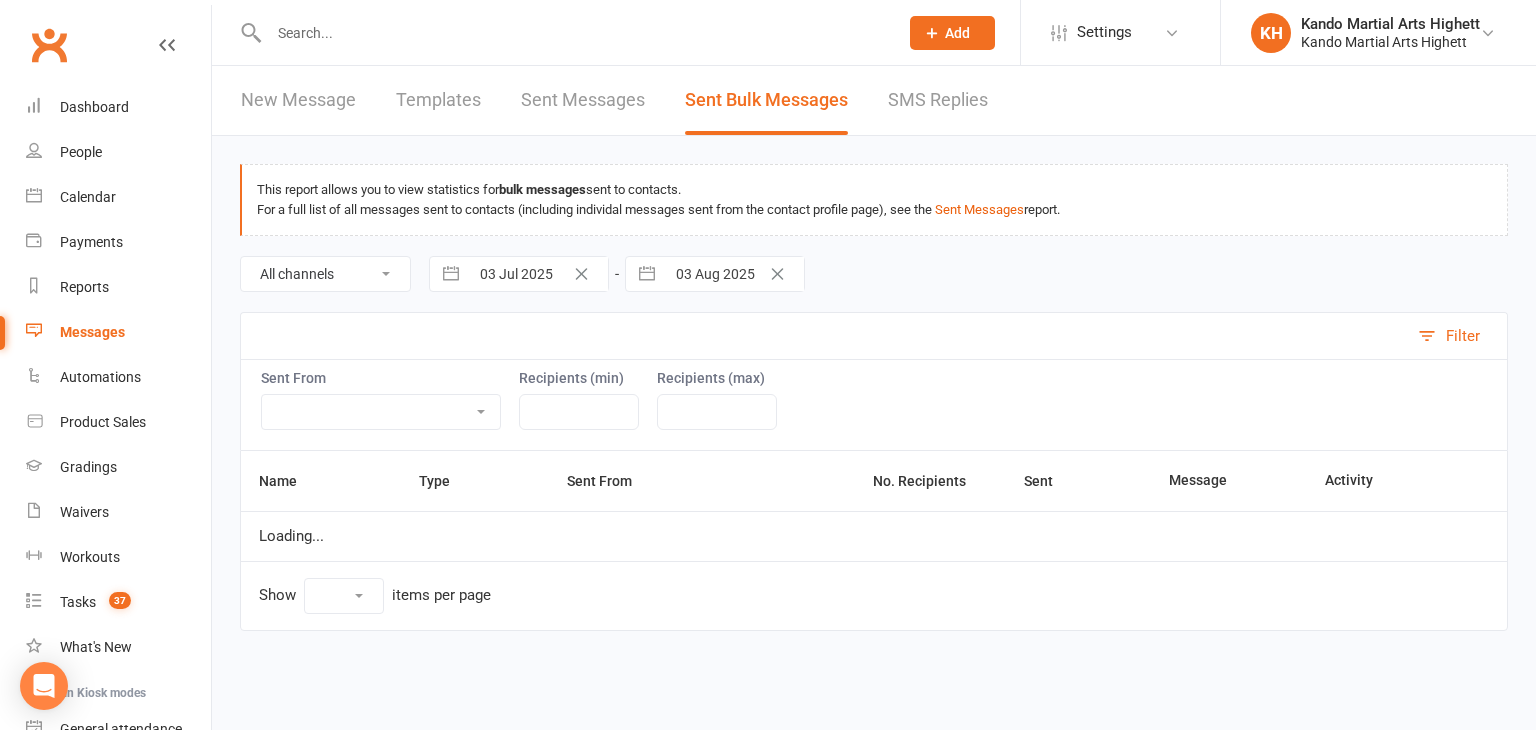 select on "100" 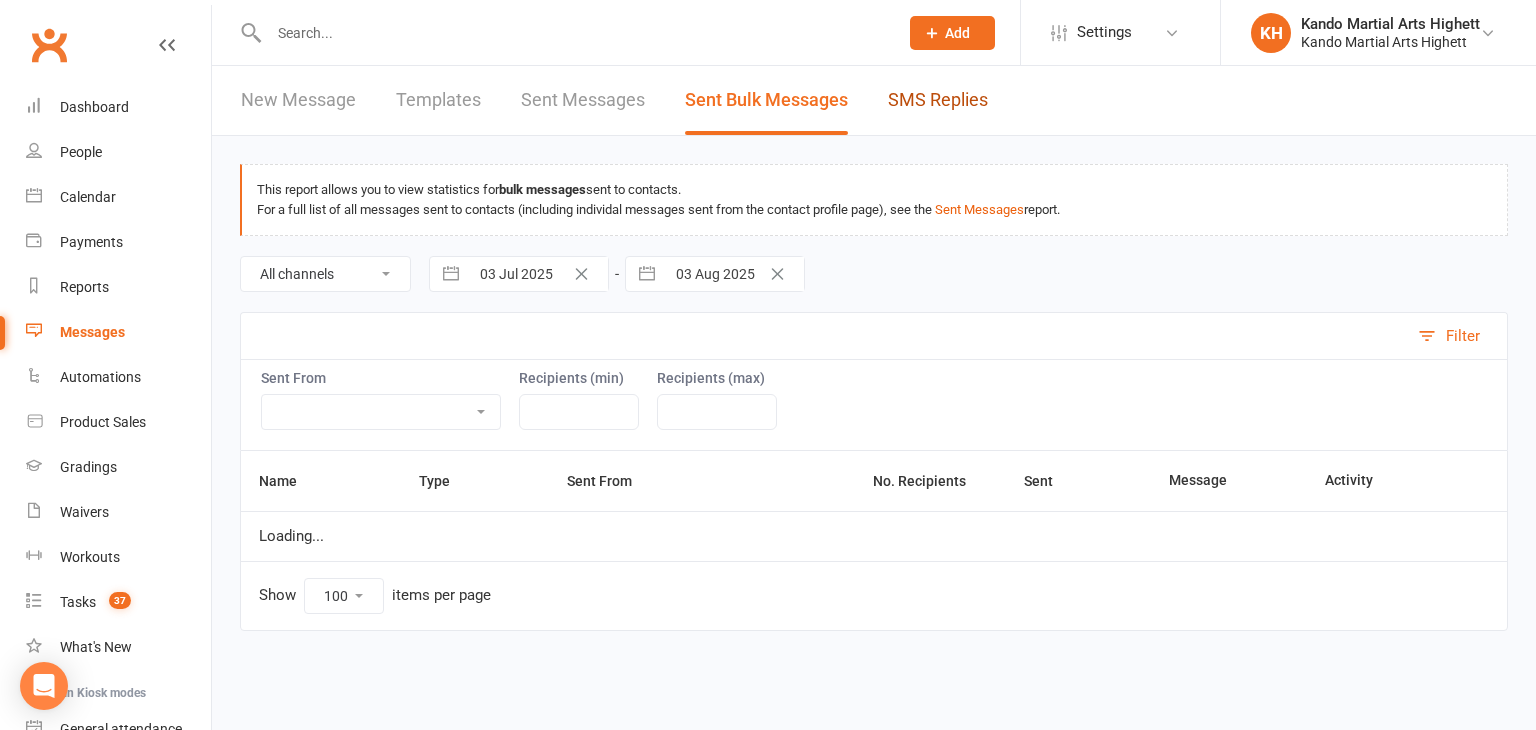 click on "SMS Replies" at bounding box center (938, 100) 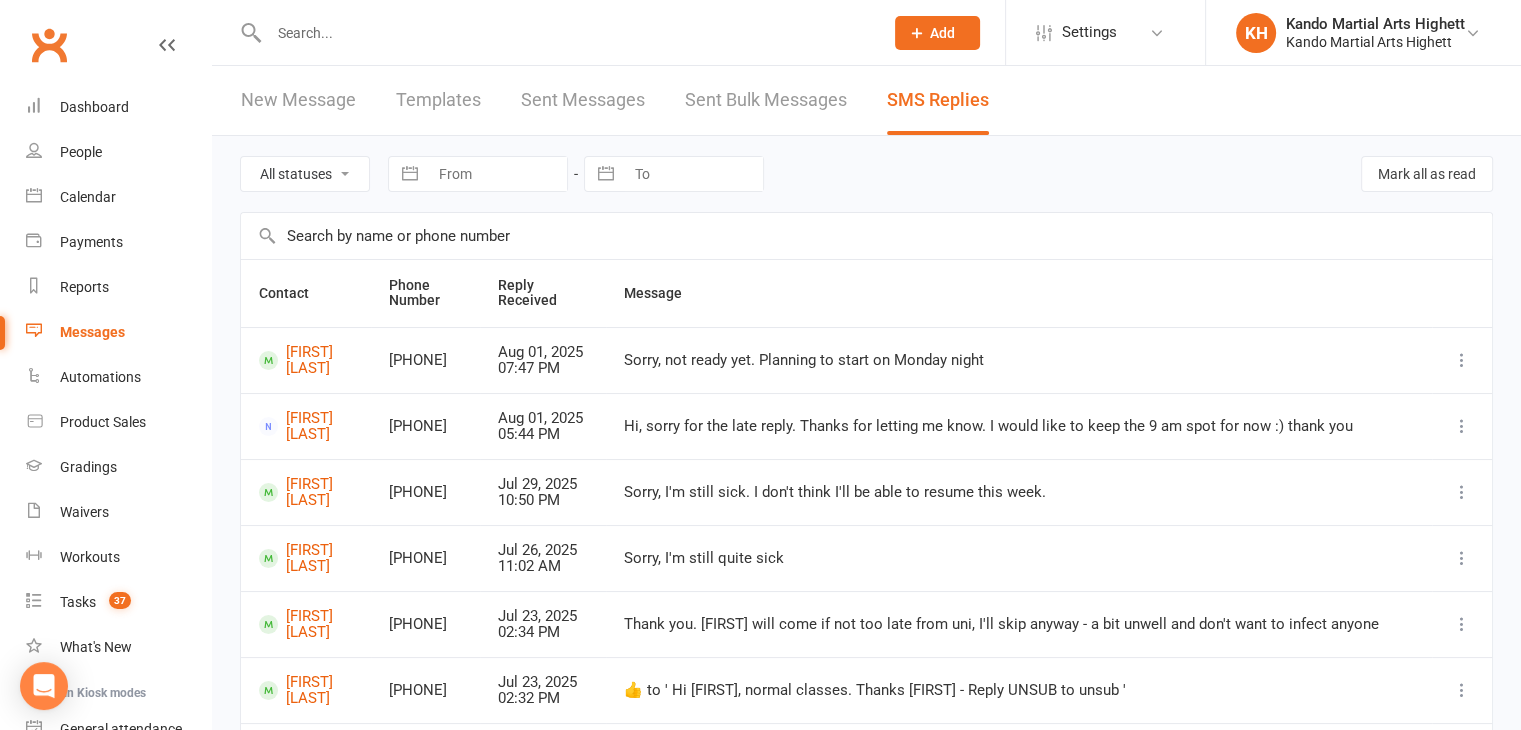 click on "Hi, sorry for the late reply. Thanks for letting me know. I would like to keep the 9 am spot for now :) thank you" at bounding box center (1019, 426) 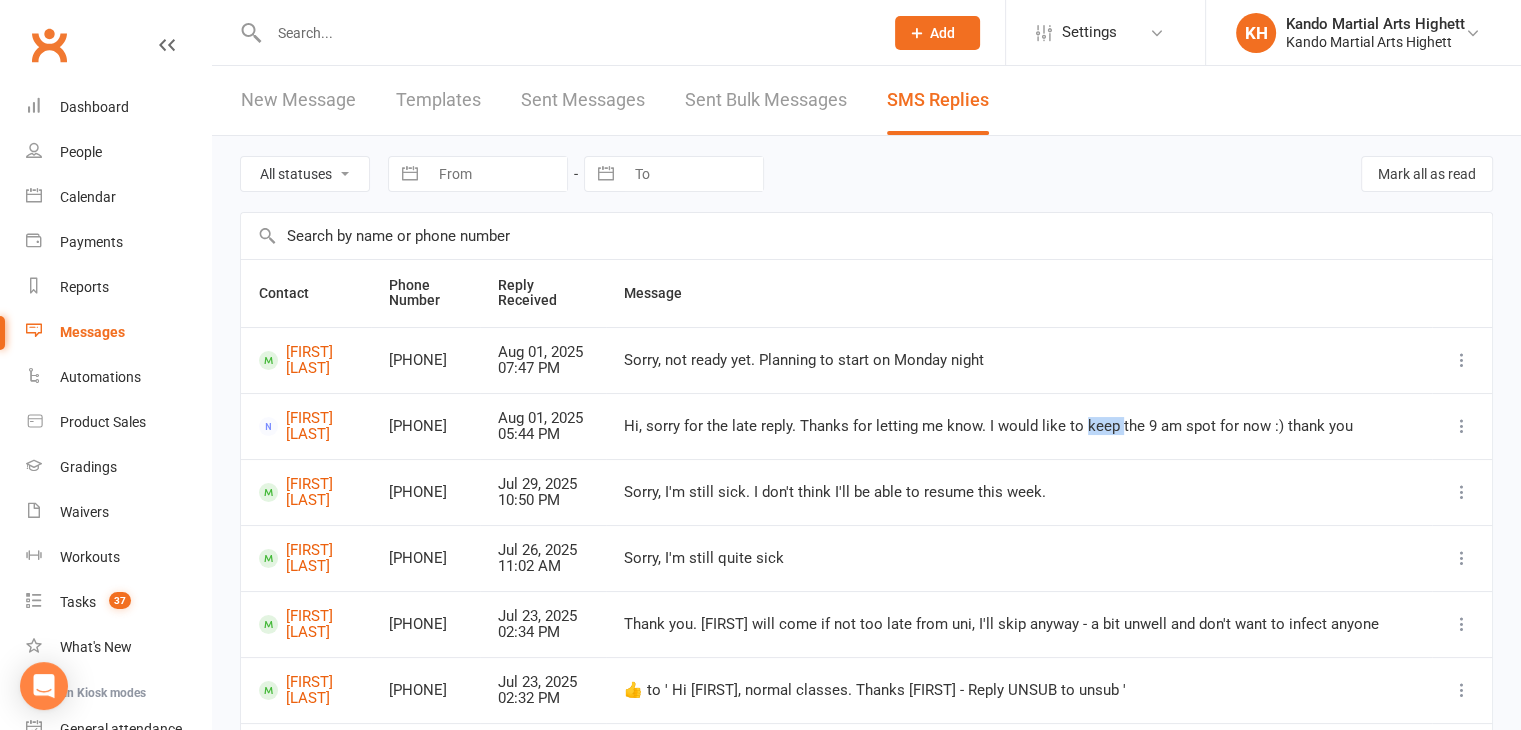 click on "Hi, sorry for the late reply. Thanks for letting me know. I would like to keep the 9 am spot for now :) thank you" at bounding box center (1019, 426) 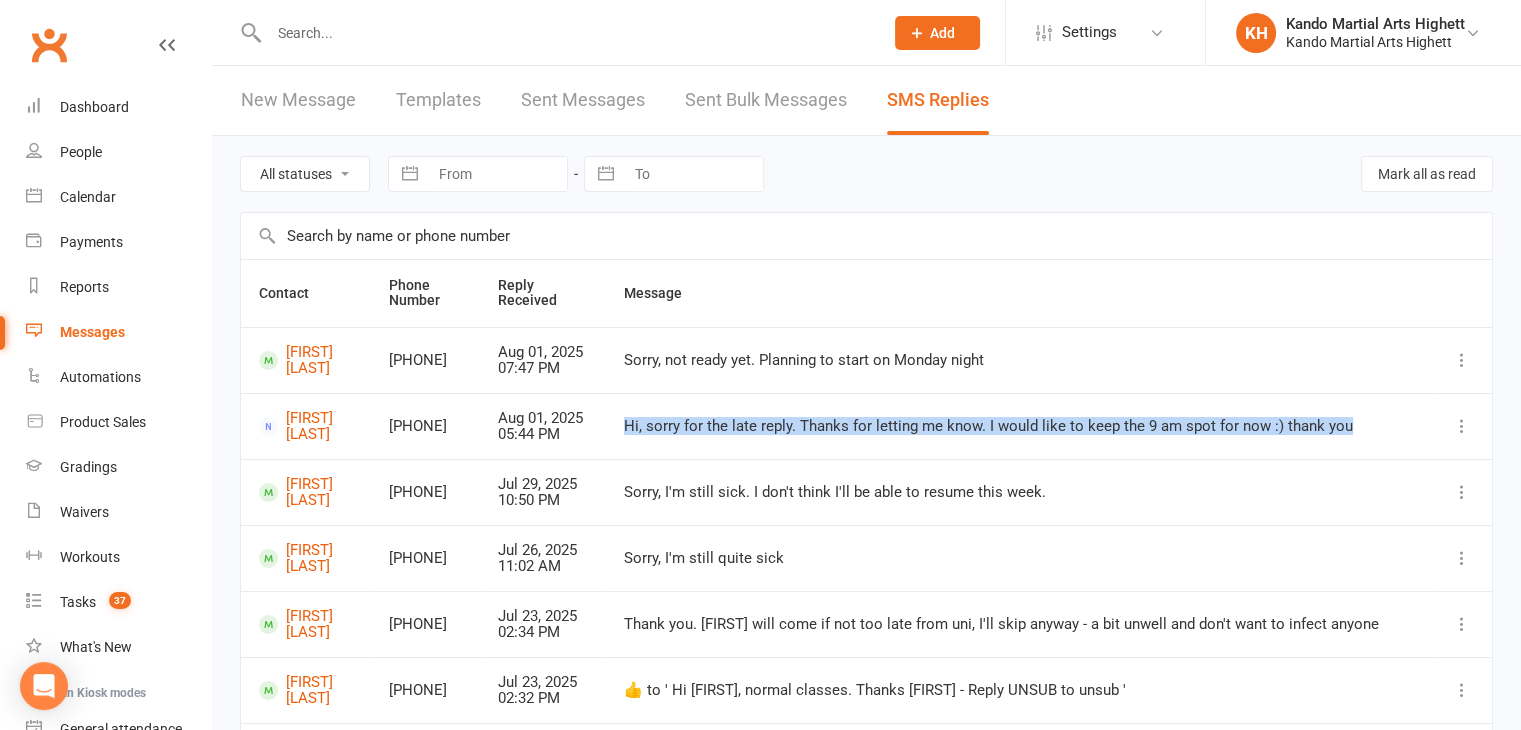 click on "Hi, sorry for the late reply. Thanks for letting me know. I would like to keep the 9 am spot for now :) thank you" at bounding box center [1019, 426] 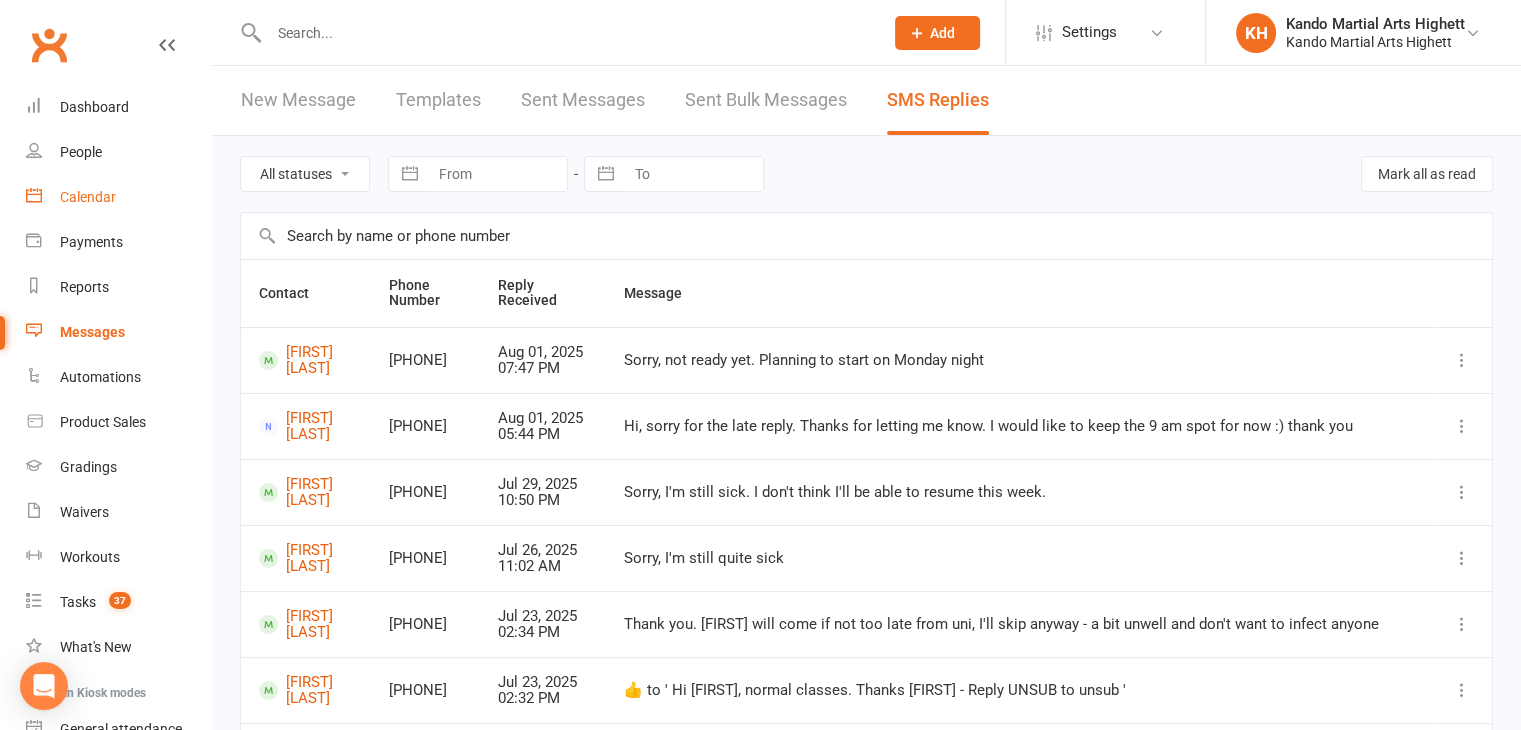 click on "Calendar" at bounding box center [118, 197] 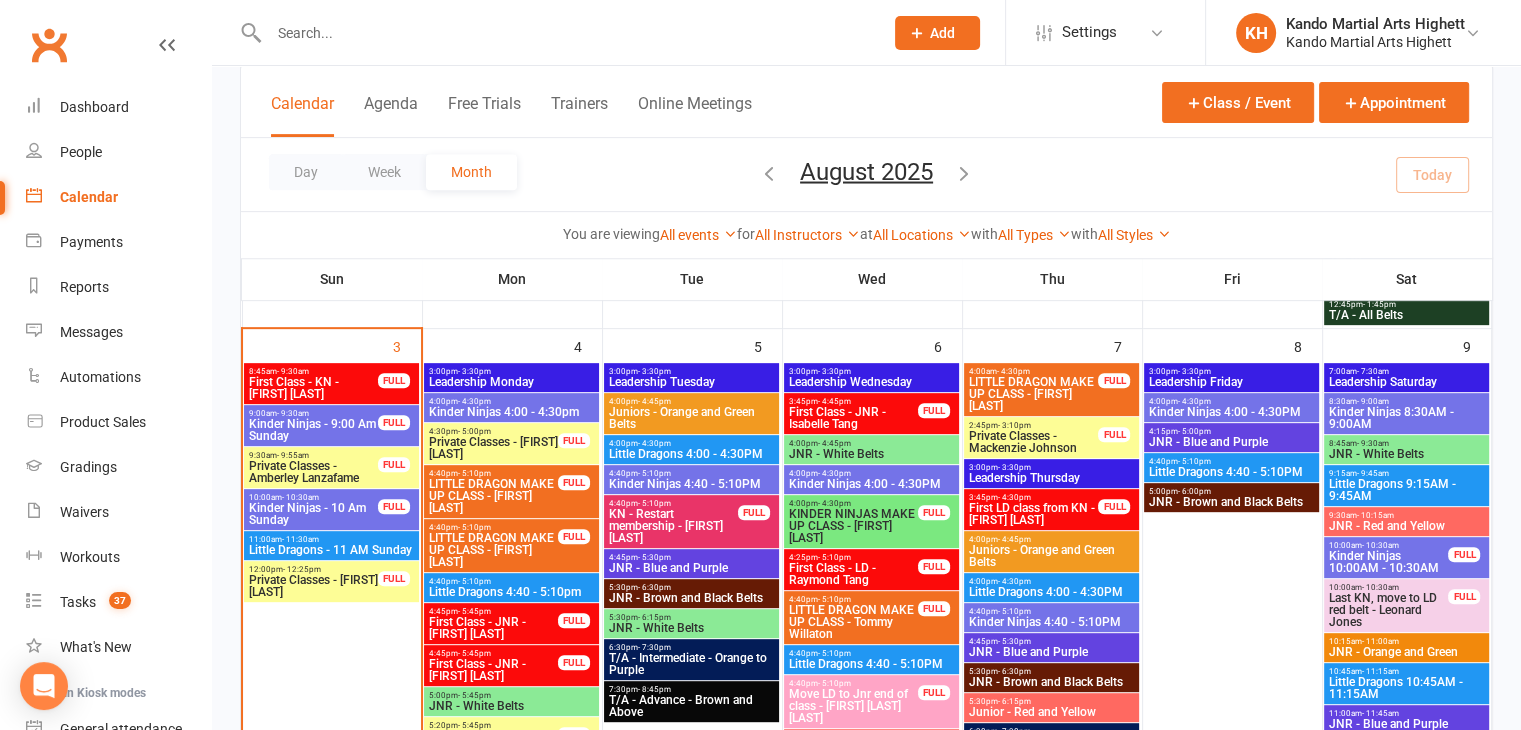 scroll, scrollTop: 800, scrollLeft: 0, axis: vertical 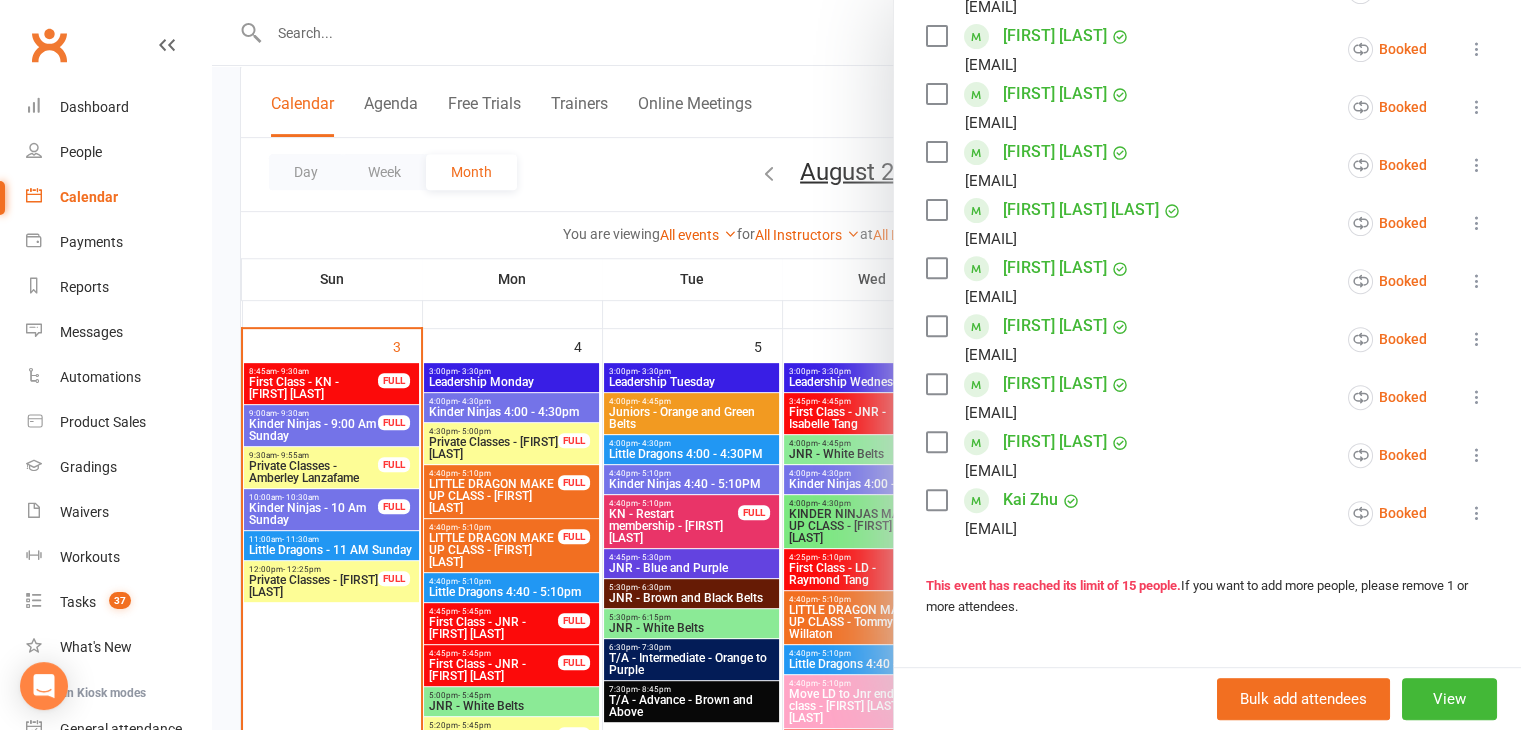 click at bounding box center [866, 365] 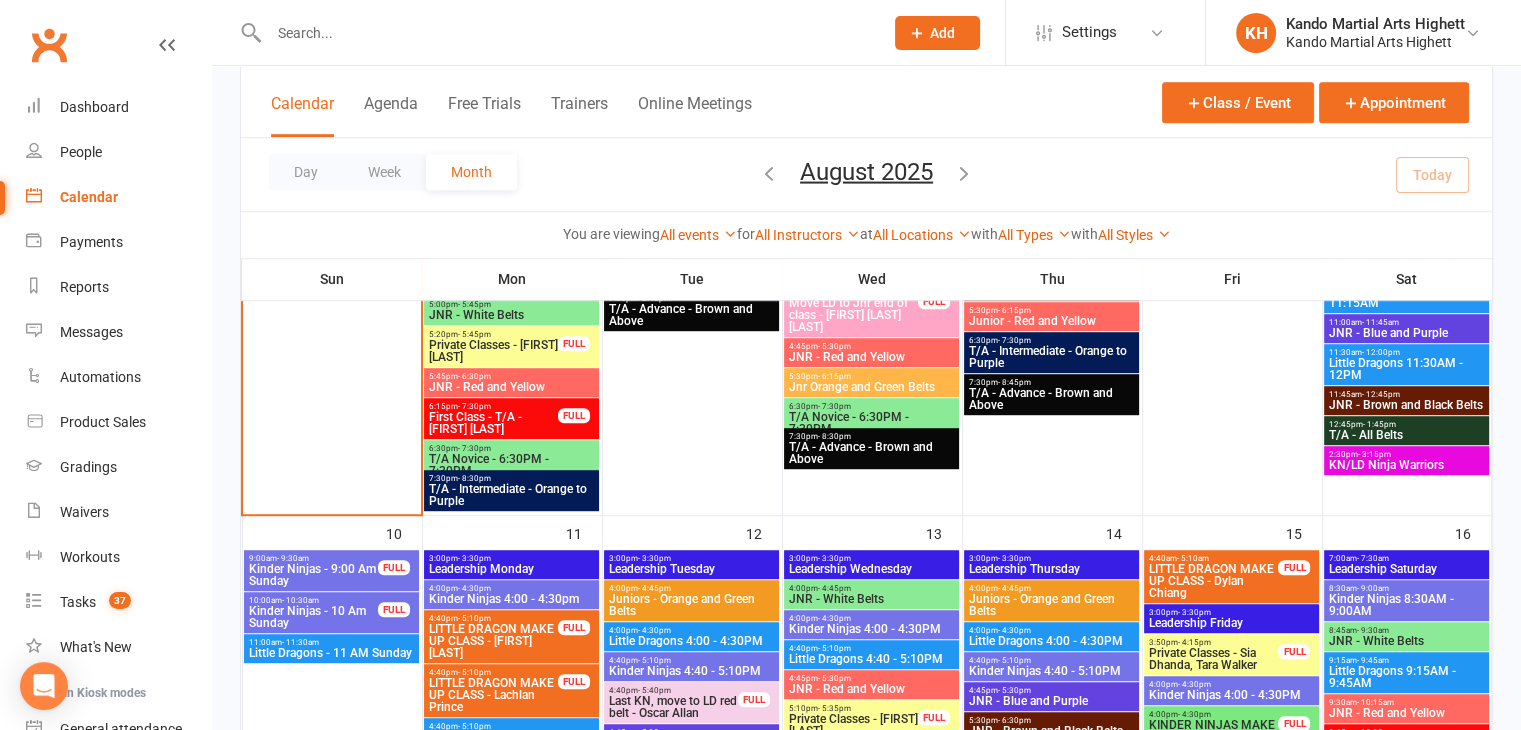 scroll, scrollTop: 791, scrollLeft: 0, axis: vertical 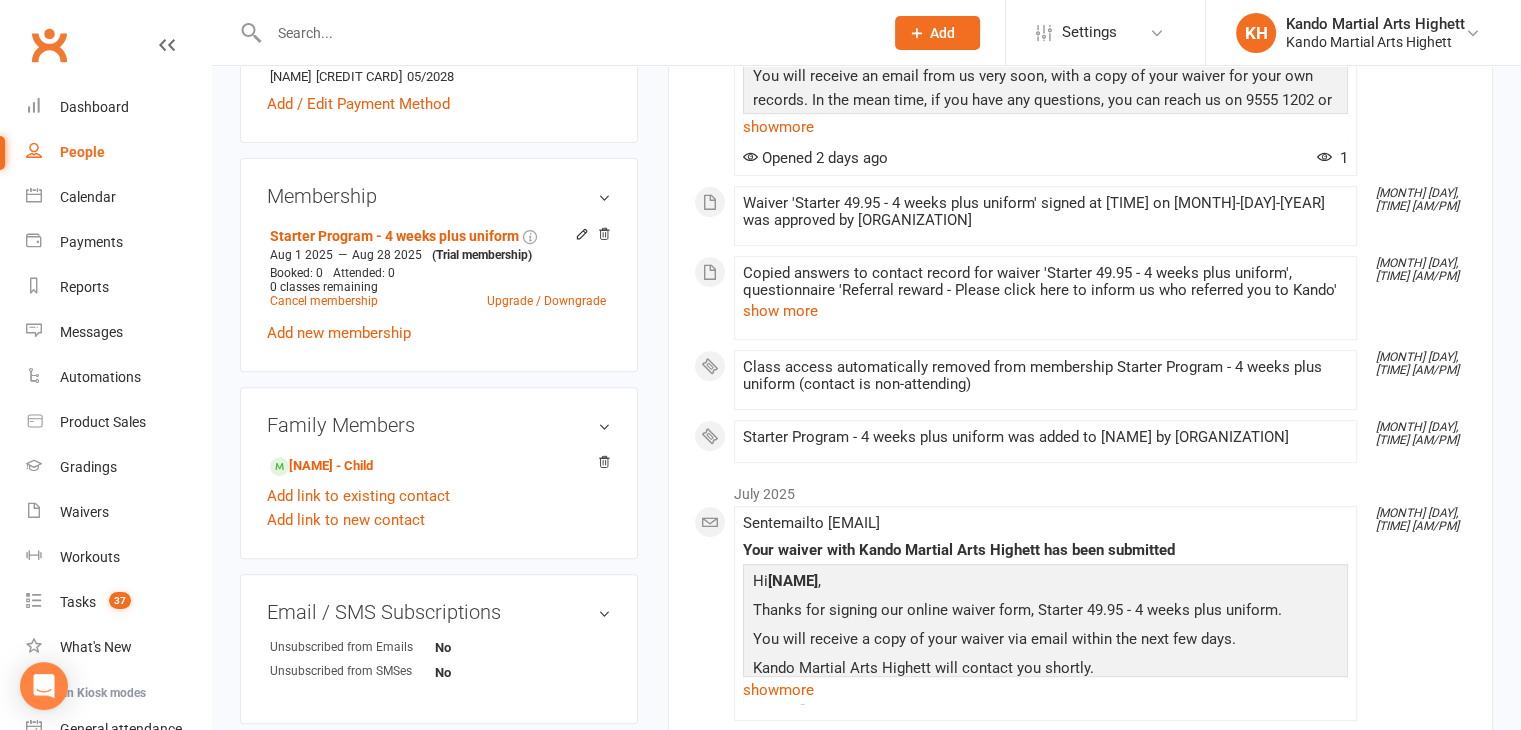 click on "Jul 31, 10:18 PM   Sent  email  to   Mandy@diamondkicks.com.au   Your waiver with Kando Martial Arts Highett has been submitted  Hi  mandy tramer ,     Thanks for signing our online waiver form, Starter 49.95 - 4 weeks plus uniform.     You will receive a copy of your waiver via email within the next few days.  Kando Martial Arts Highett will contact you shortly.    Kind regards,   Kando Martial Arts Highett  show  more" at bounding box center [1045, 613] 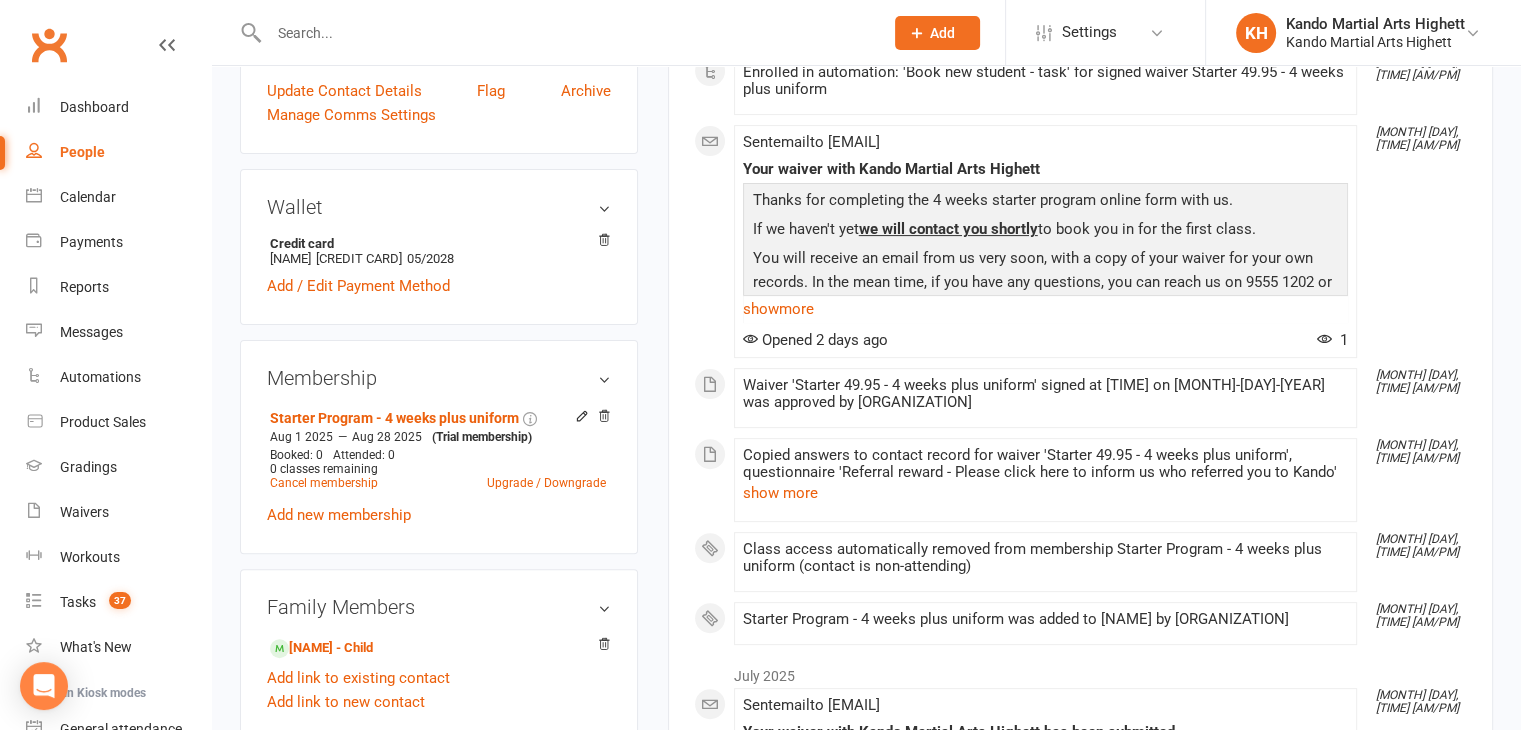 scroll, scrollTop: 600, scrollLeft: 0, axis: vertical 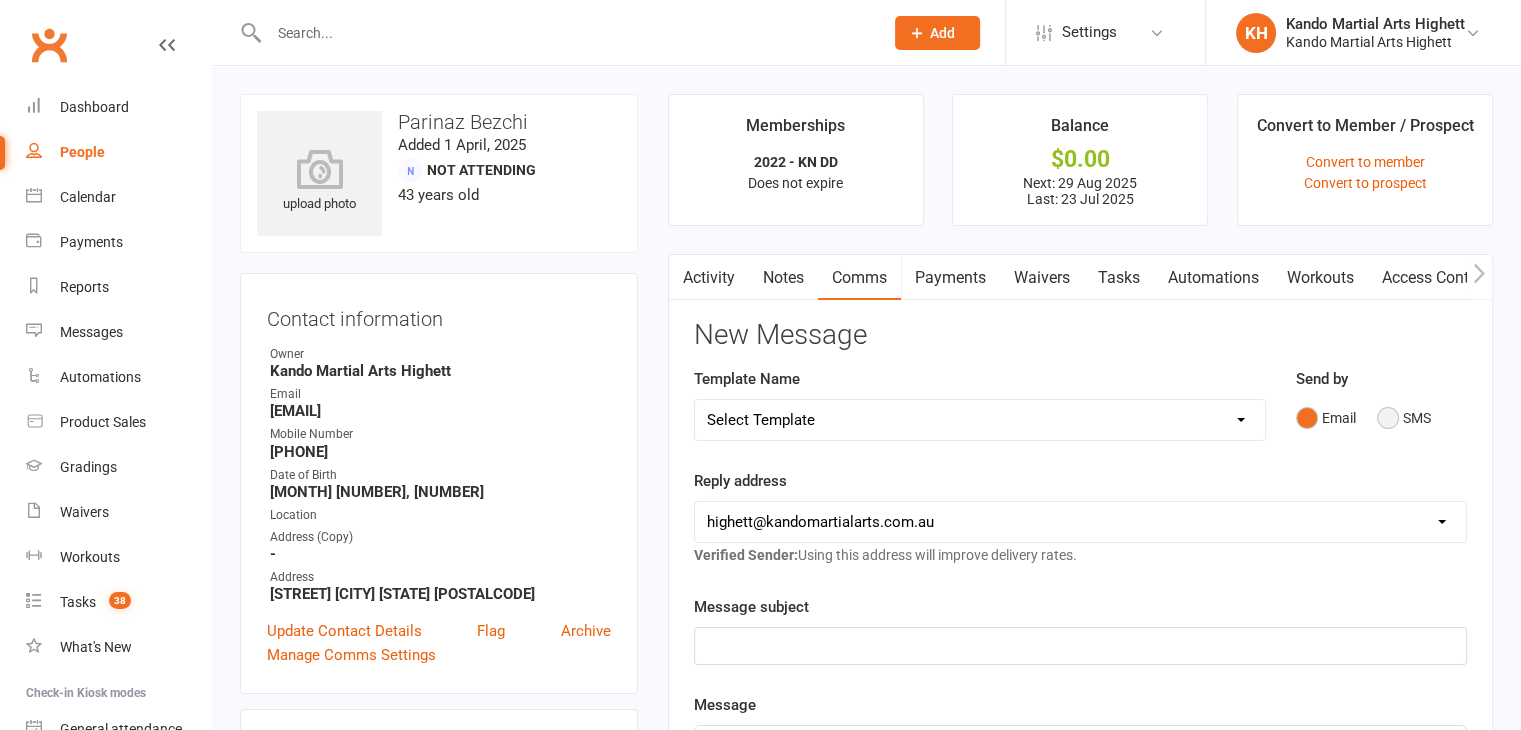 click on "SMS" at bounding box center (1404, 418) 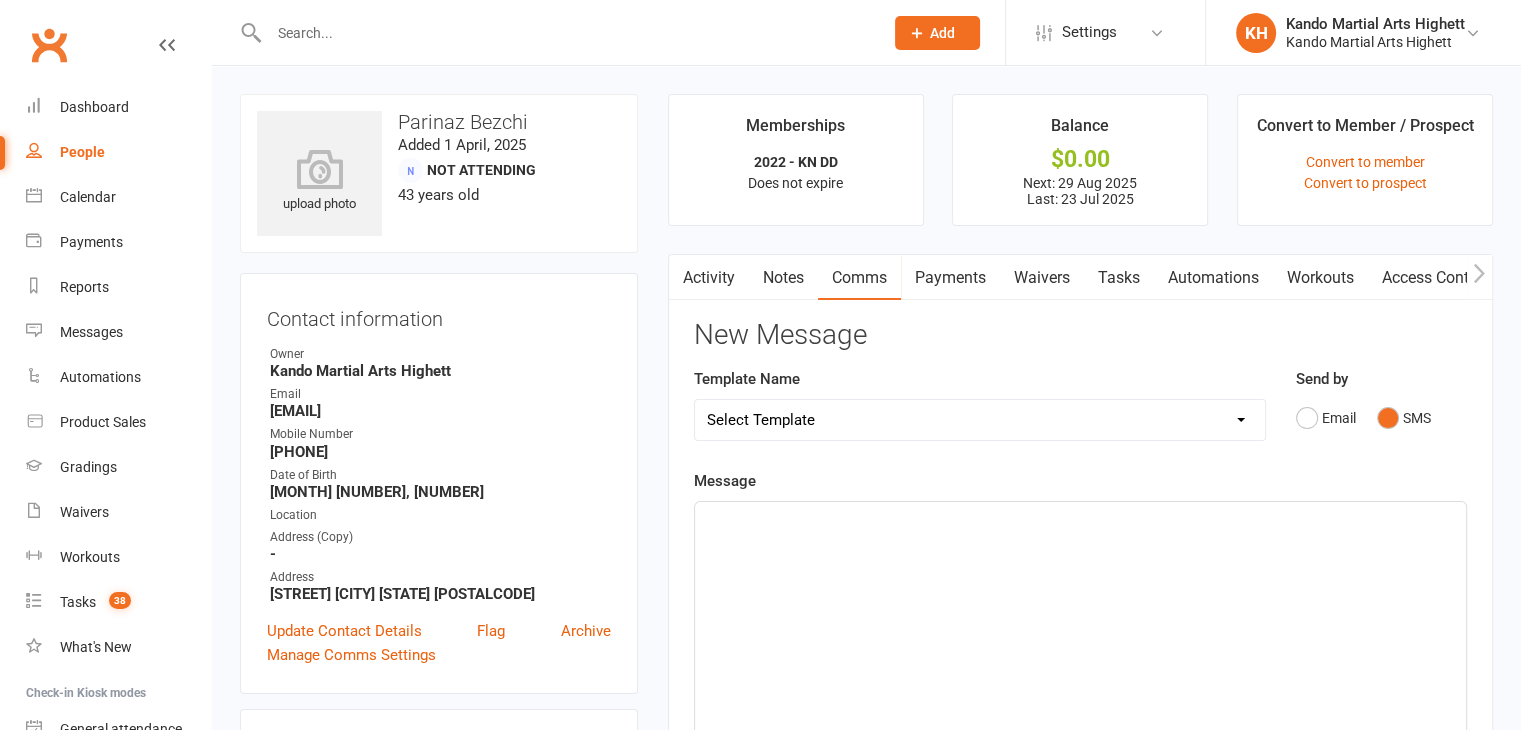 click on "﻿" 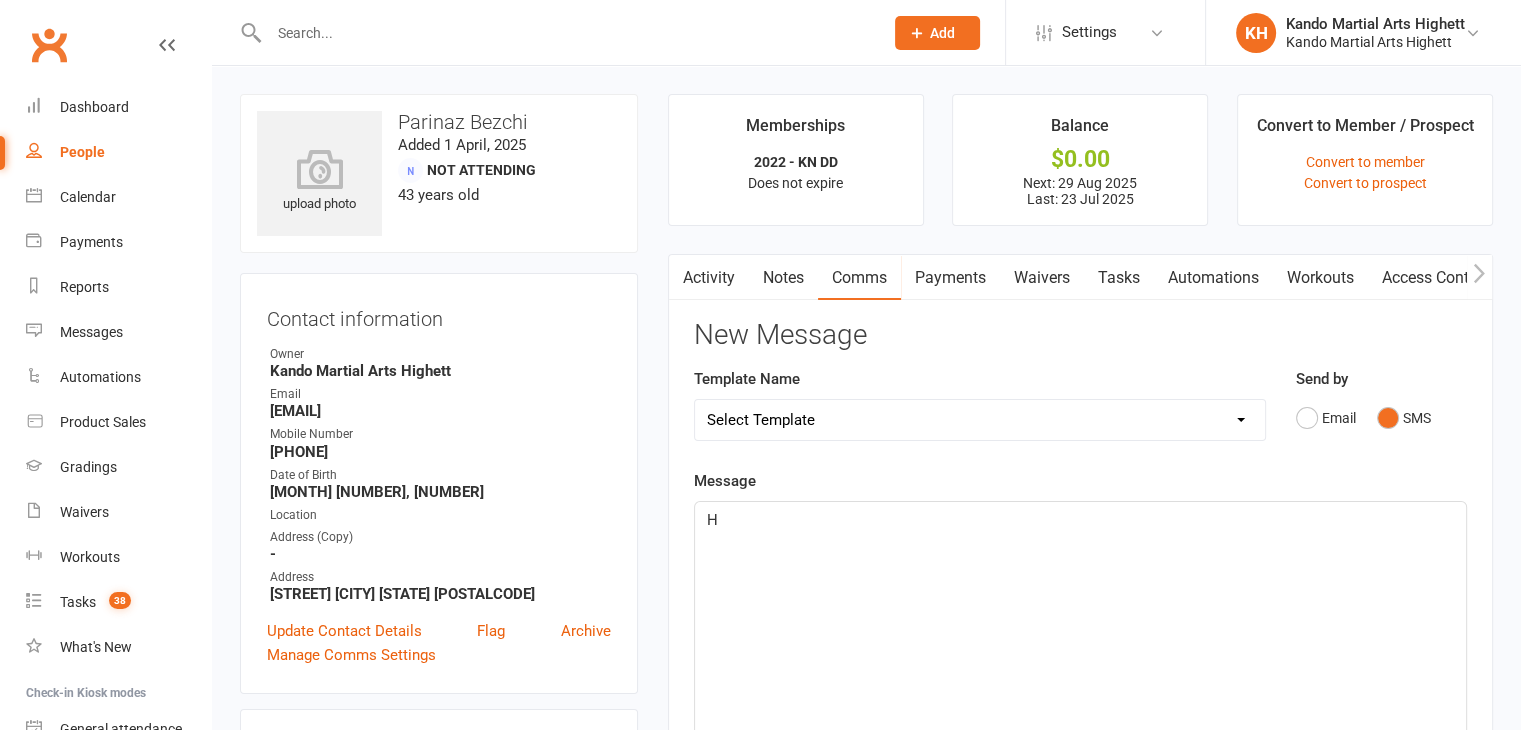 type 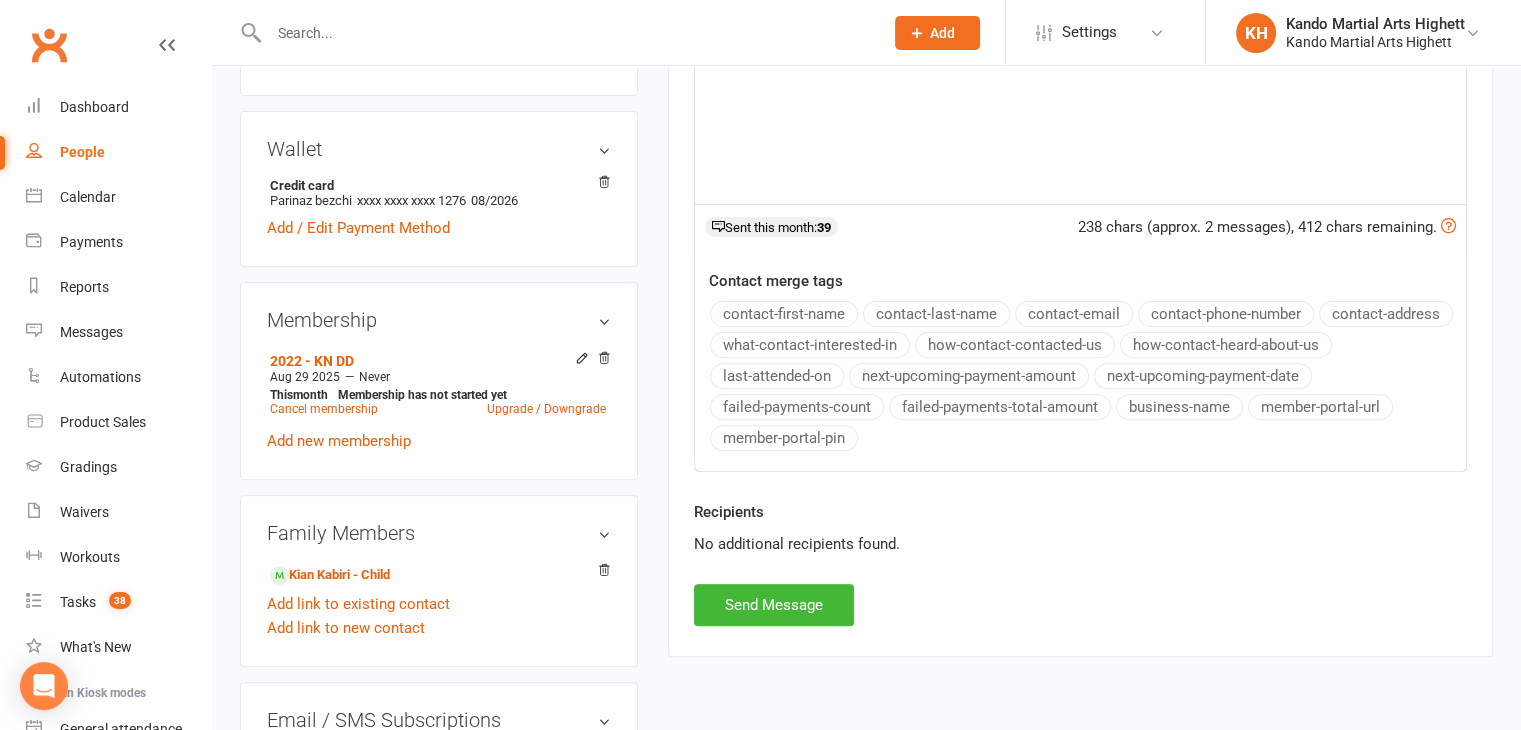 scroll, scrollTop: 600, scrollLeft: 0, axis: vertical 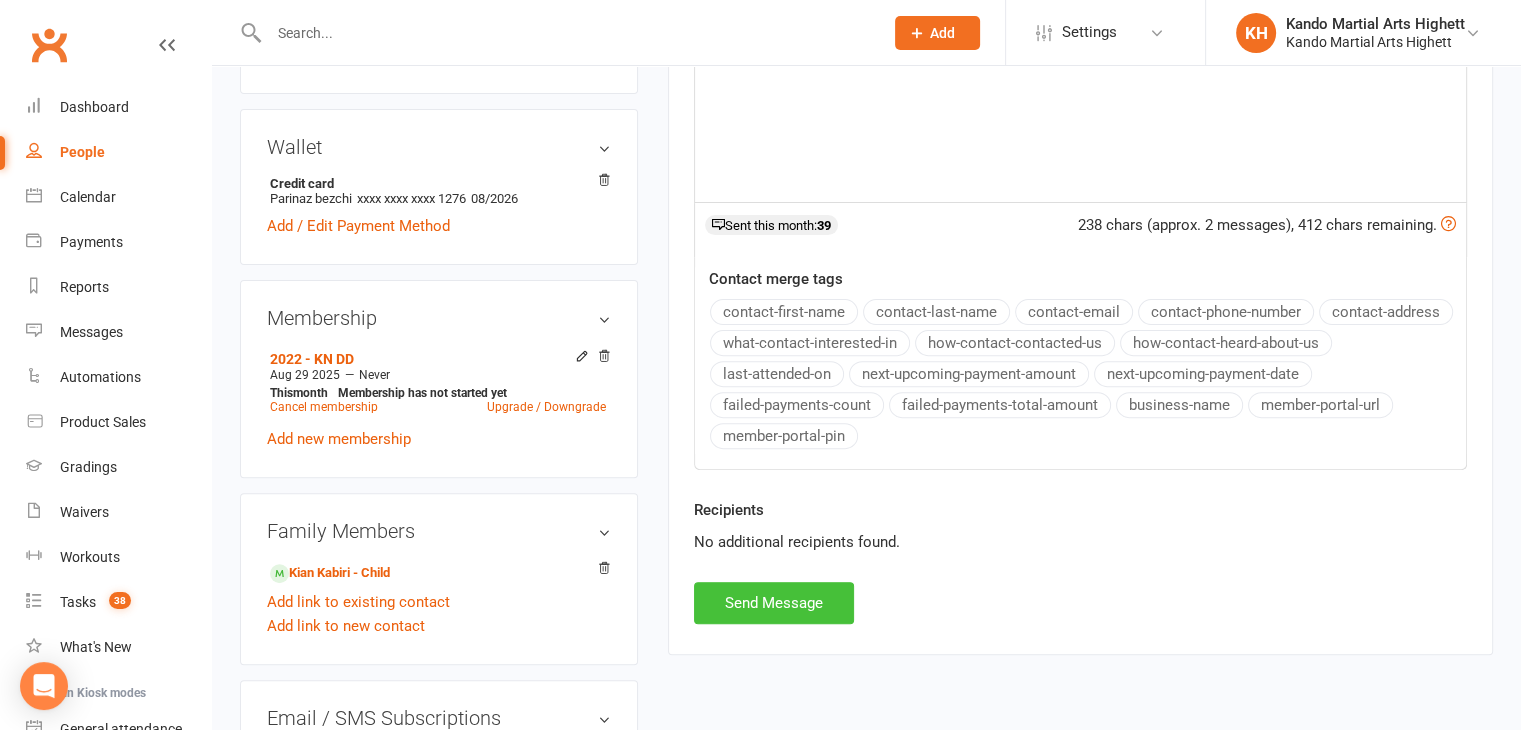 click on "Send Message" at bounding box center [774, 603] 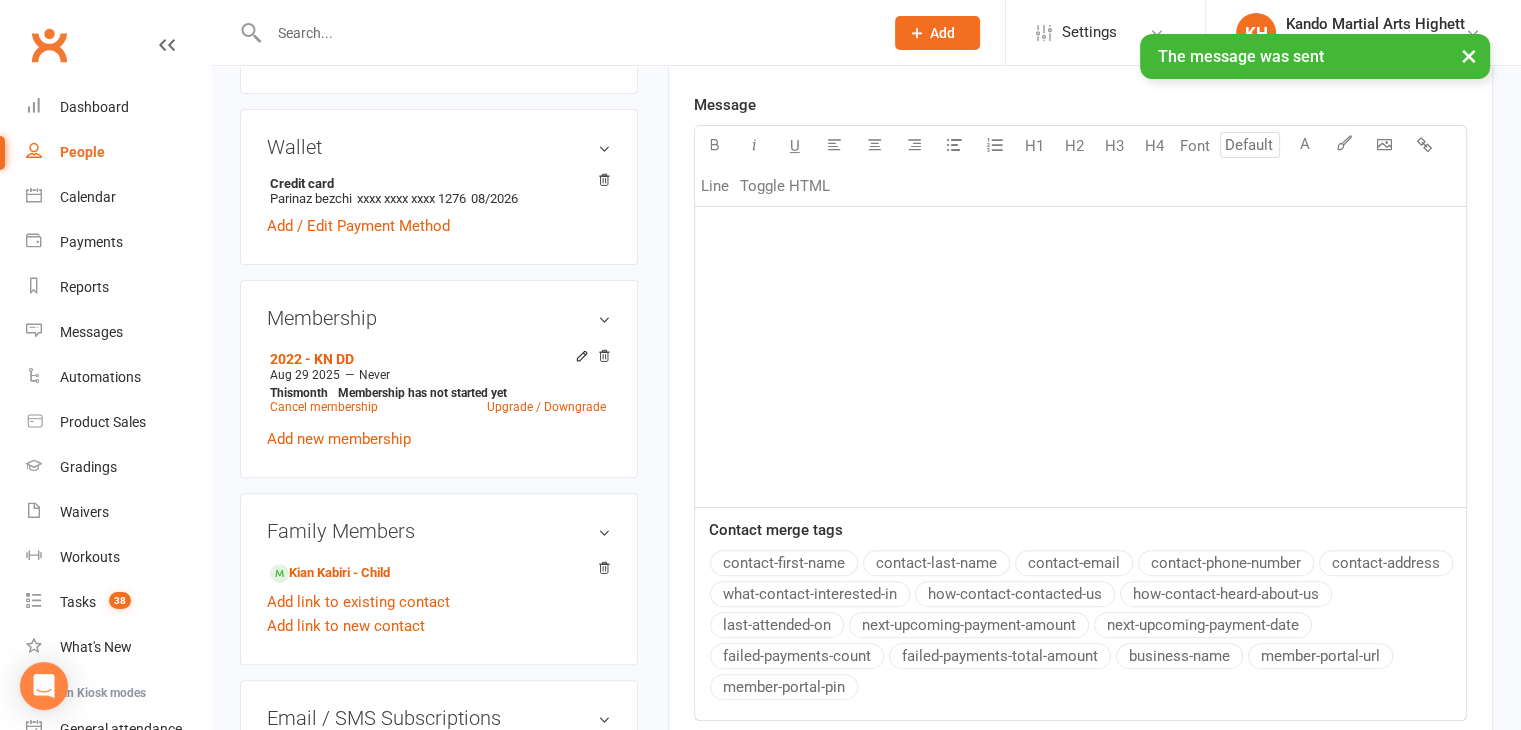 scroll, scrollTop: 100, scrollLeft: 0, axis: vertical 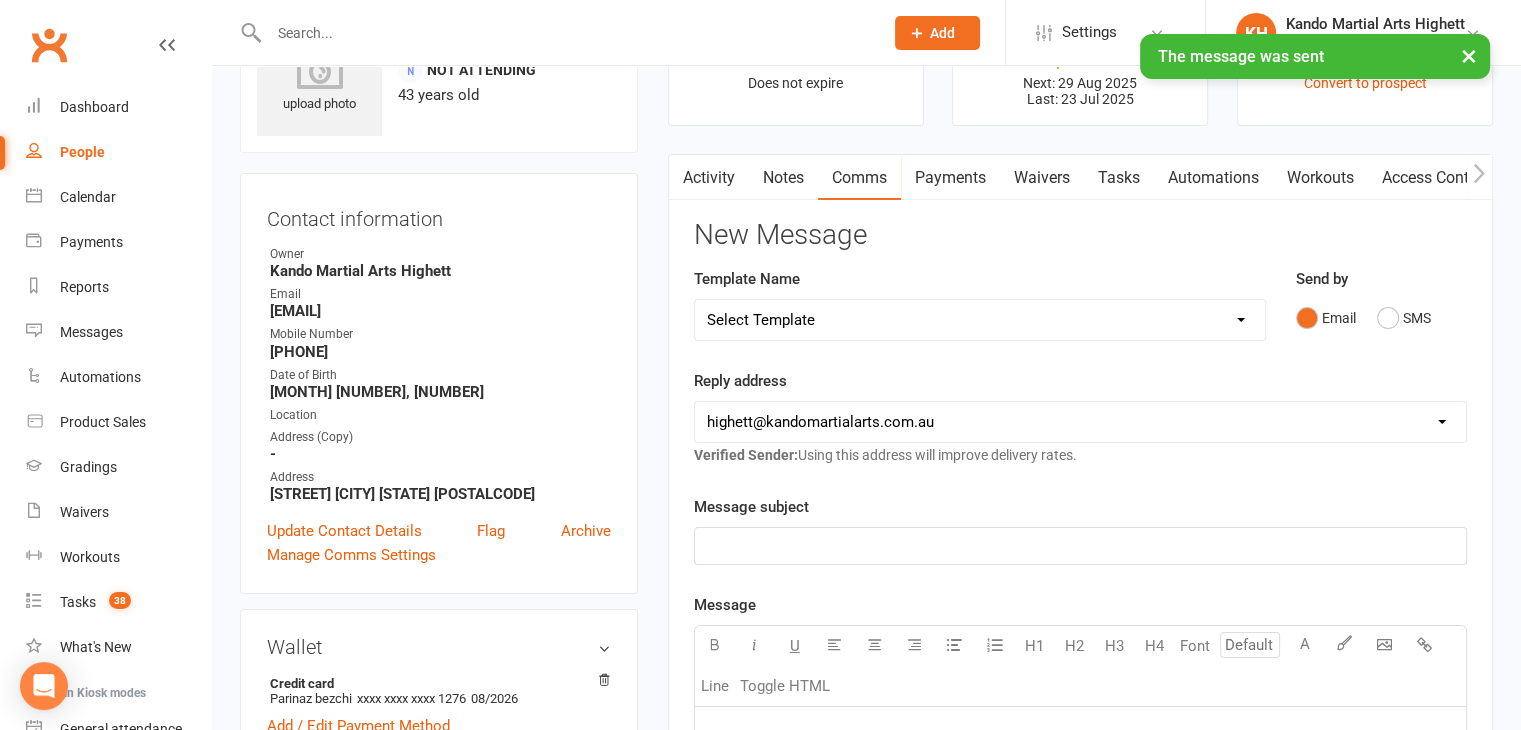 click on "Activity" at bounding box center [709, 178] 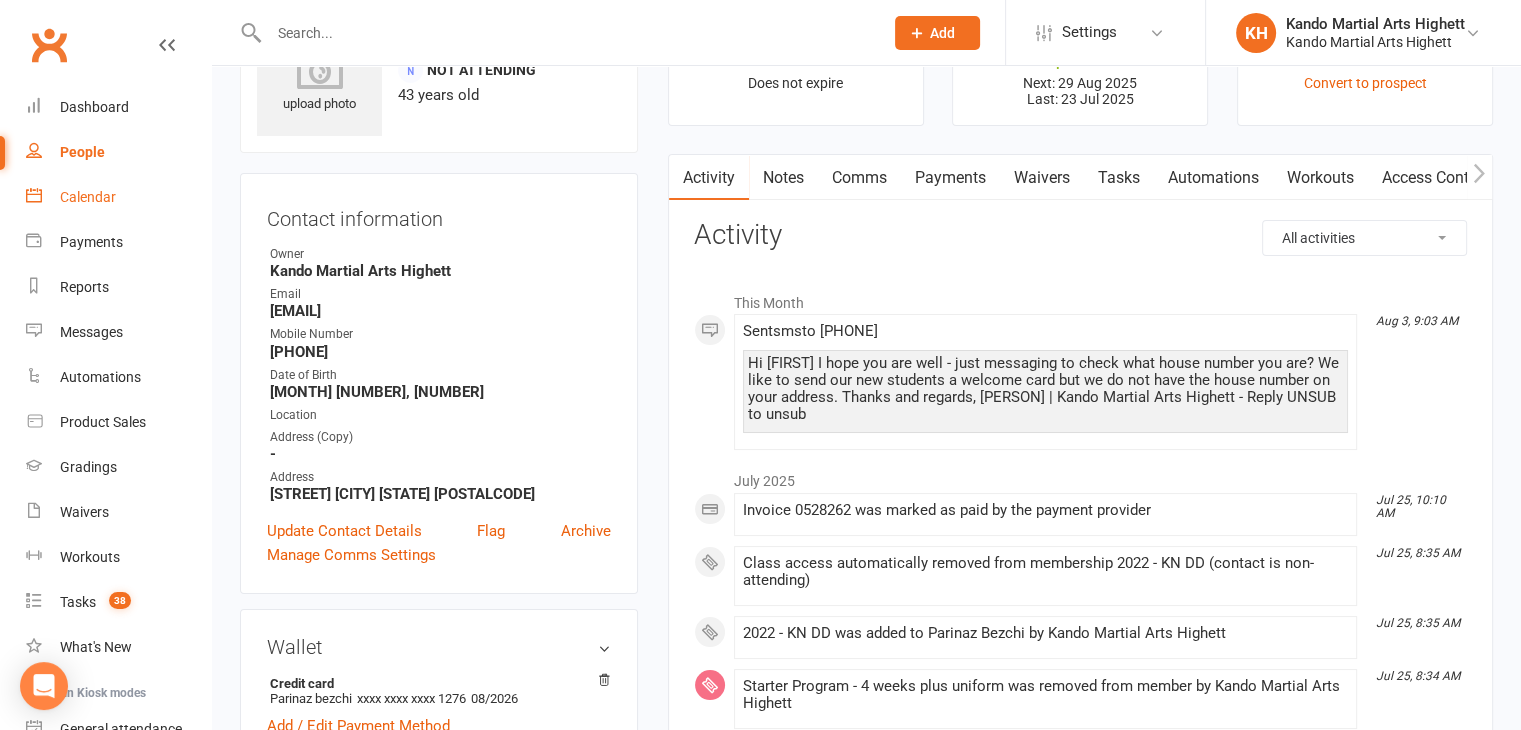 click on "Calendar" at bounding box center [118, 197] 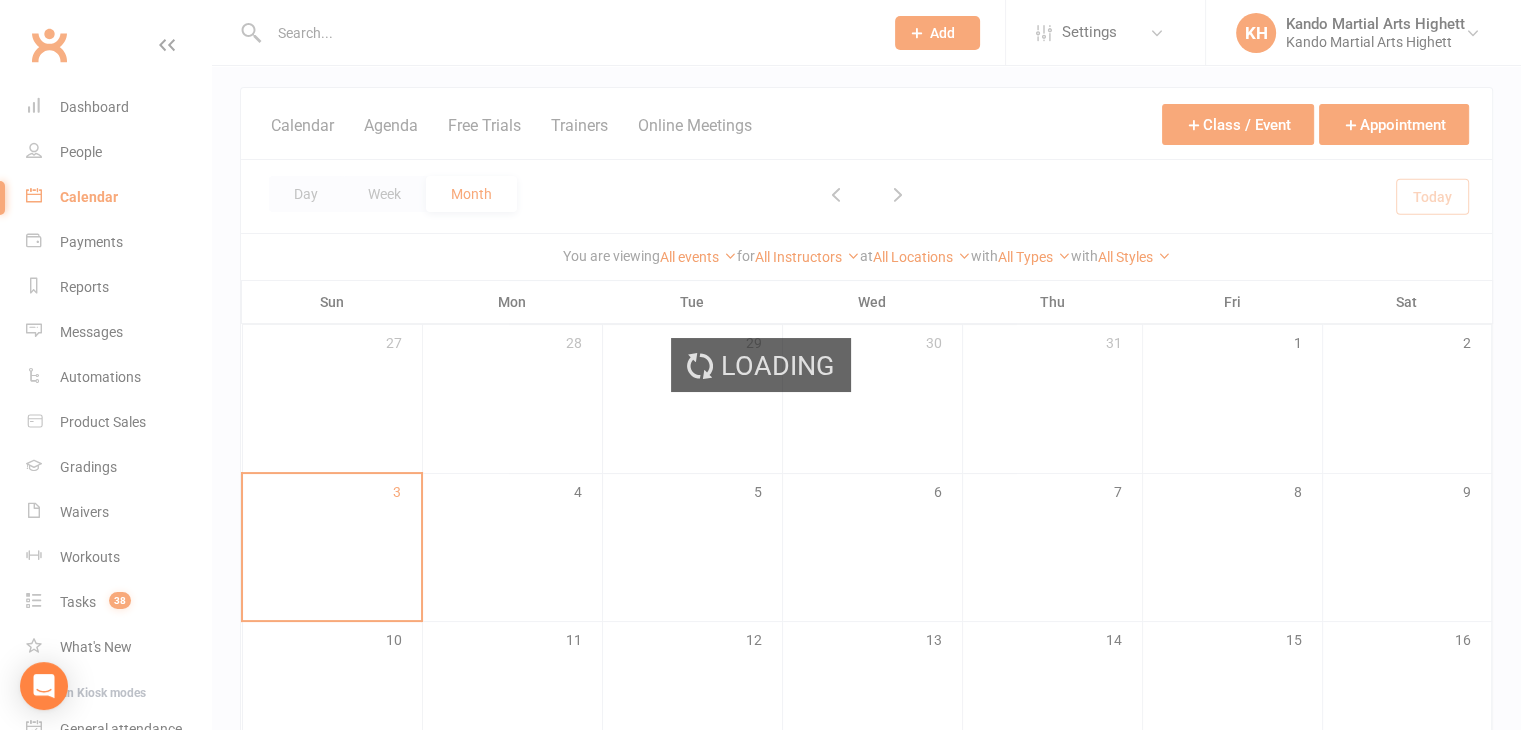 scroll, scrollTop: 0, scrollLeft: 0, axis: both 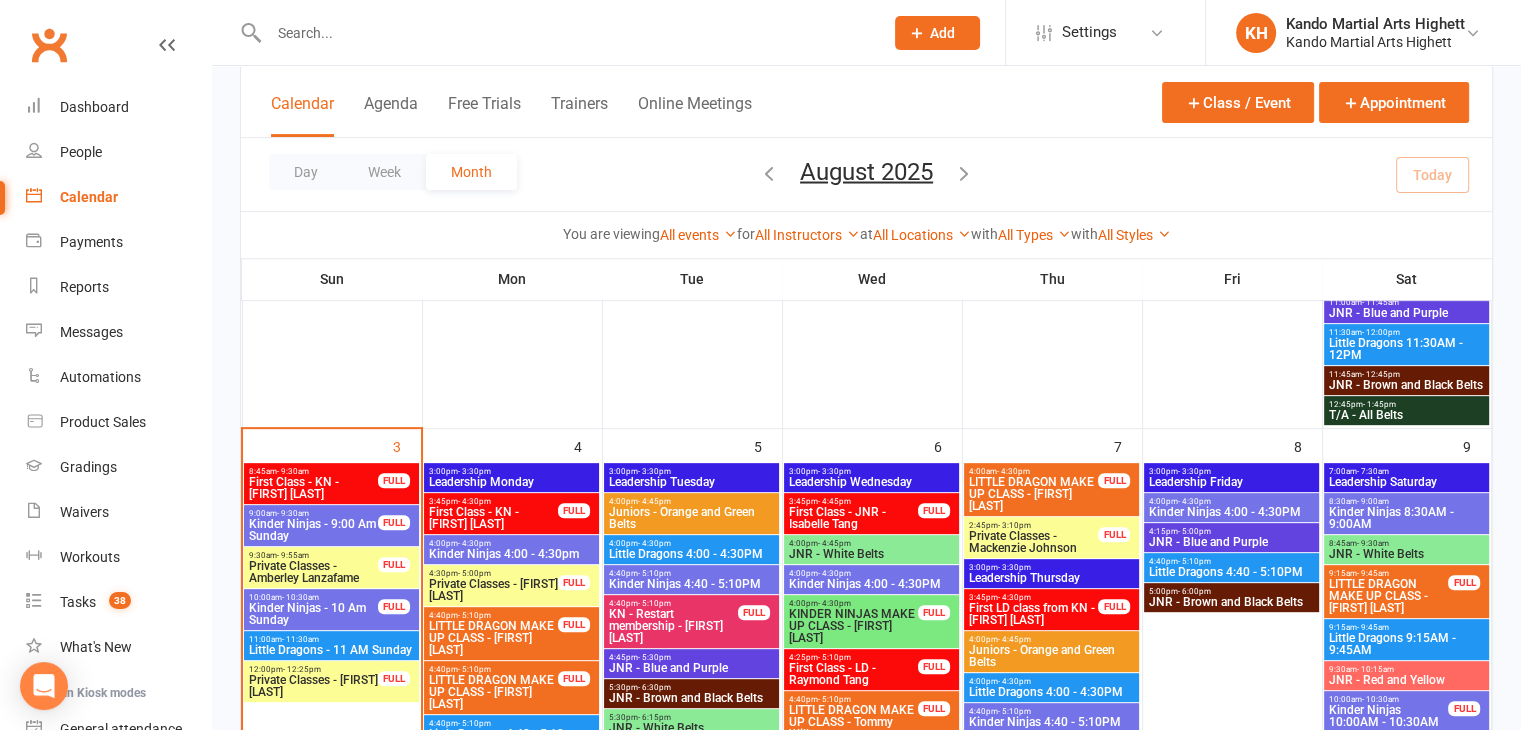 click on "Kinder Ninjas - 9:00 Am Sunday" at bounding box center (313, 530) 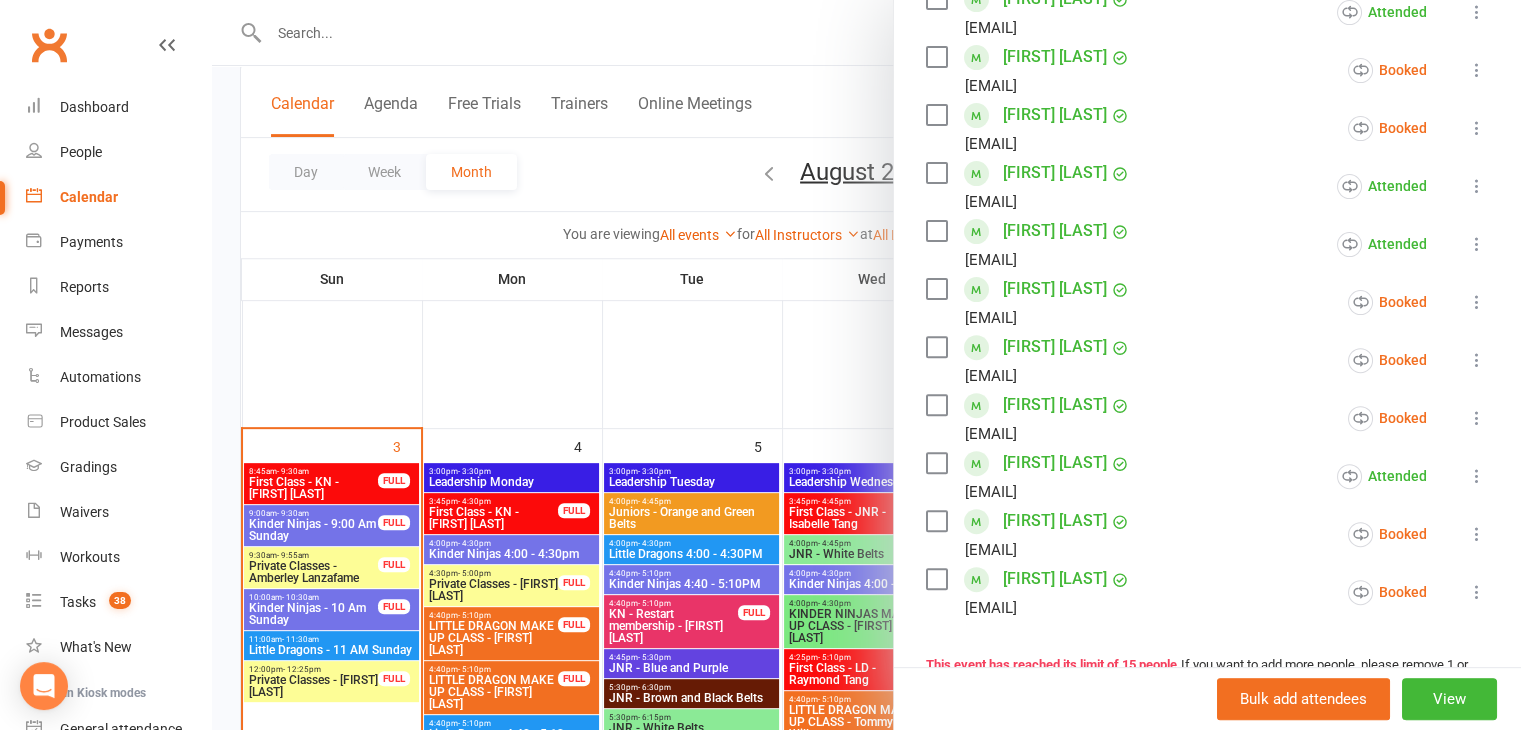 scroll, scrollTop: 800, scrollLeft: 0, axis: vertical 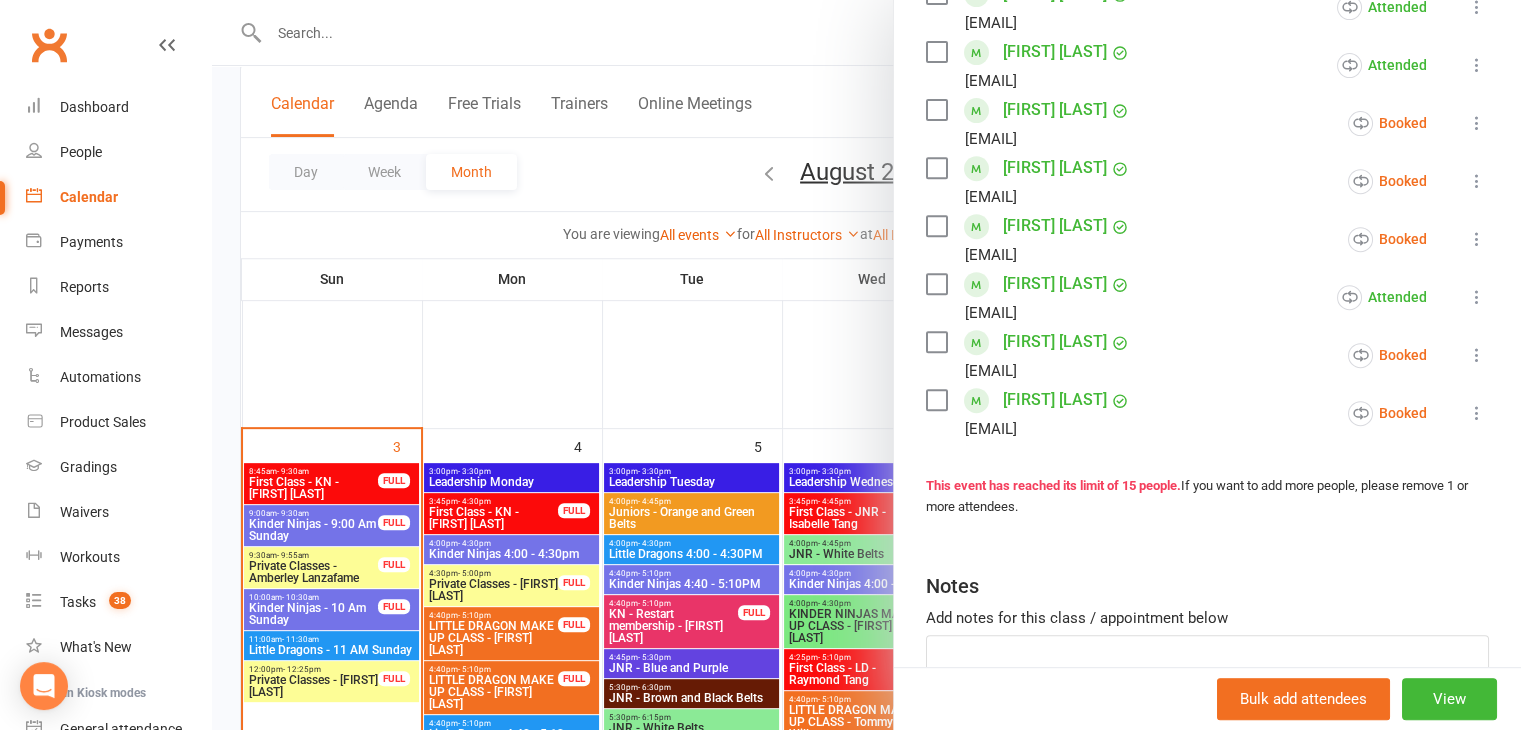 click at bounding box center [866, 365] 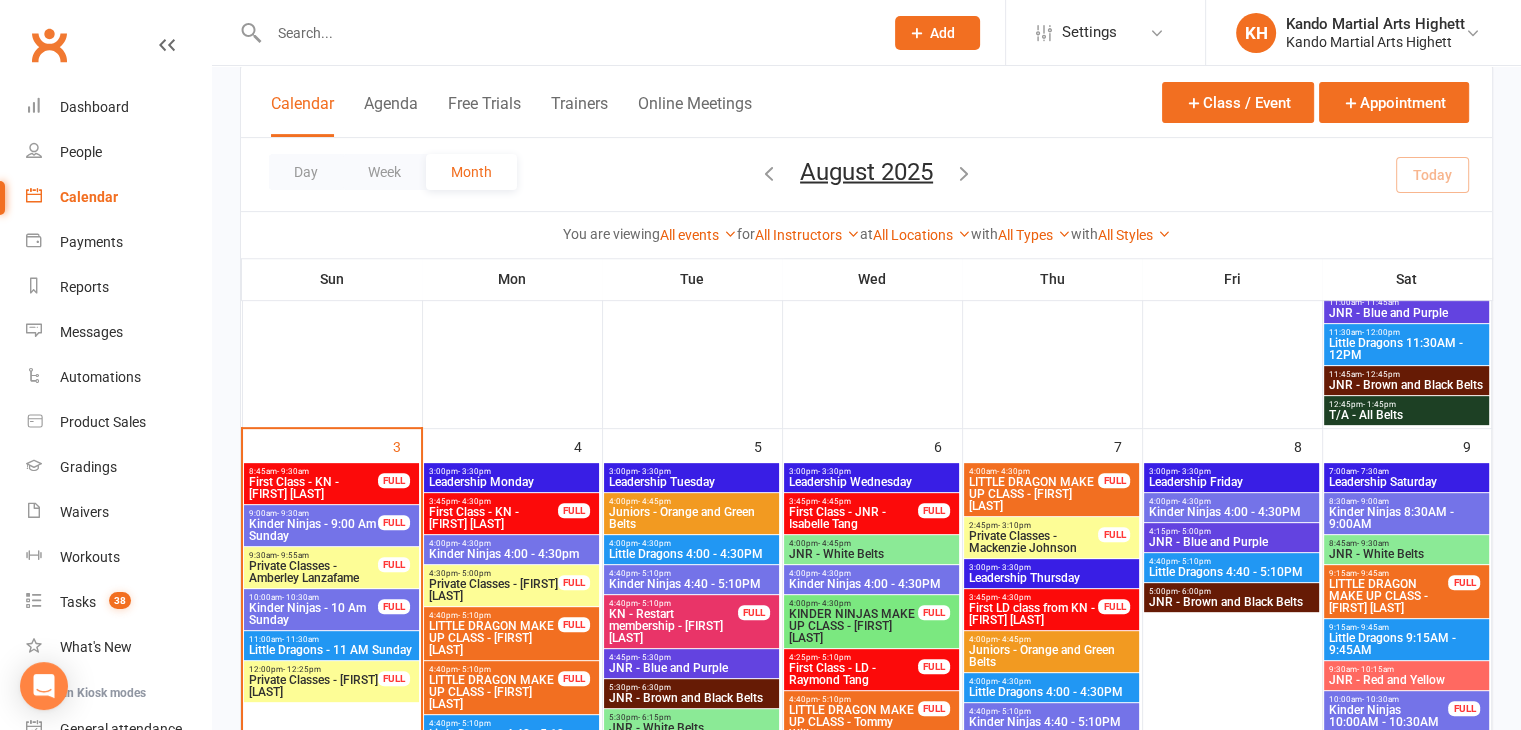 click on "Kinder Ninjas - 10 Am Sunday" at bounding box center (313, 614) 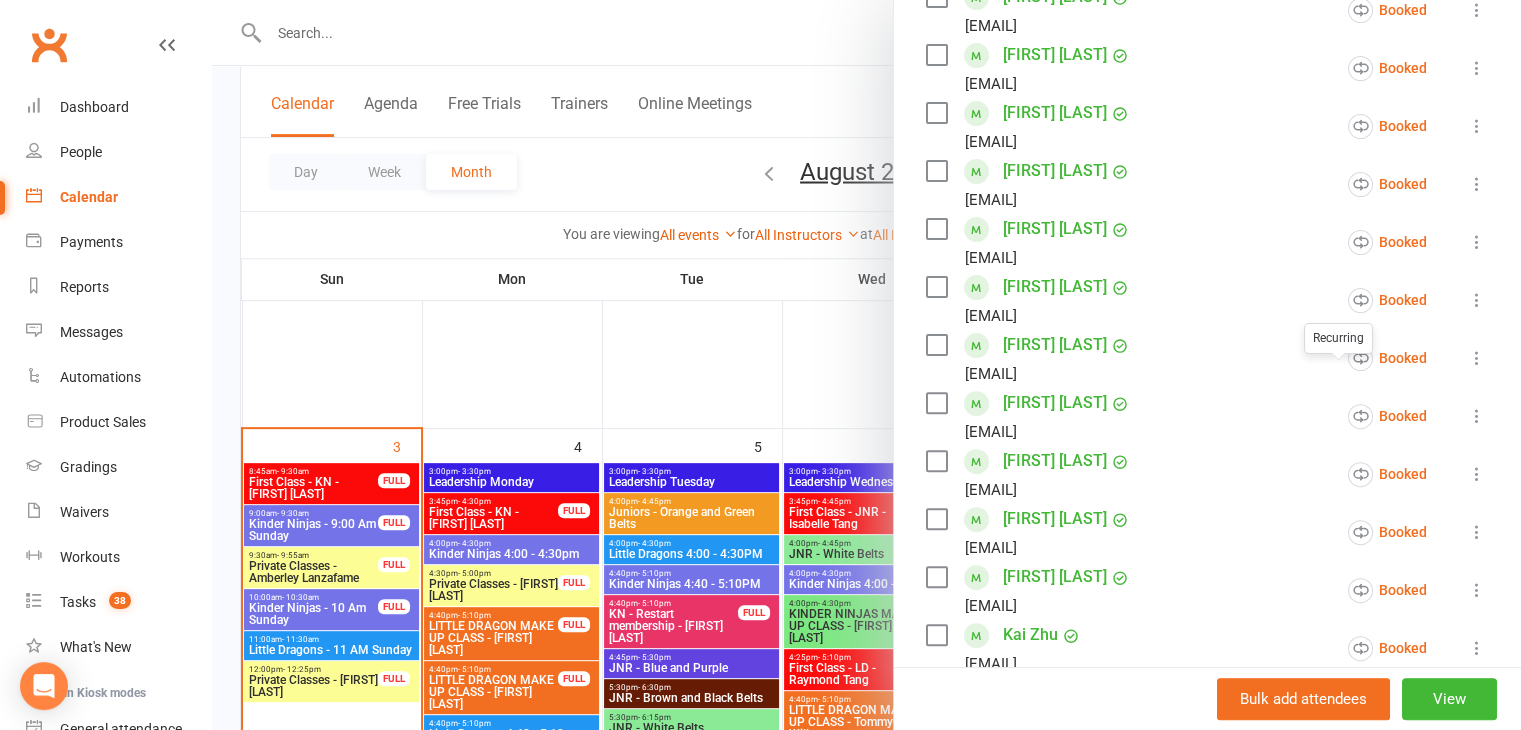 scroll, scrollTop: 600, scrollLeft: 0, axis: vertical 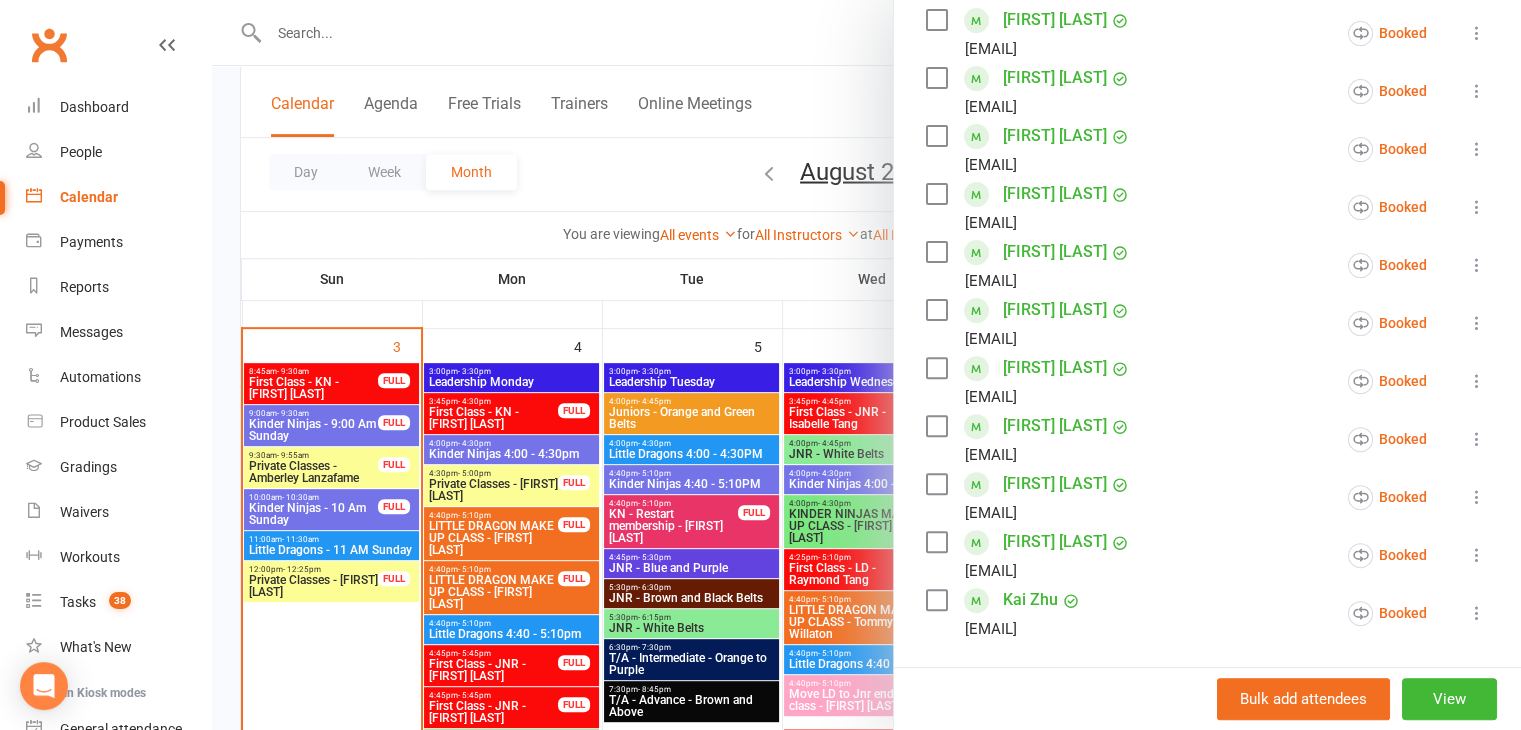 click at bounding box center (866, 365) 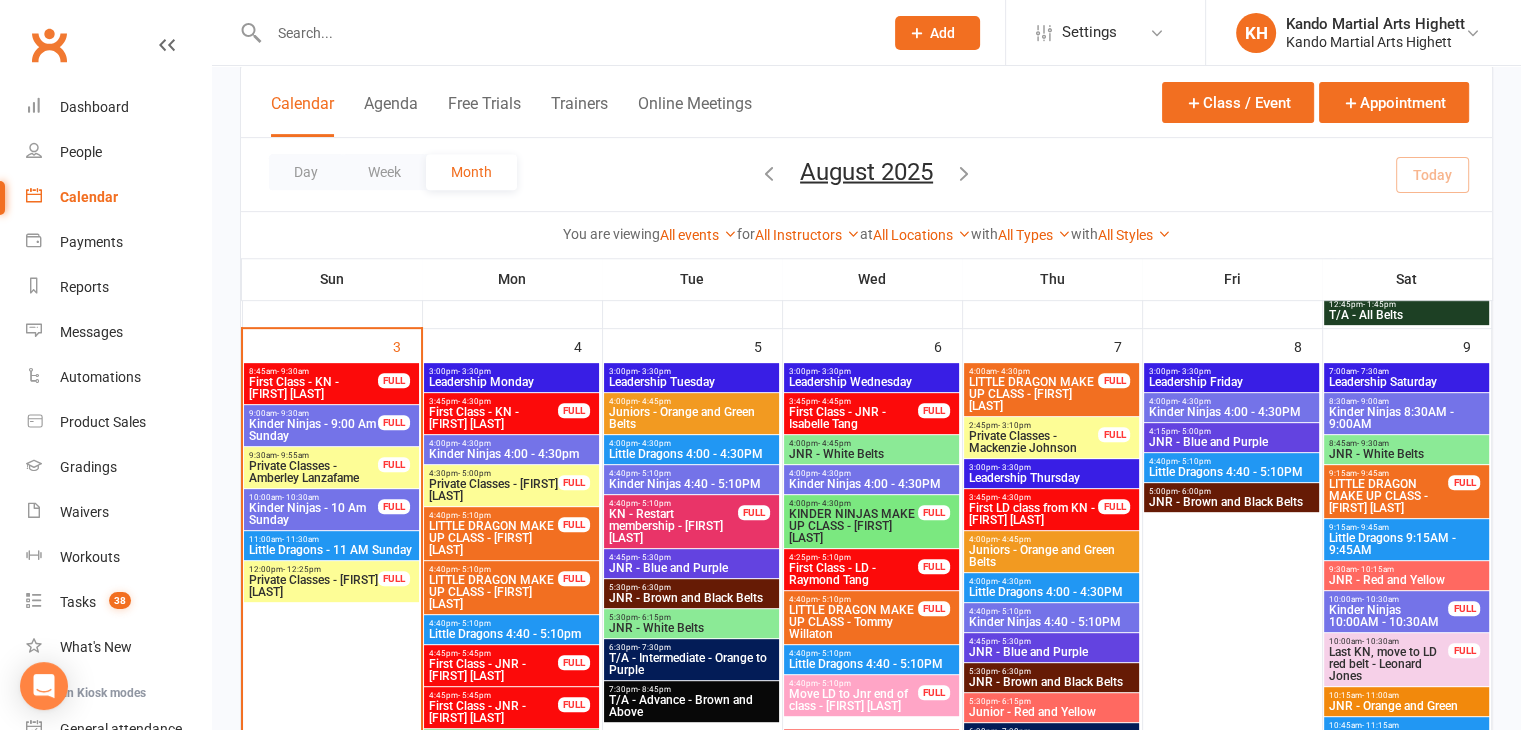 click on "9:30am  - 9:55am" at bounding box center (313, 455) 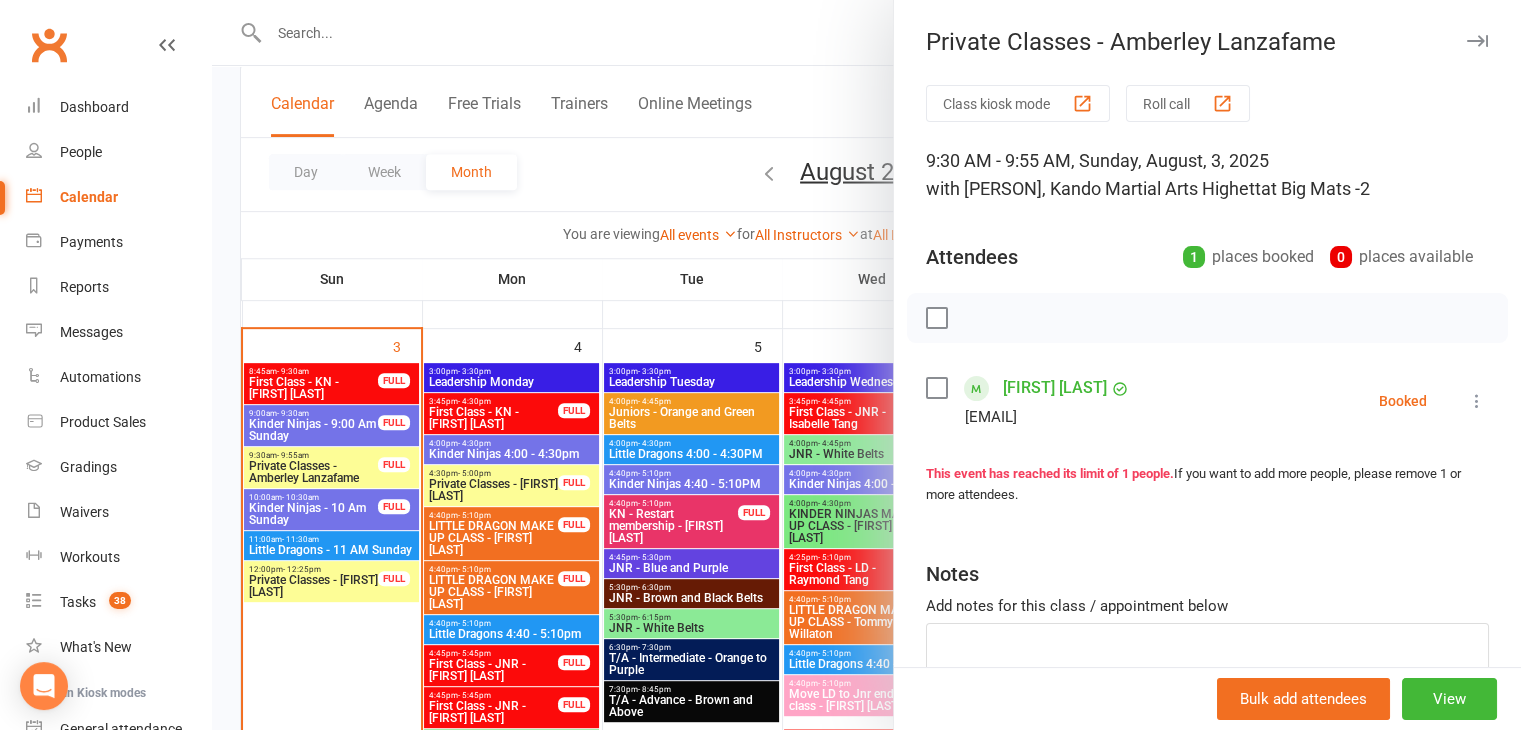 click at bounding box center (1477, 401) 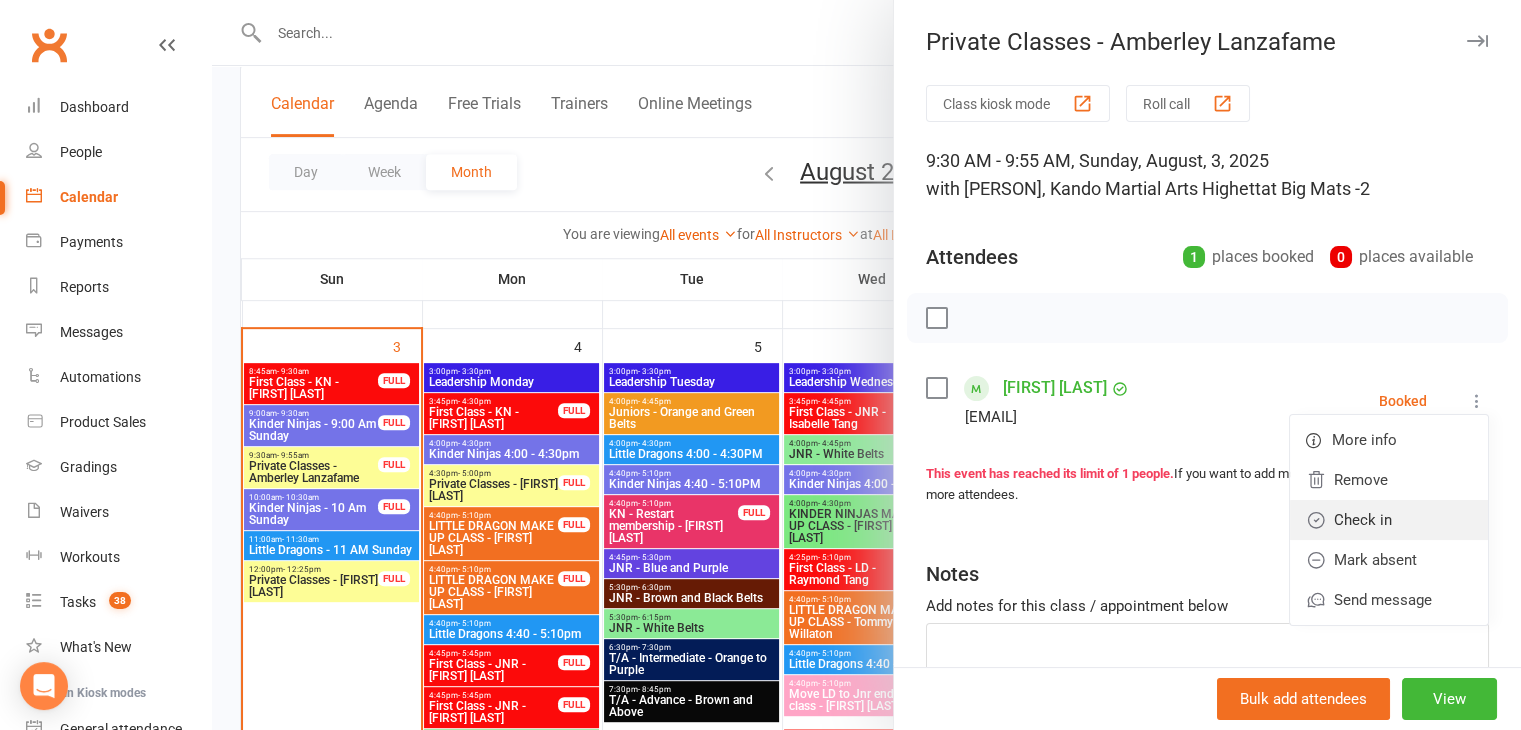 click on "Check in" at bounding box center [1389, 520] 